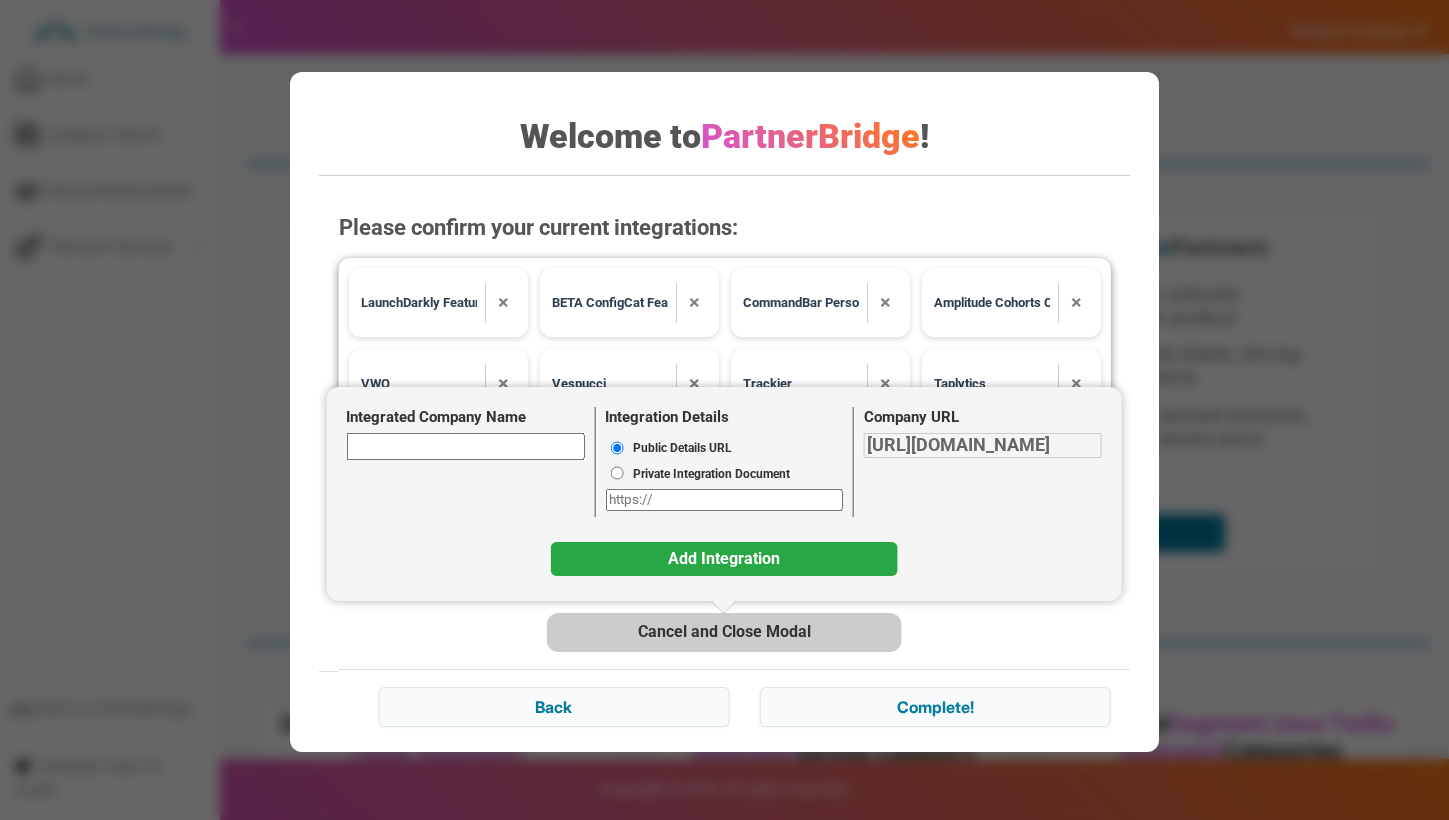 scroll, scrollTop: 0, scrollLeft: 0, axis: both 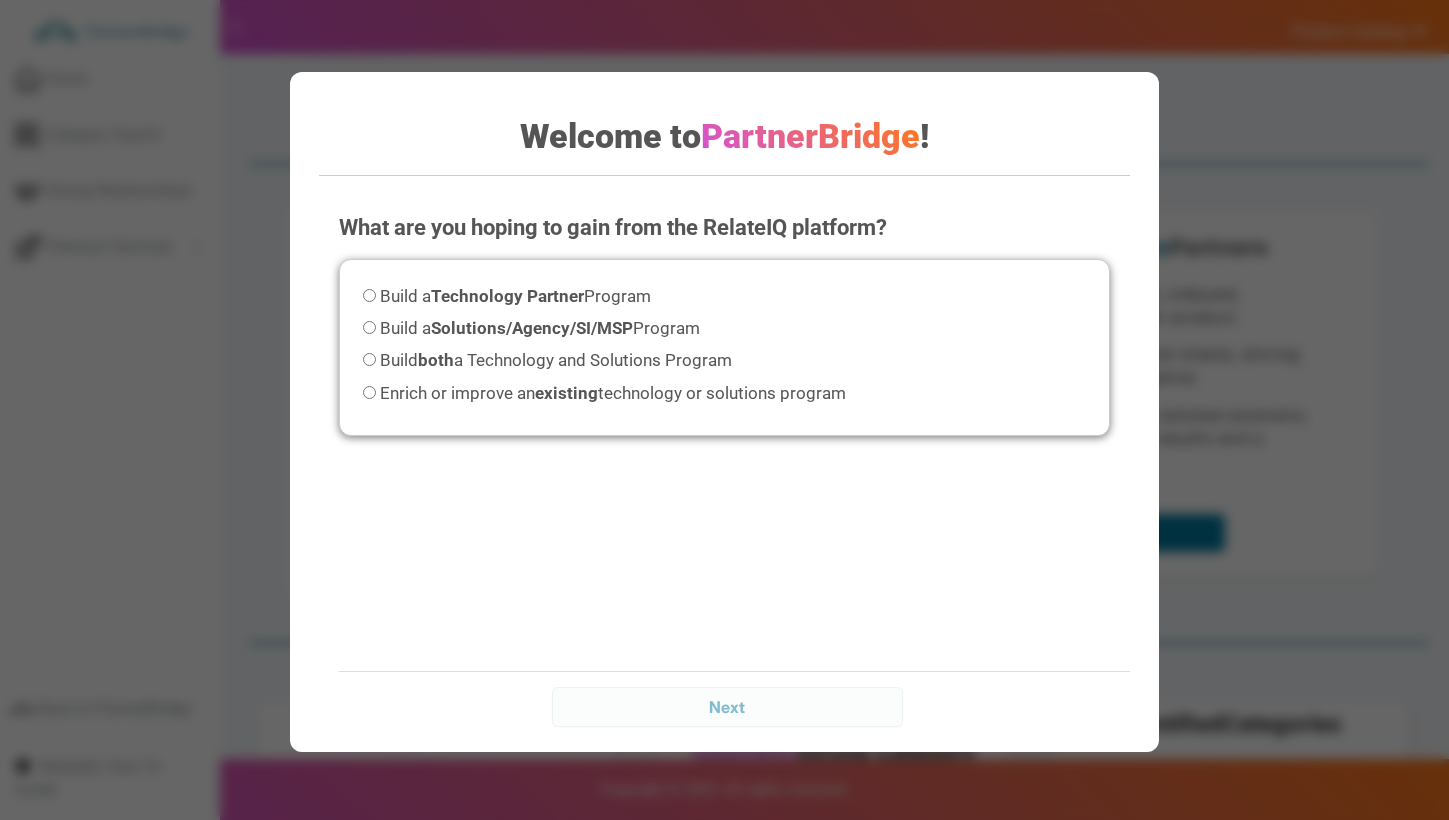 click on "Build a  Technology Partner  Program" at bounding box center [515, 296] 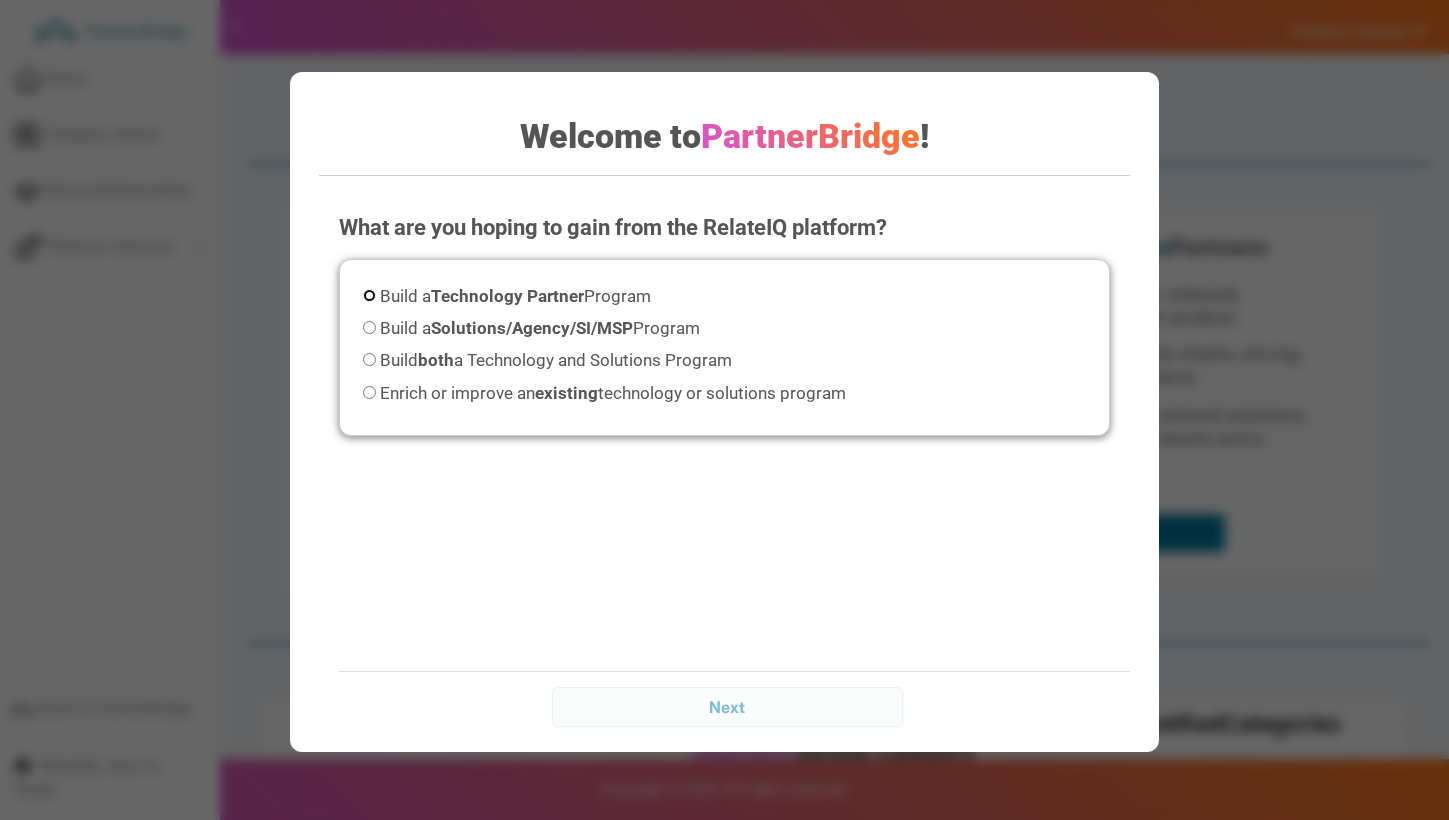 radio on "true" 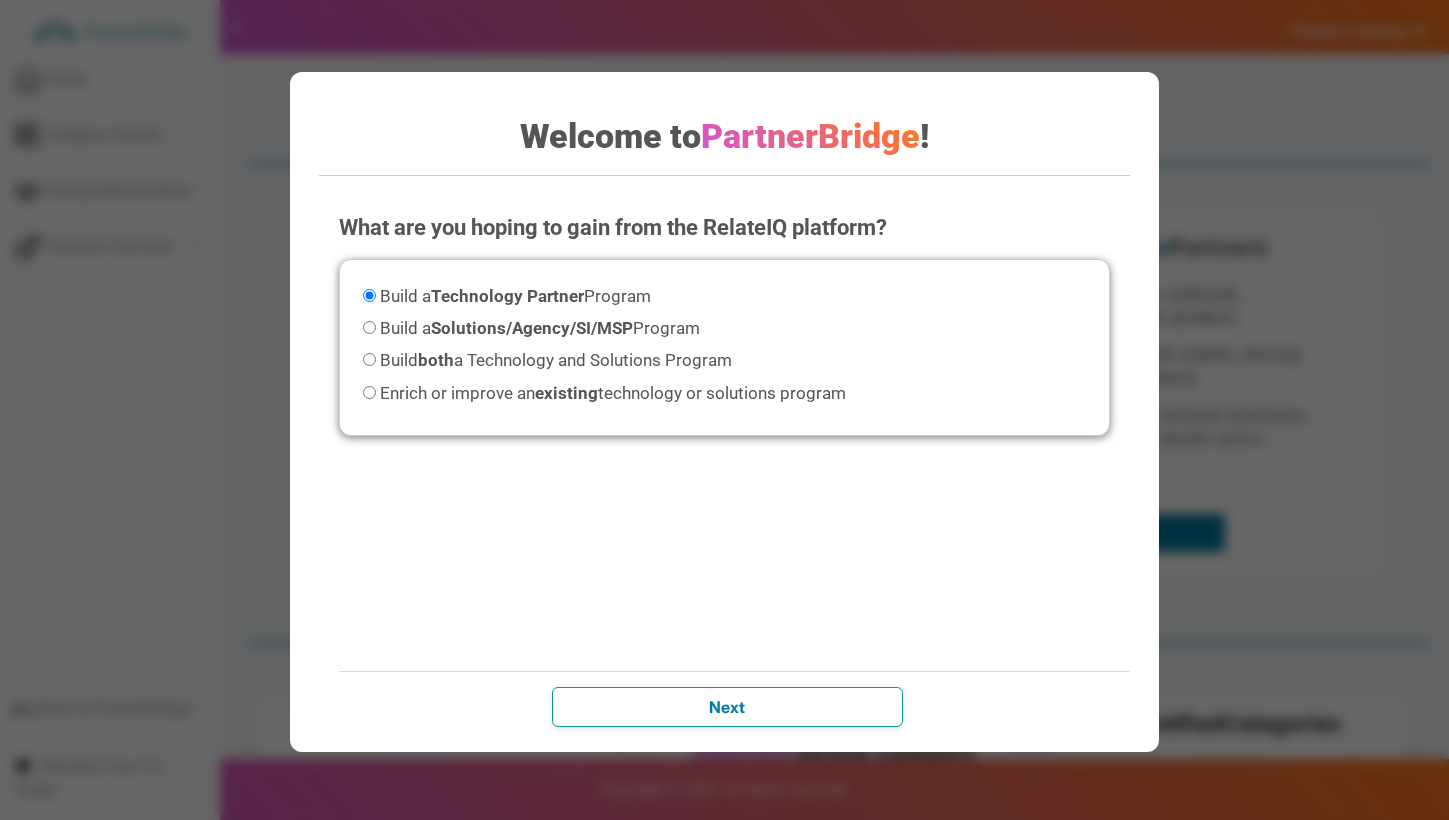 click on "Next" at bounding box center [728, 707] 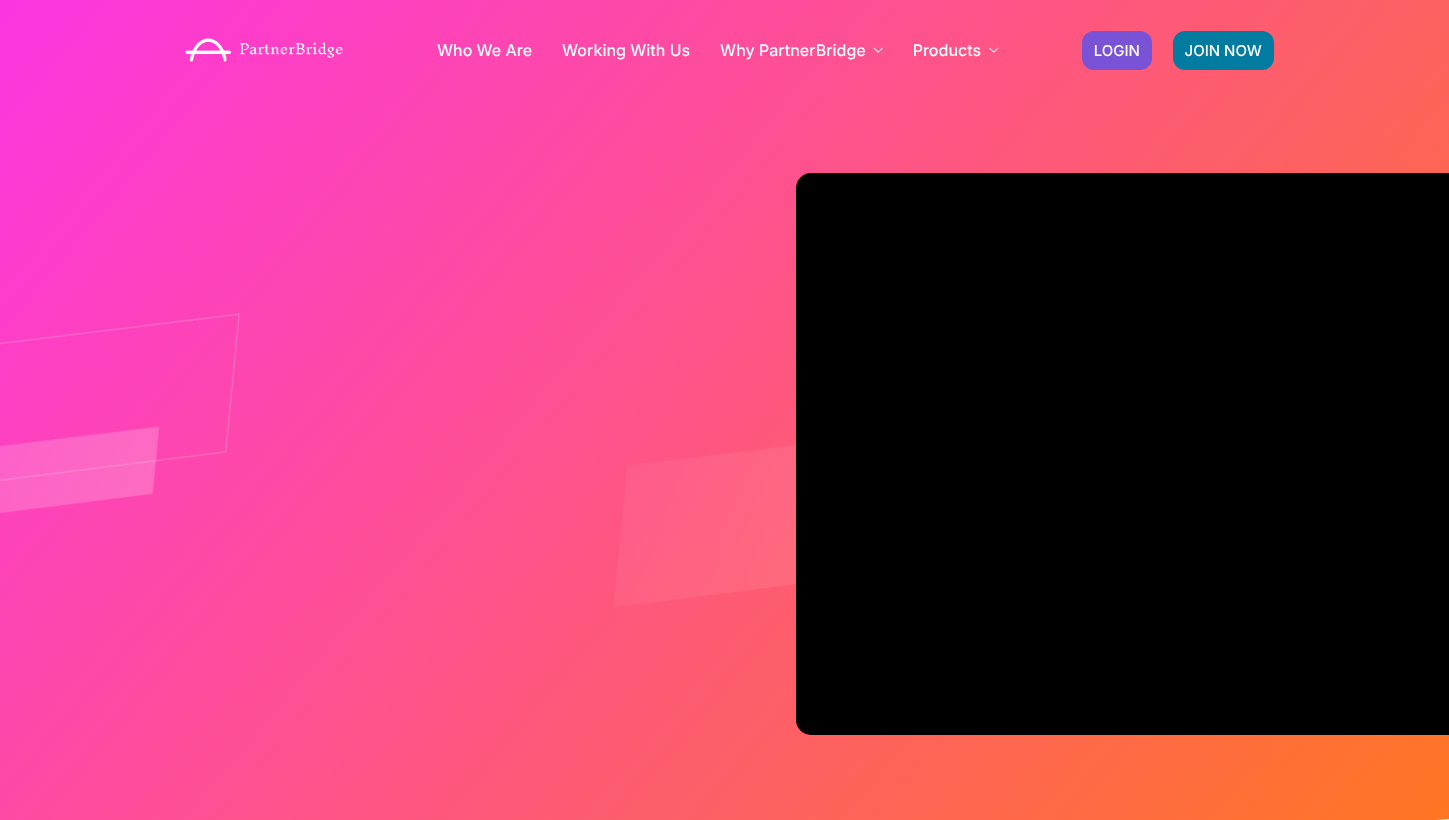 scroll, scrollTop: 0, scrollLeft: 0, axis: both 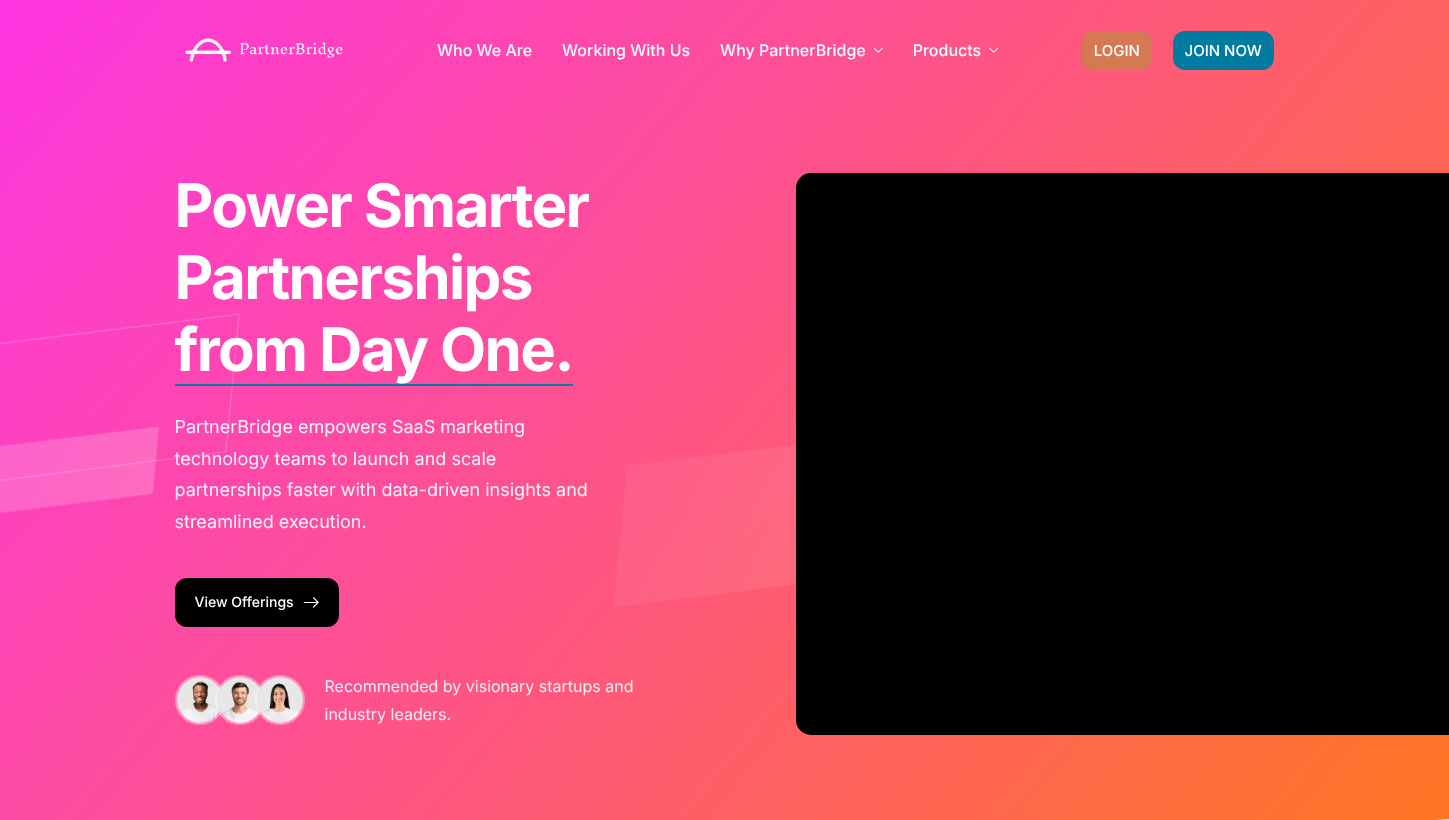 click on "LOGIN" at bounding box center (1117, 50) 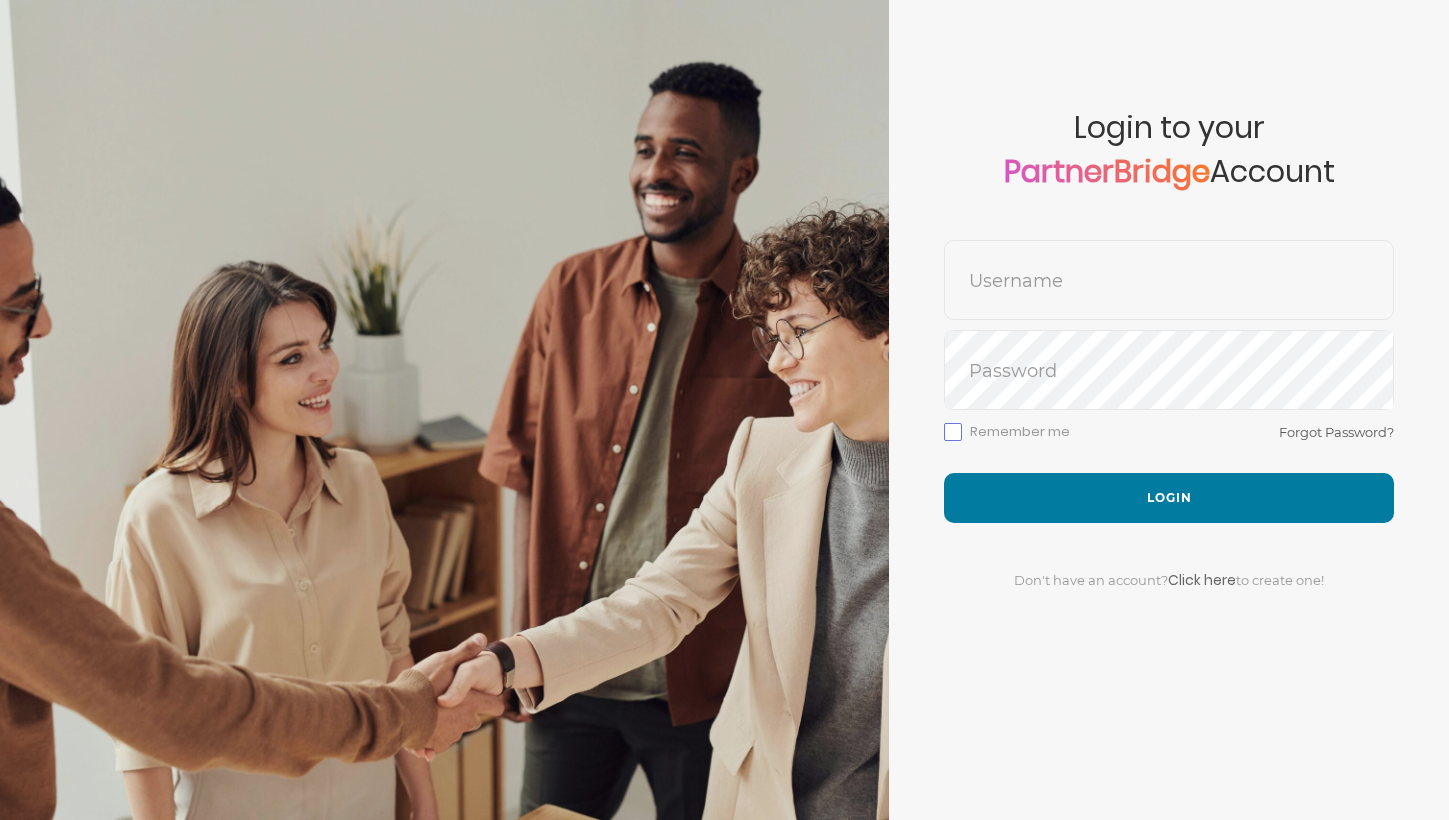 scroll, scrollTop: 0, scrollLeft: 0, axis: both 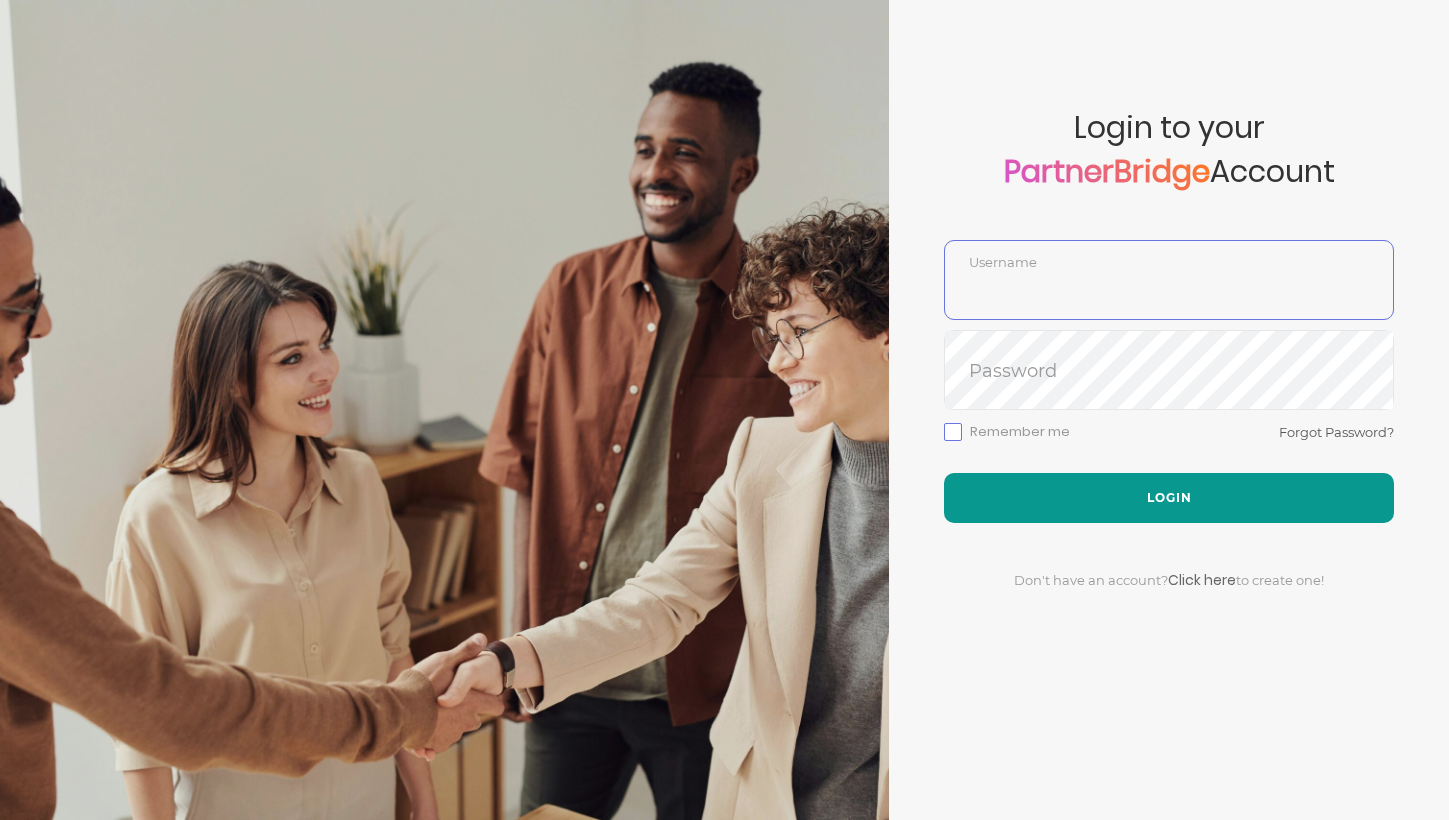 type on "DemoUser" 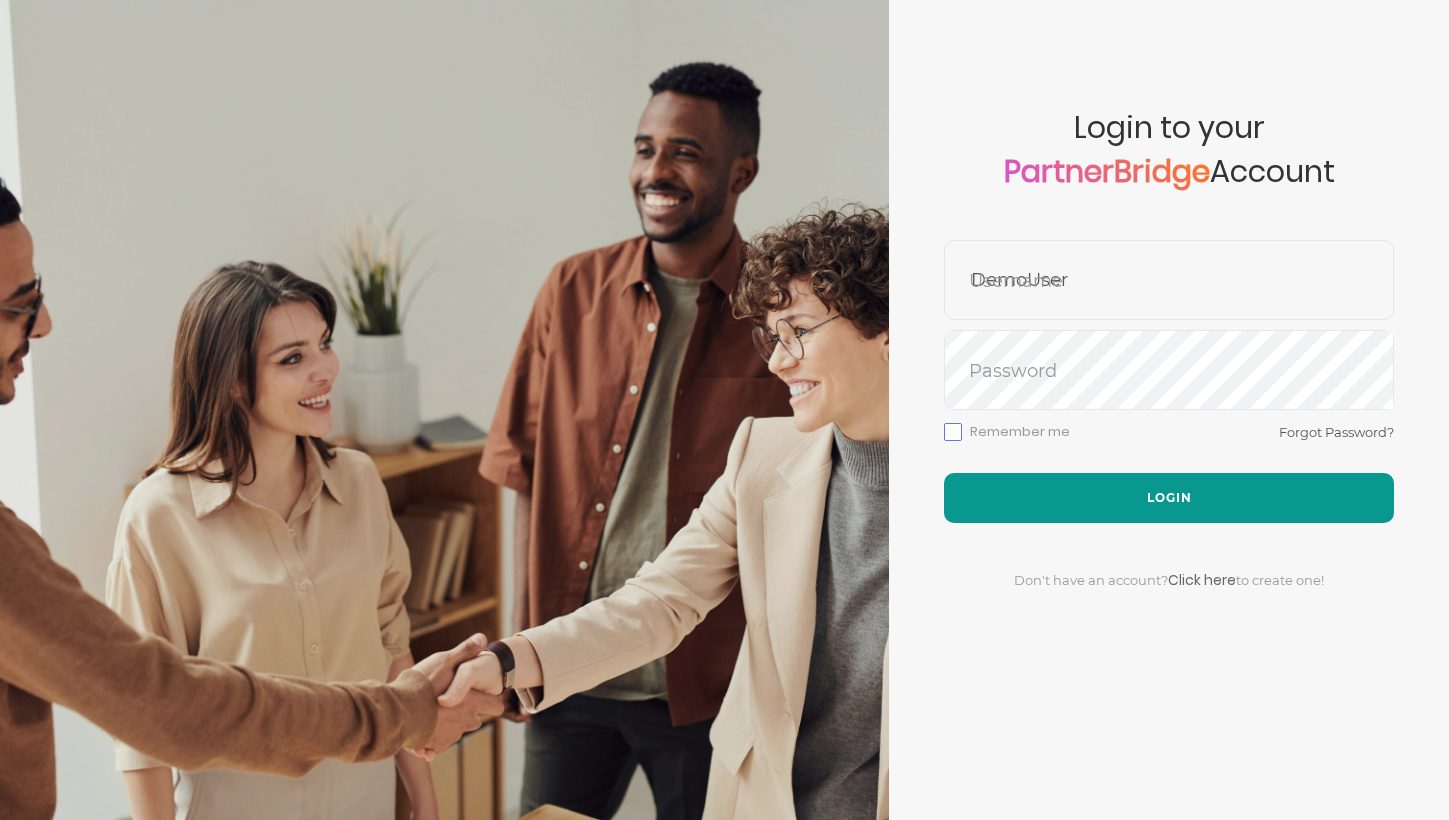 click on "Login" at bounding box center [1169, 498] 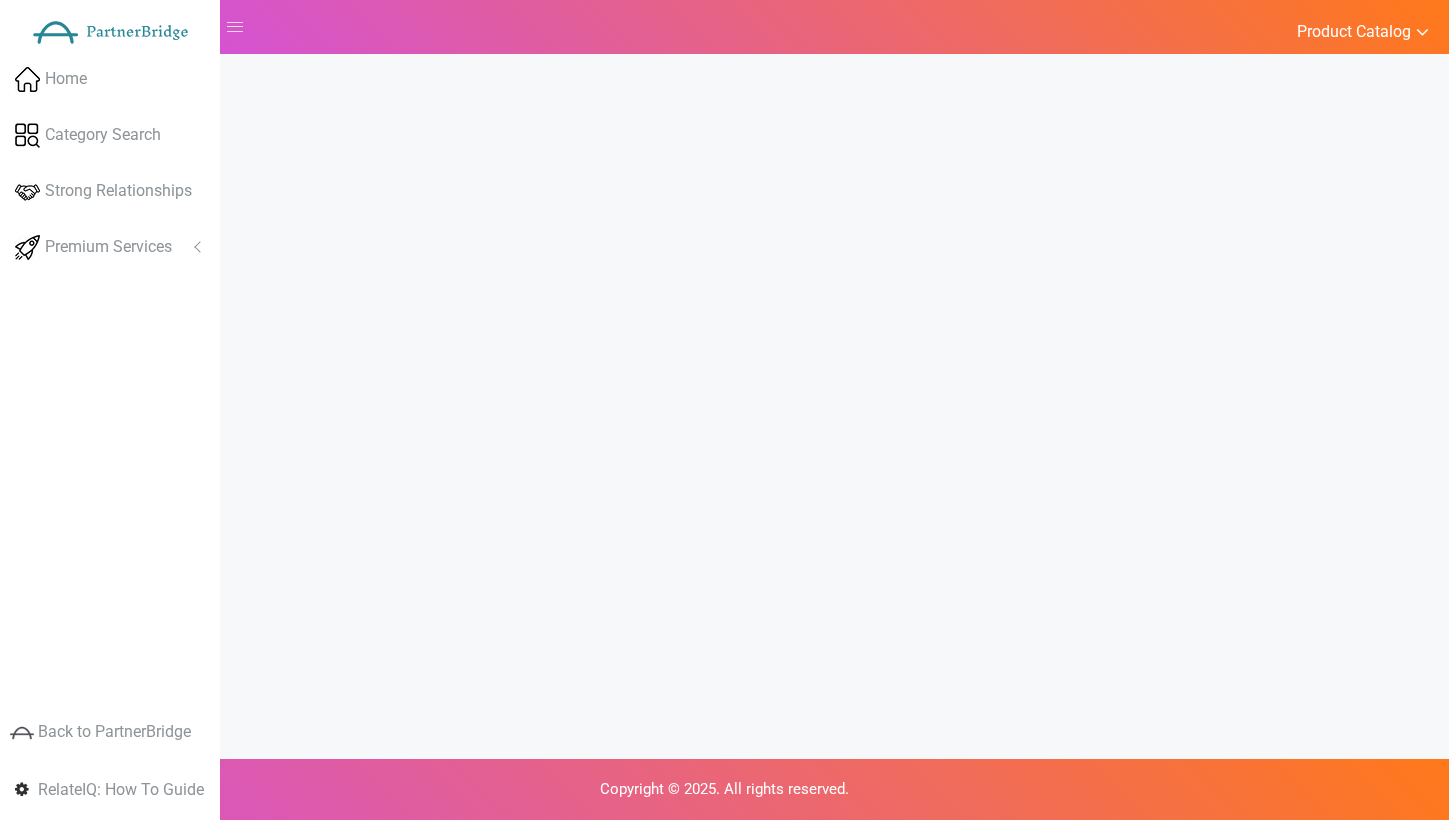scroll, scrollTop: 0, scrollLeft: 0, axis: both 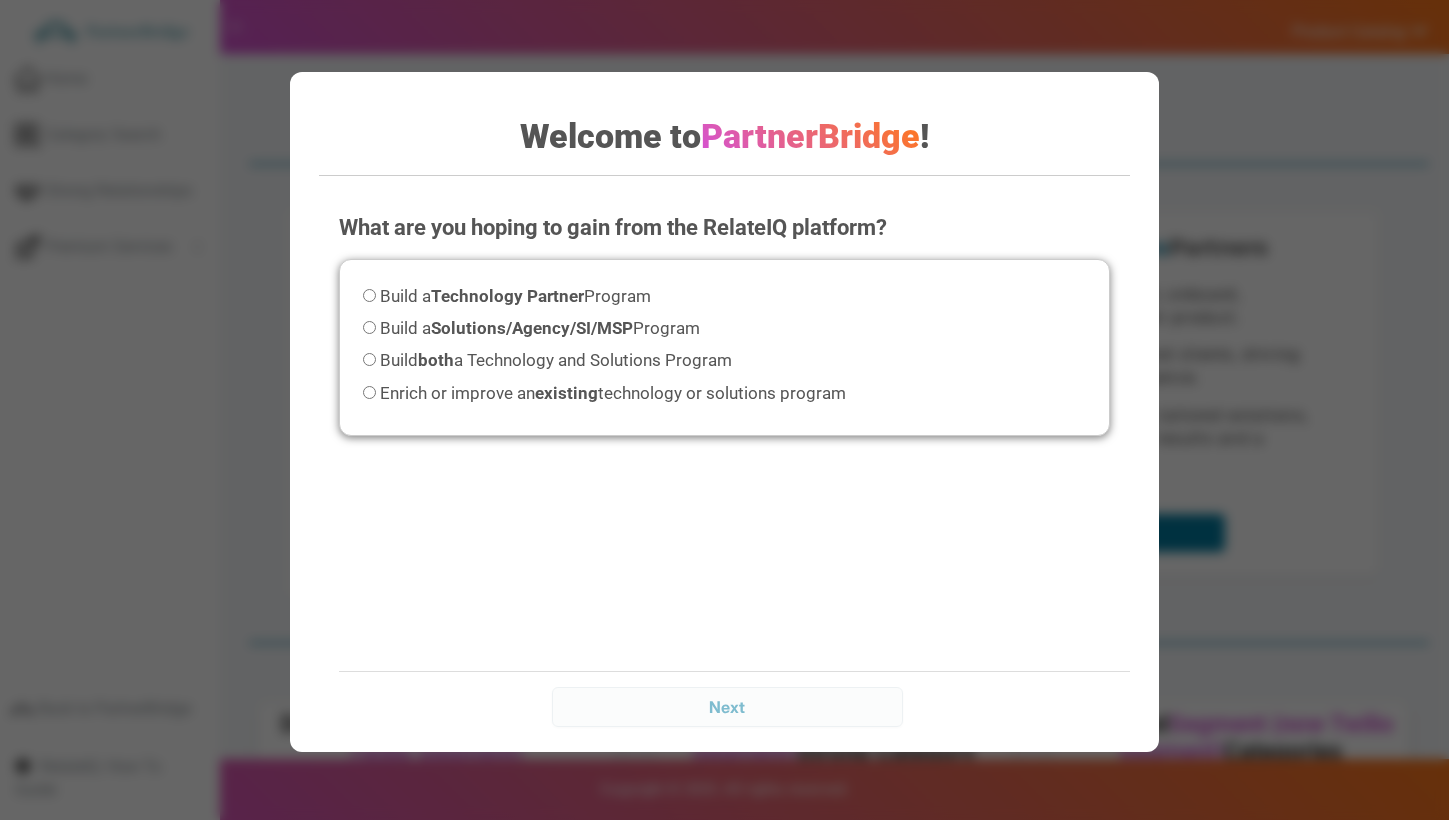 click on "Build a  Technology Partner  Program" at bounding box center (515, 296) 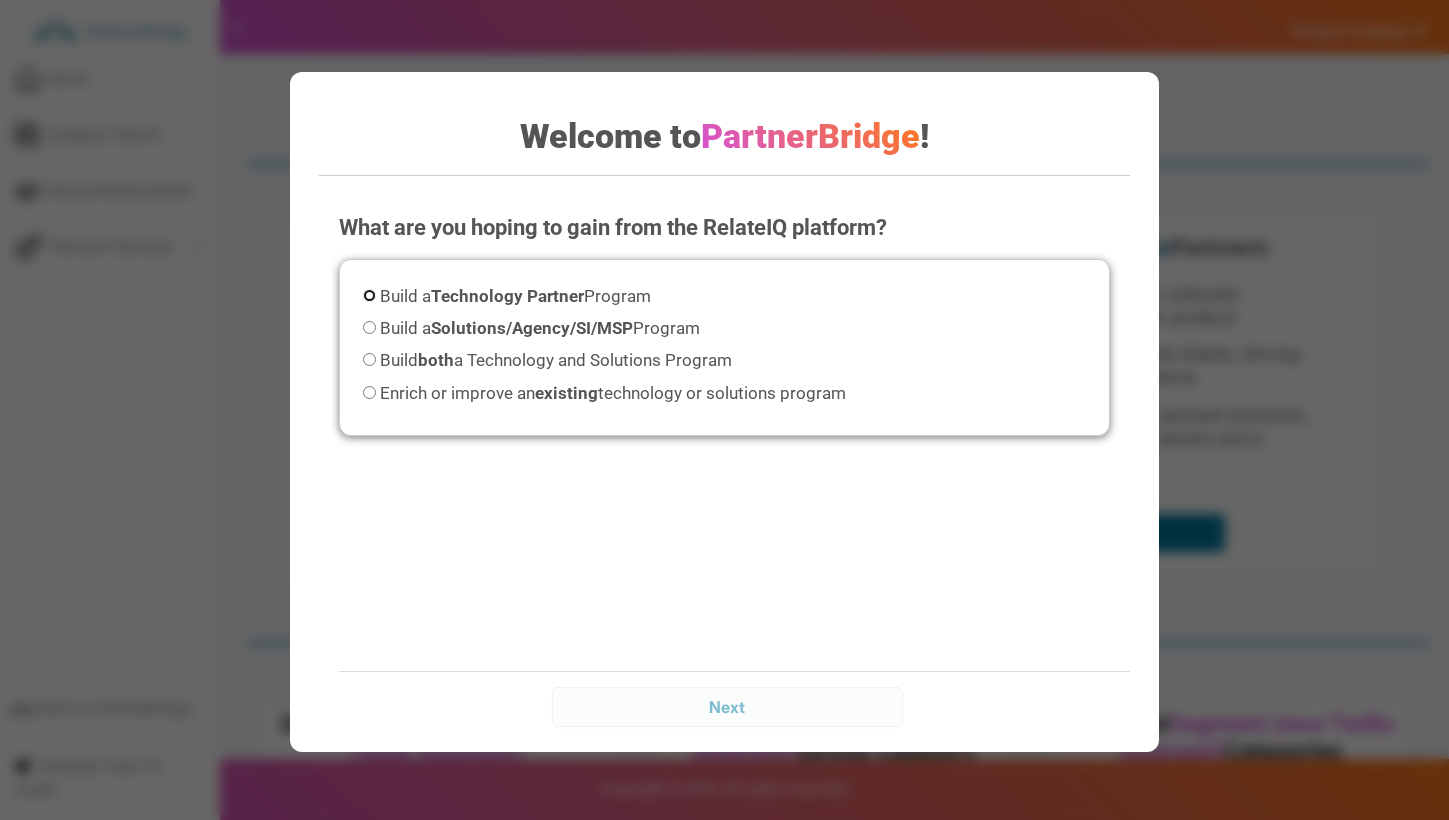 click on "Build a  Technology Partner  Program" at bounding box center (369, 295) 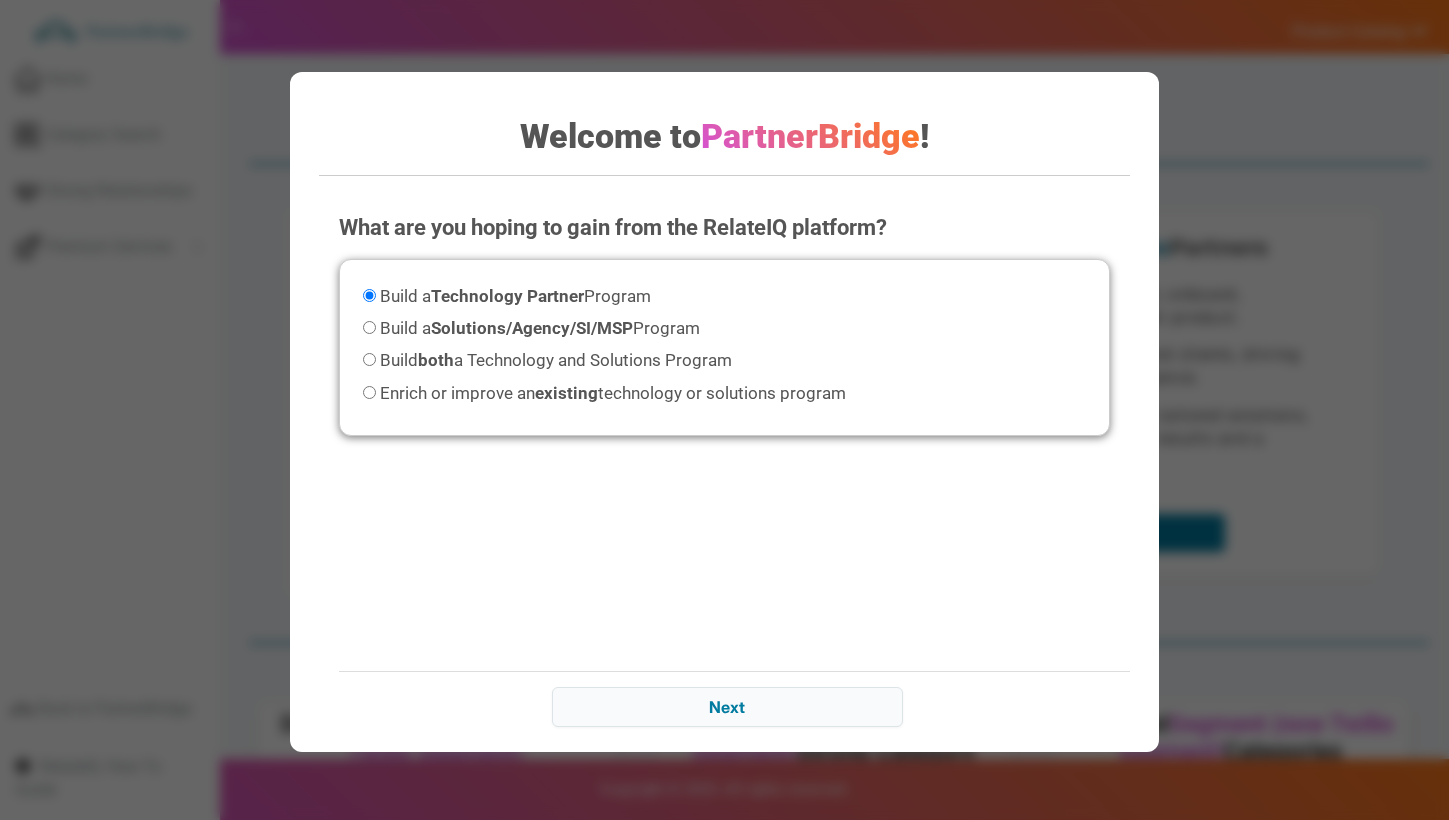 click on "What are you hoping to gain from the RelateIQ platform?
Please select an option before continuing.
Build a  Technology Partner  Program
Build a  Solutions/Agency/SI/MSP  Program
Build  both  a Technology and Solutions Program
existing Next Back" at bounding box center (724, 467) 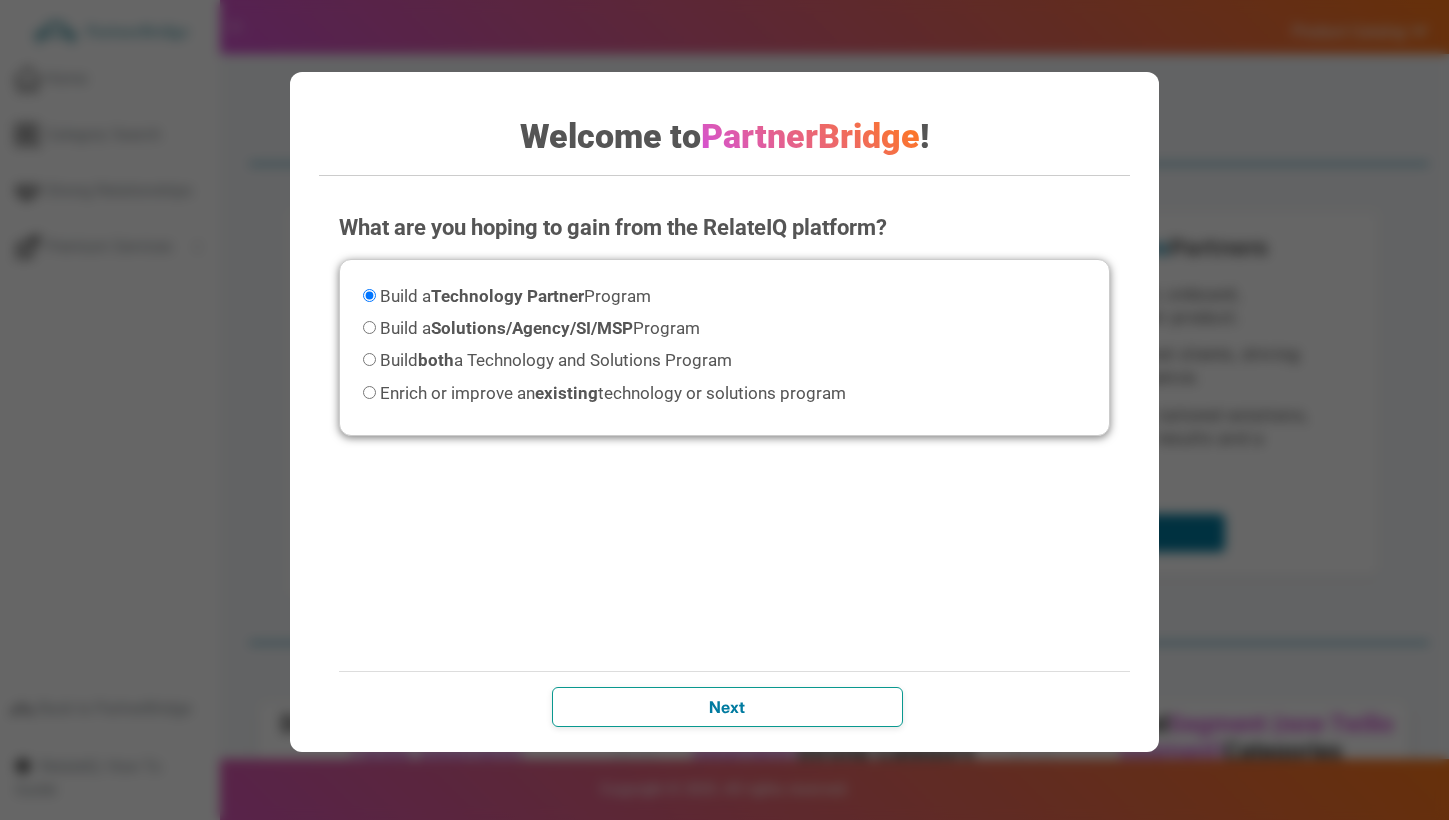 click on "Next" at bounding box center [728, 707] 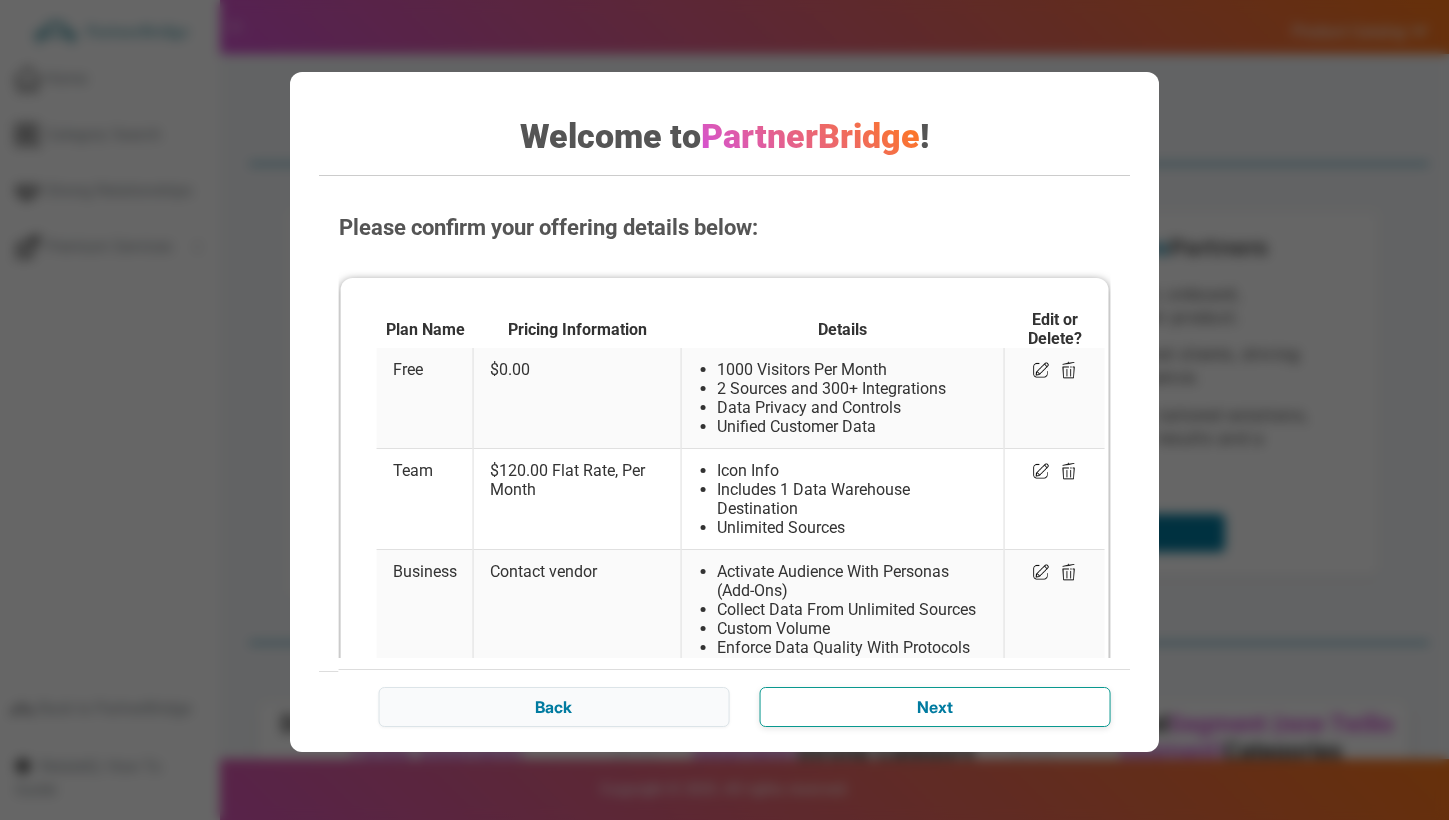 click on "Next" at bounding box center [935, 707] 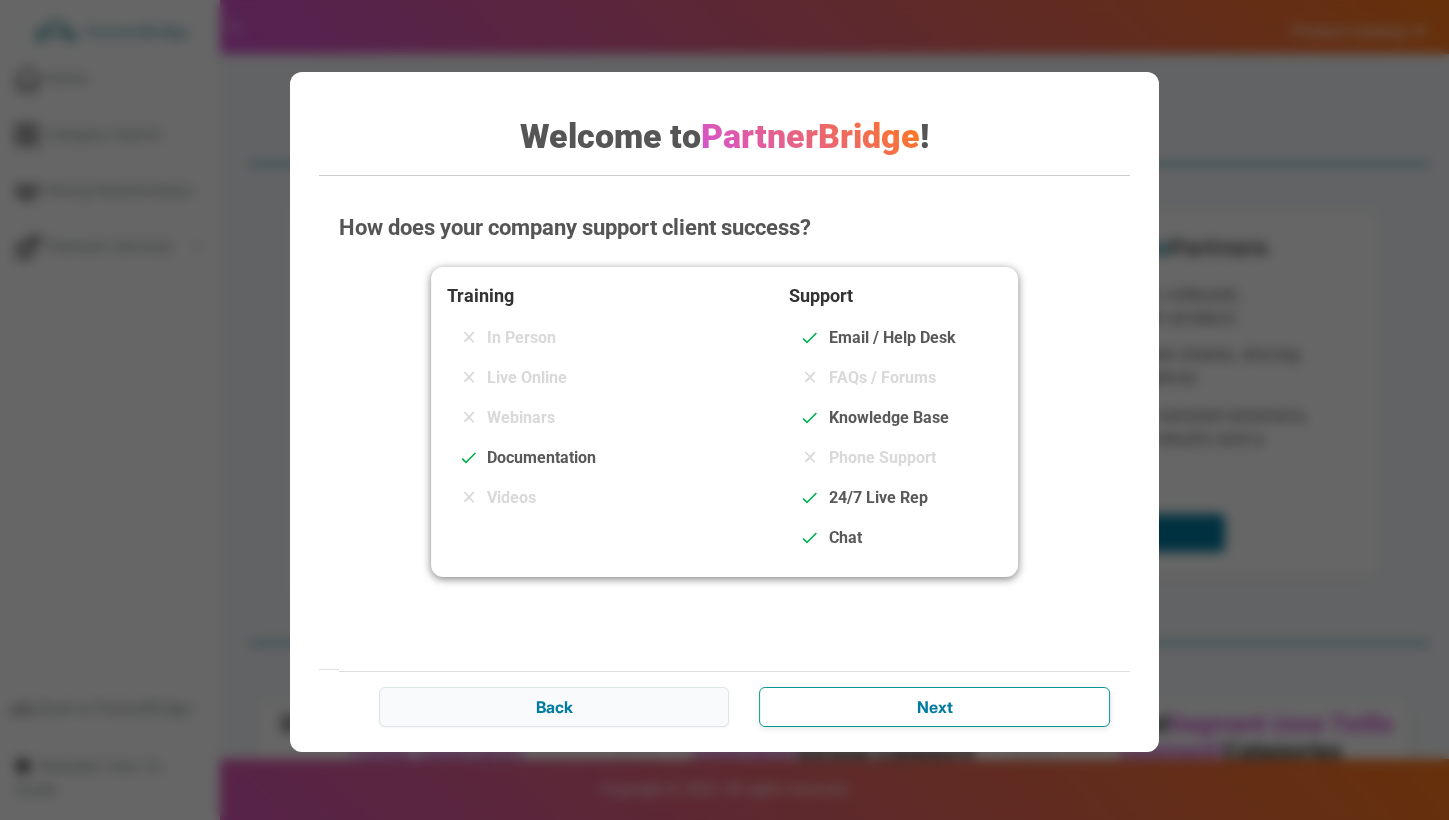 click on "Next" at bounding box center (934, 707) 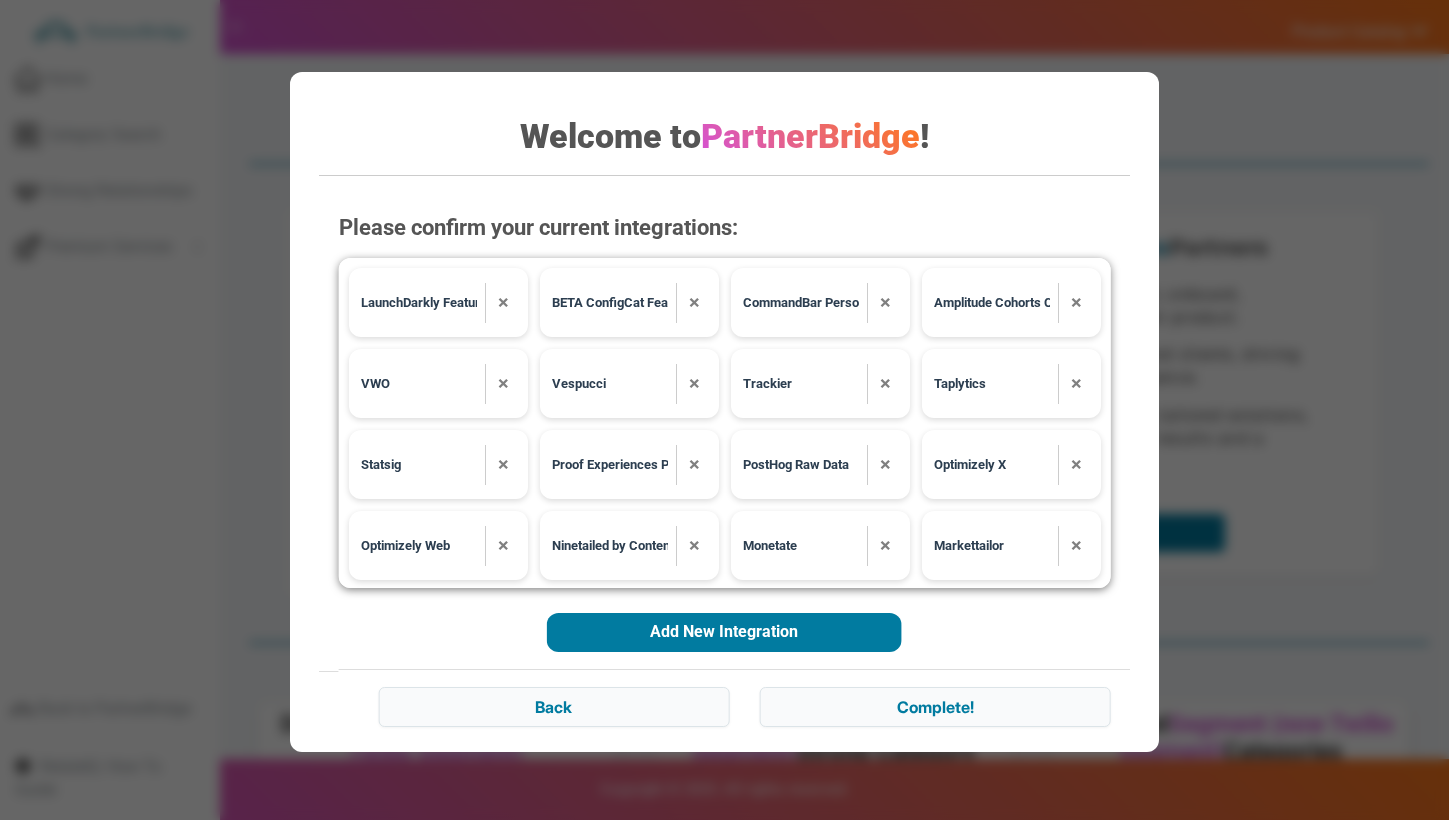 click on "Add New Integration" at bounding box center (724, 632) 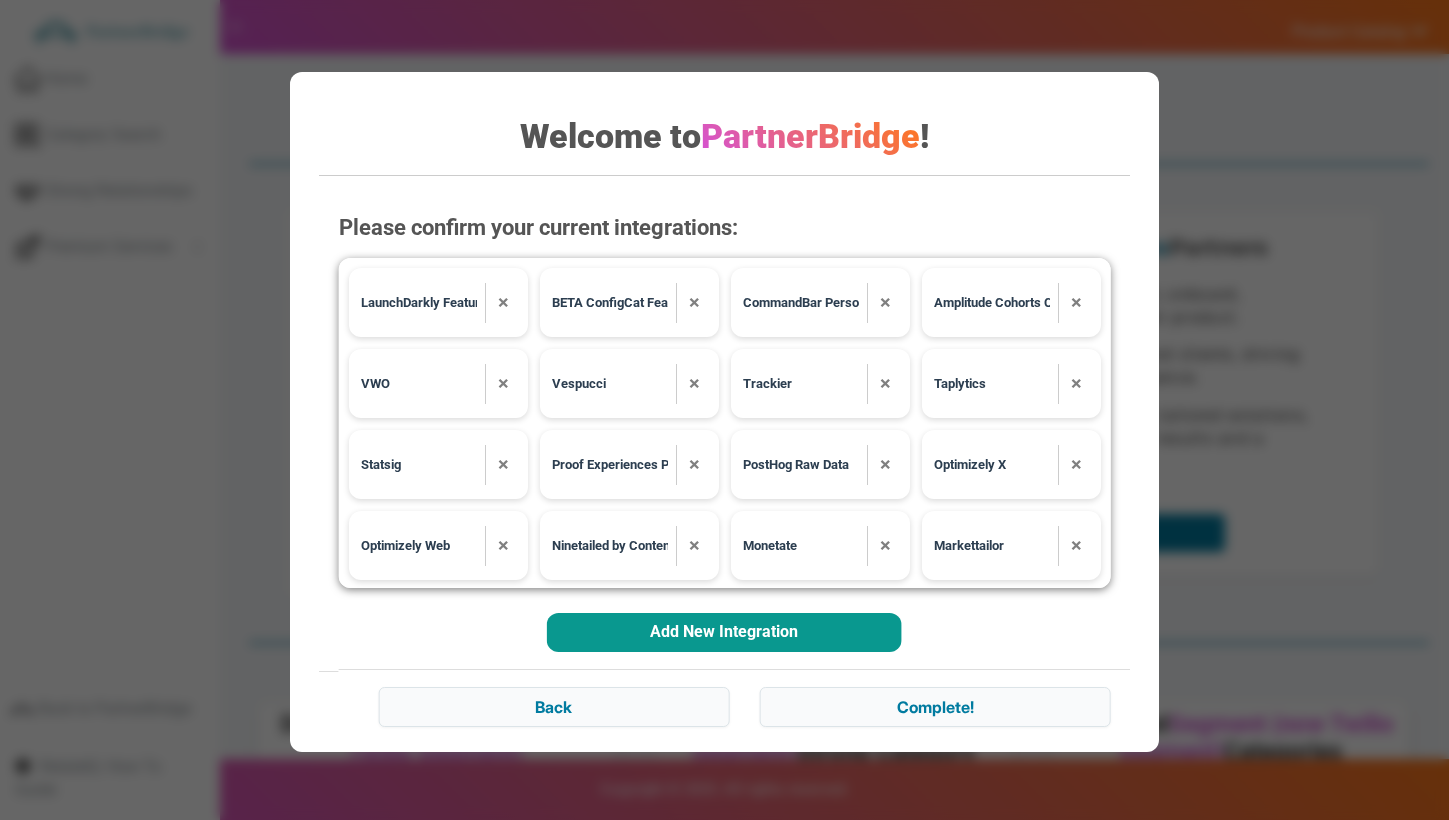 click on "Add New Integration" at bounding box center [724, 632] 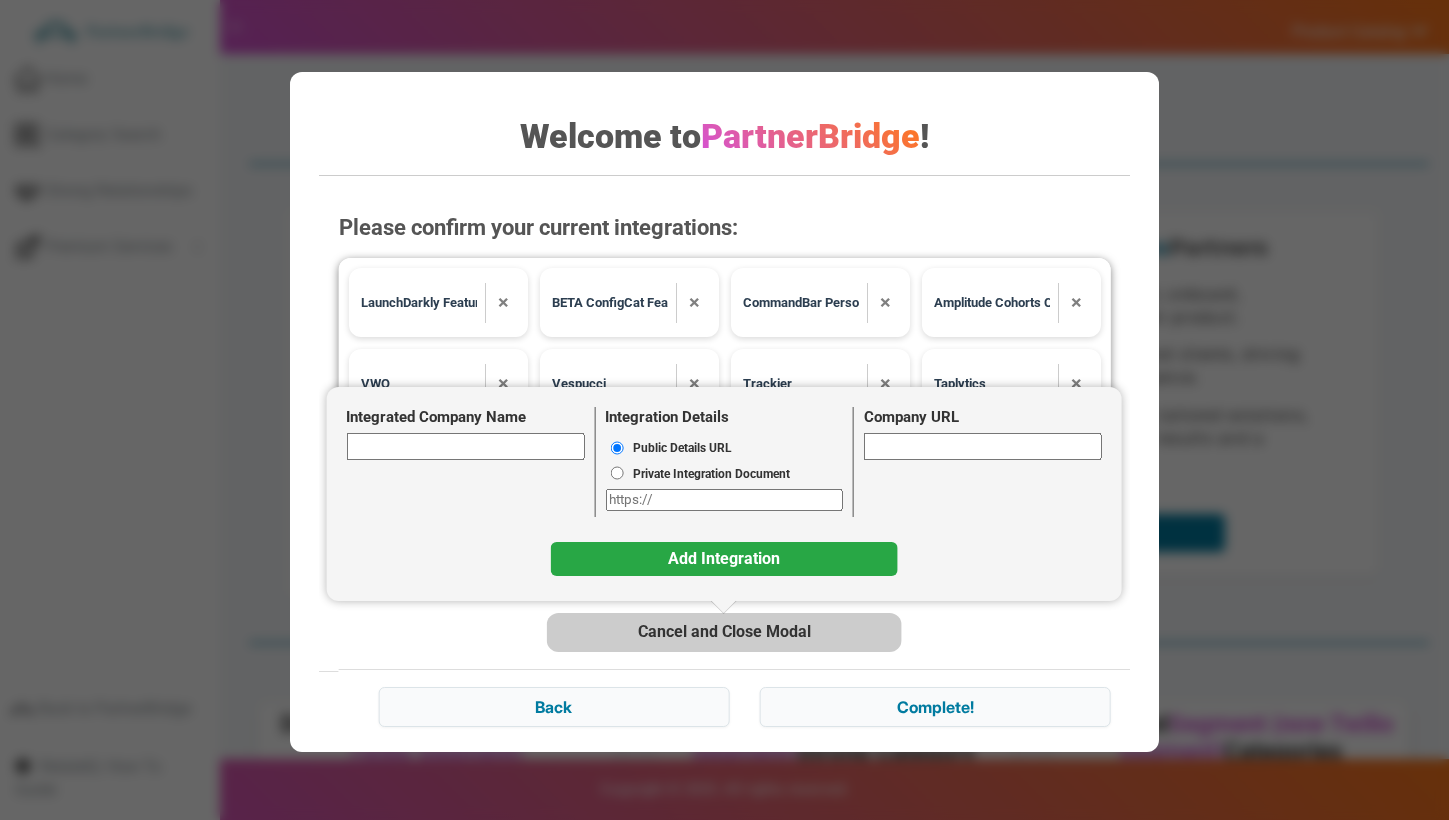 click on "Integrated Company Name" at bounding box center [465, 446] 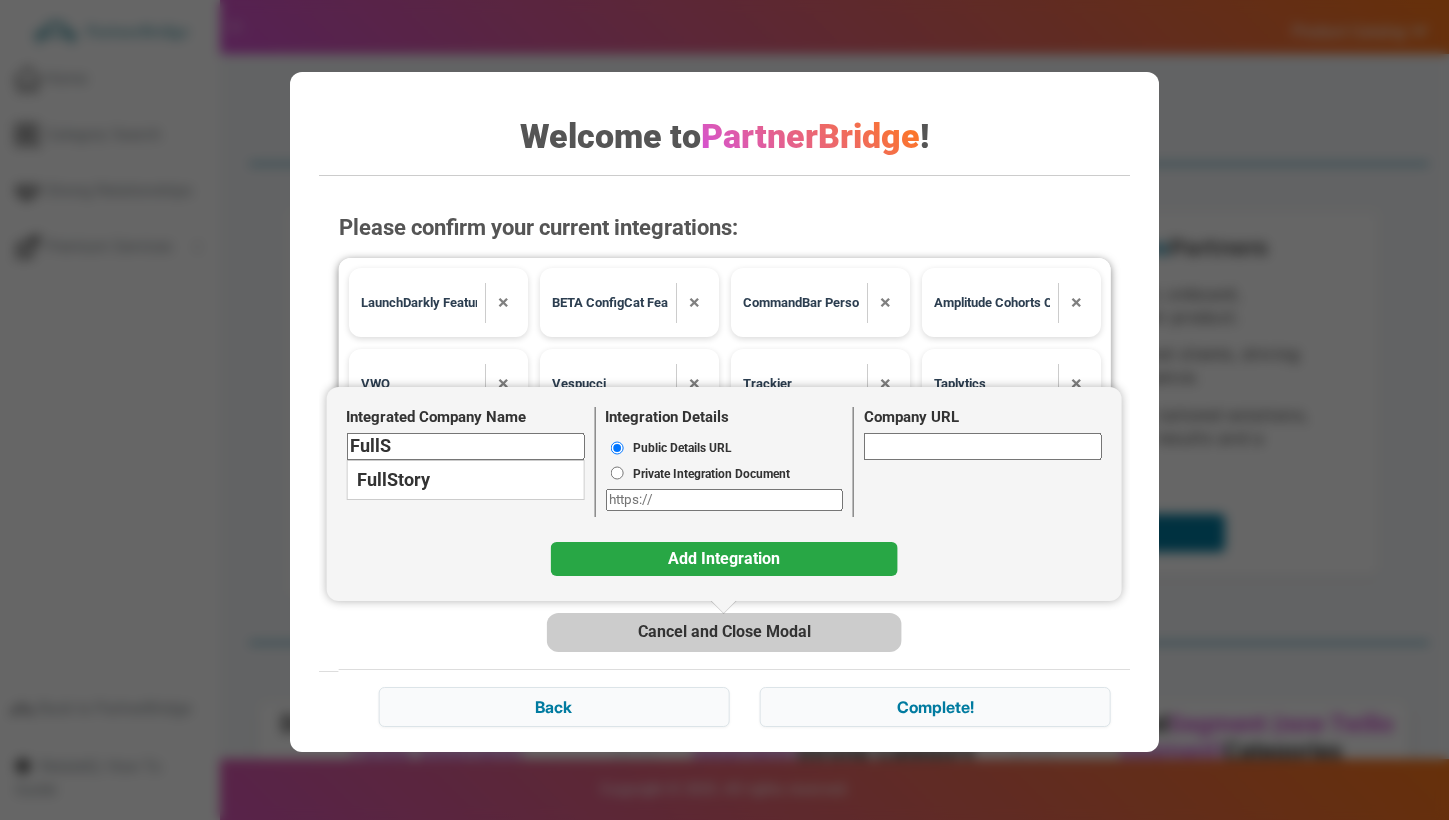 click on "FullStory" at bounding box center (465, 480) 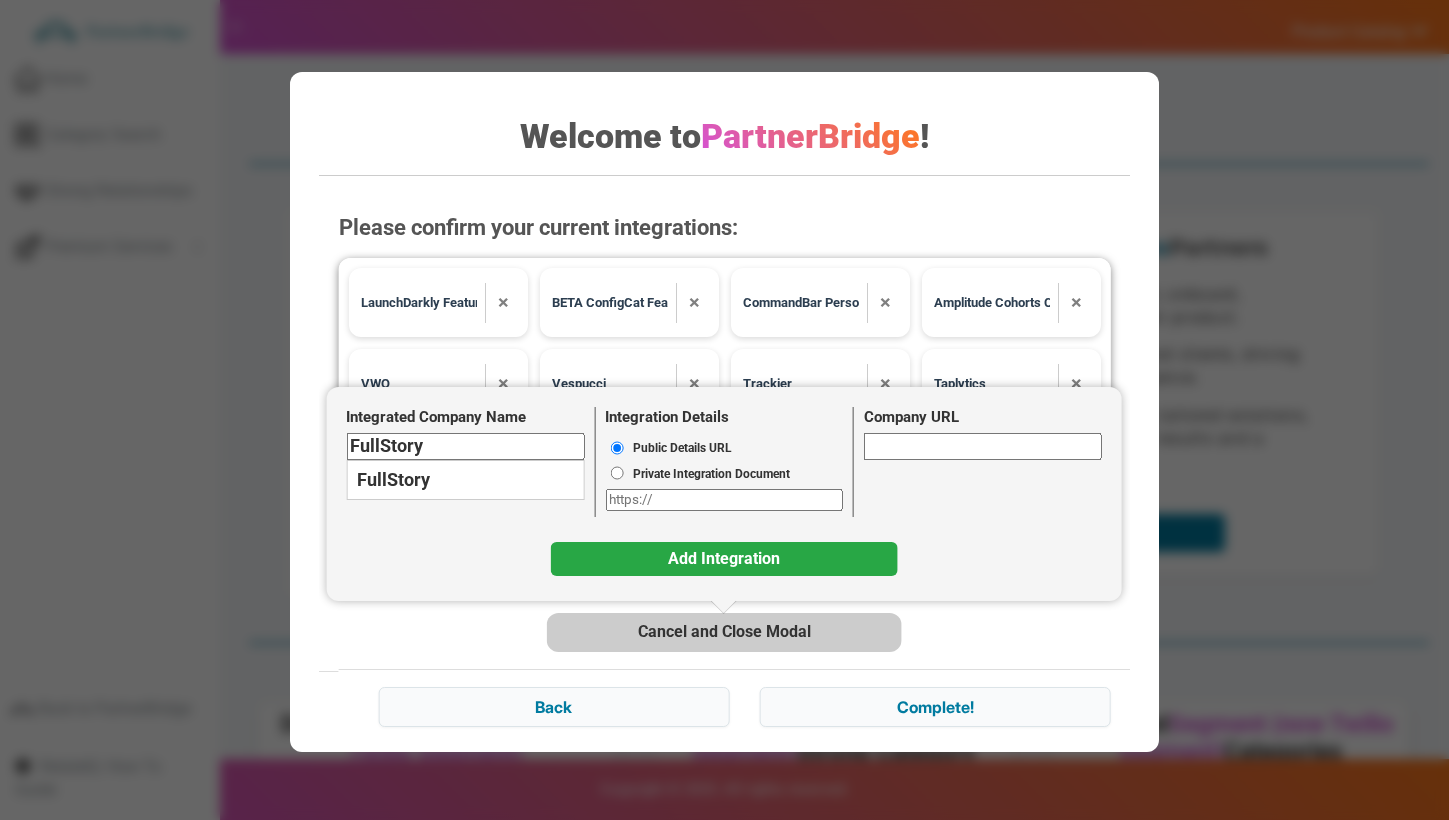 type on "https://fullstory.com" 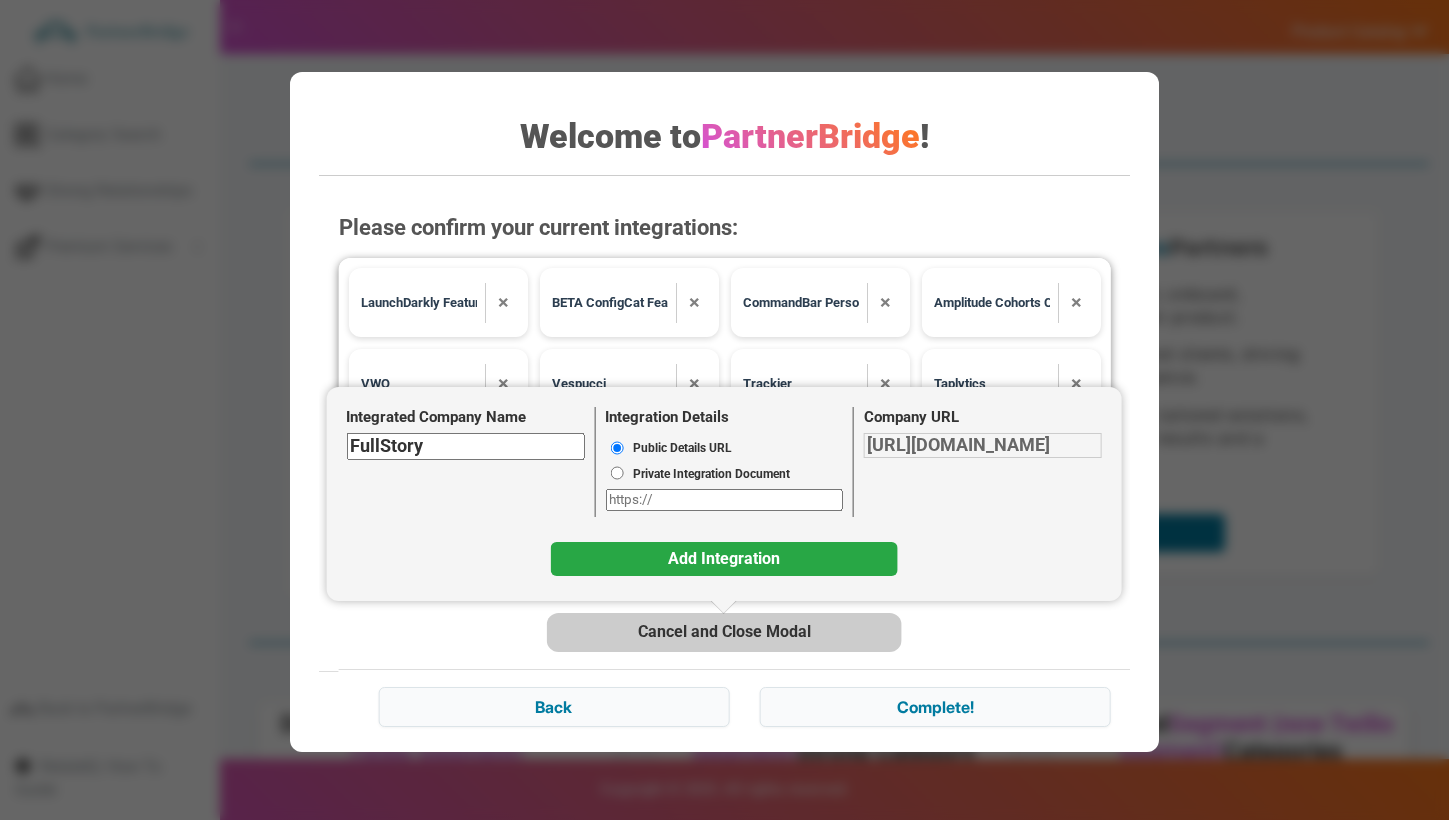 click on "FullStory" at bounding box center (465, 446) 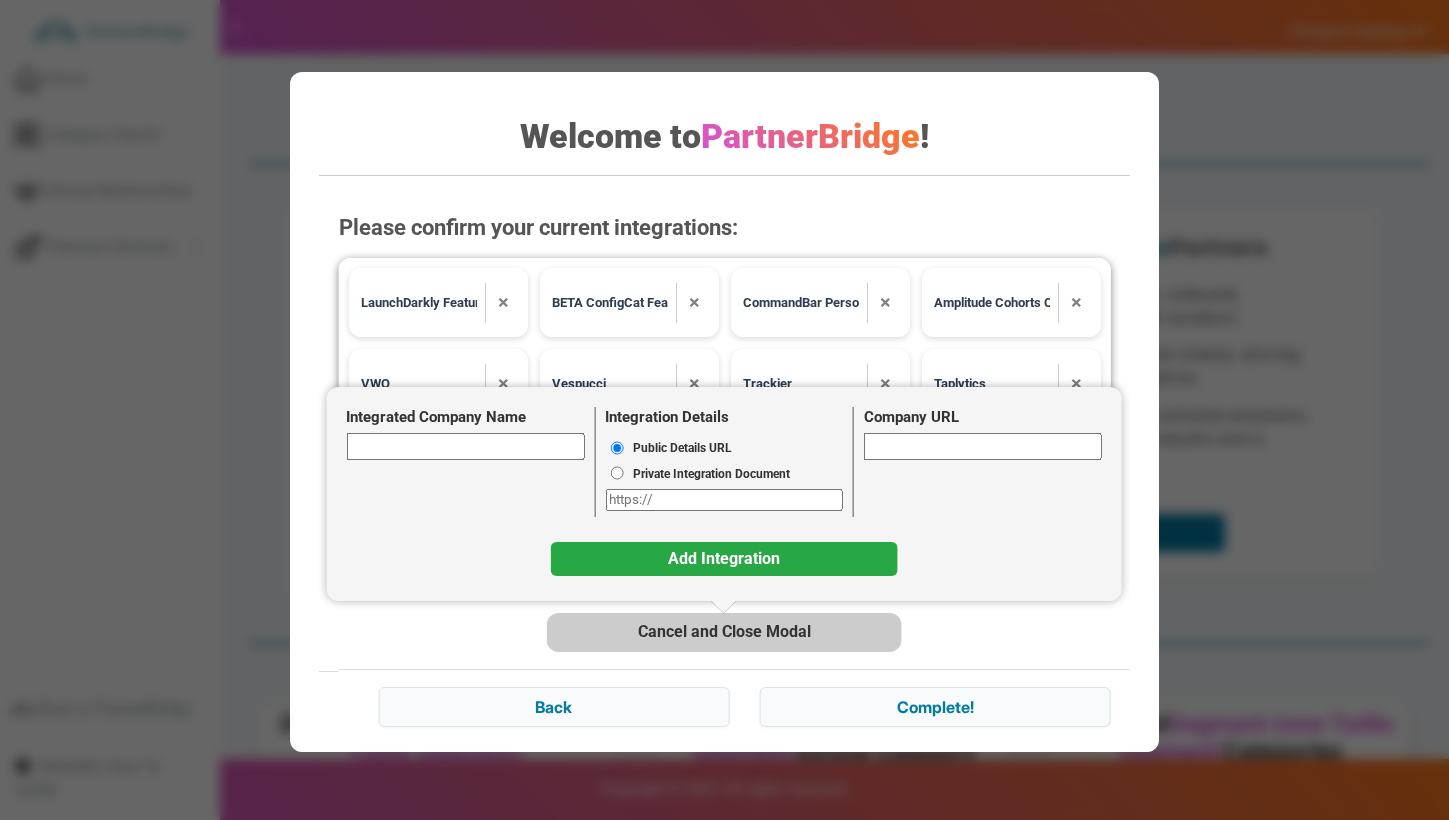 type 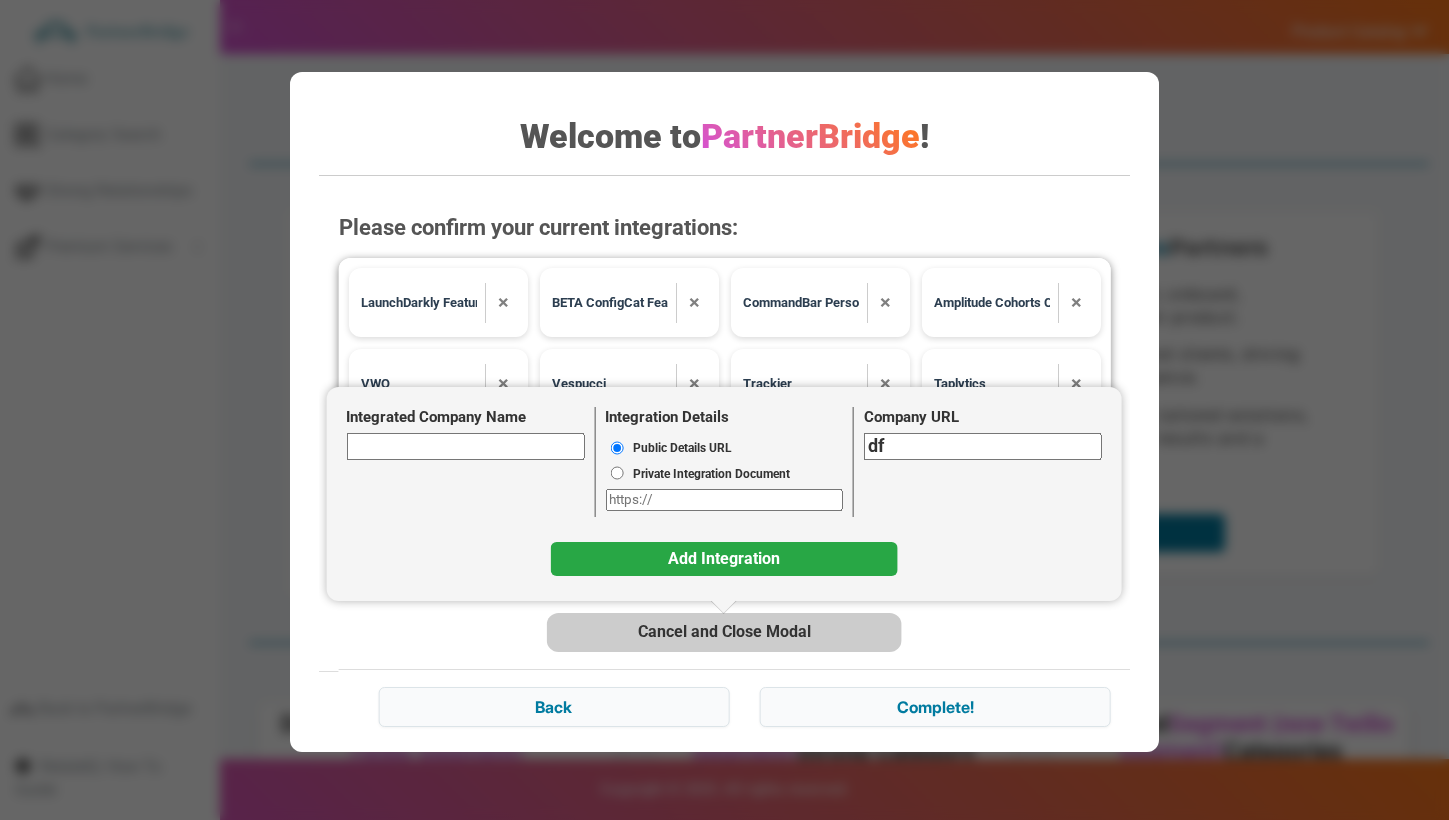 type on "d" 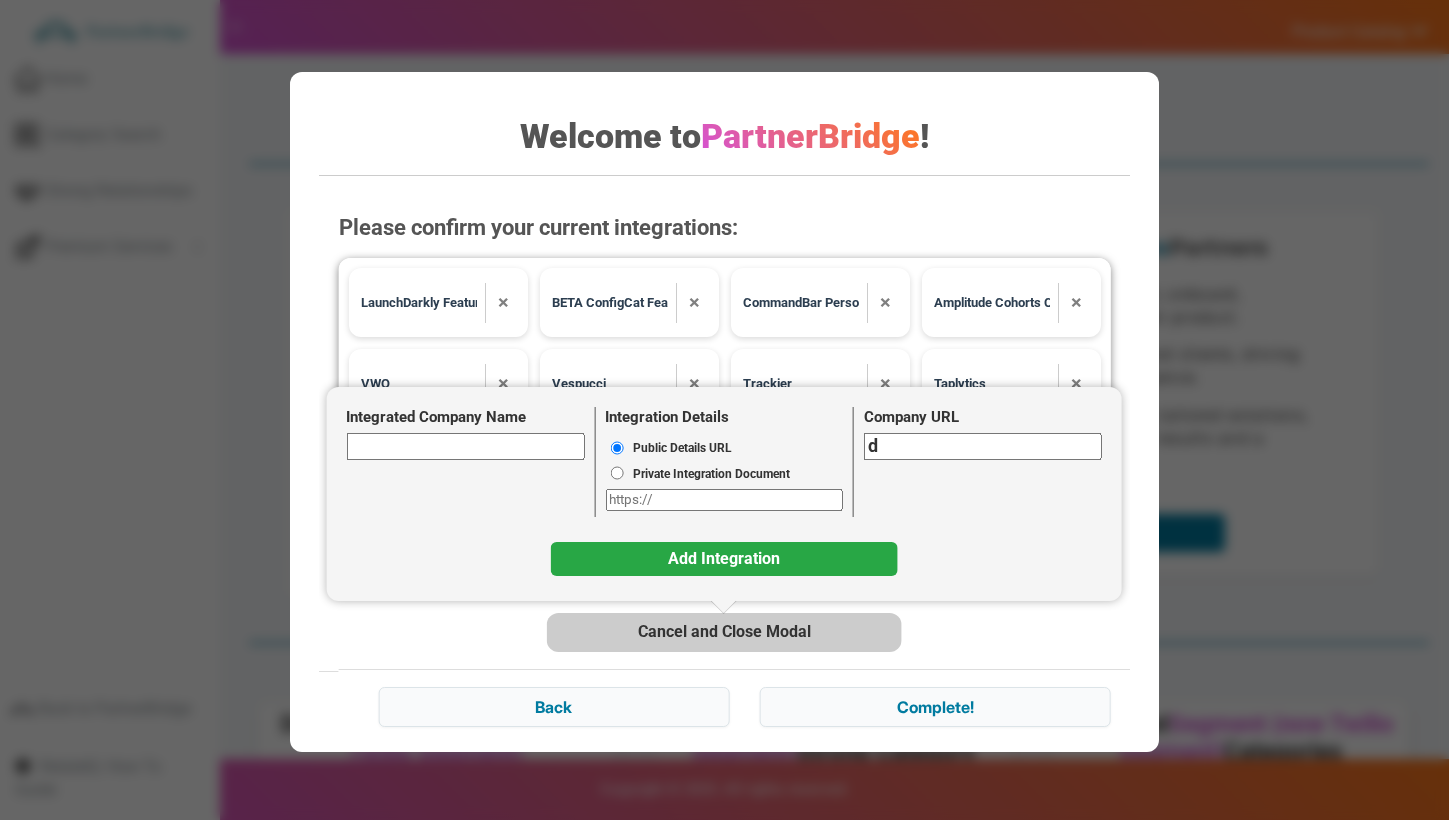 type 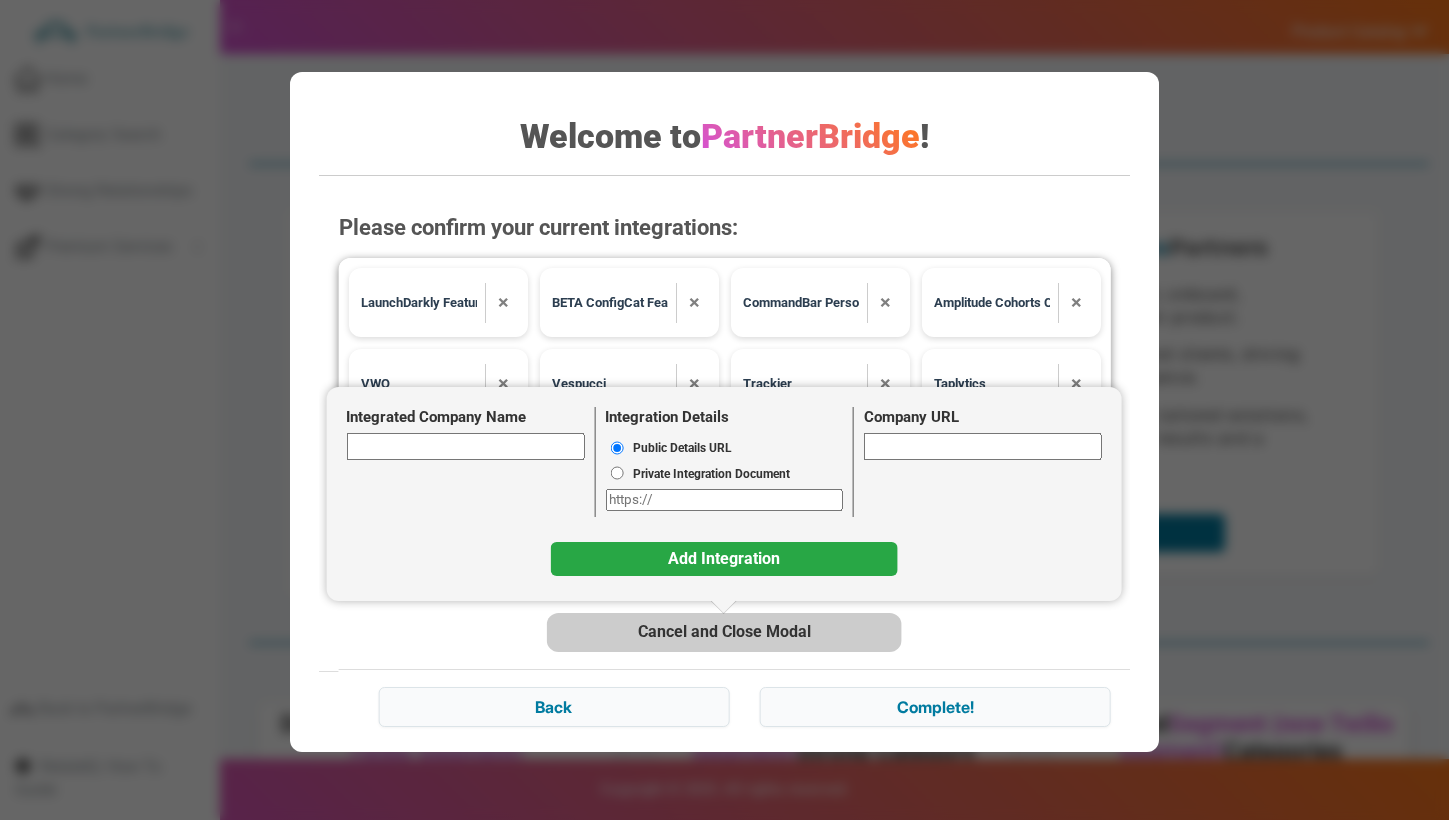 click on "Integrated Company Name" at bounding box center [465, 446] 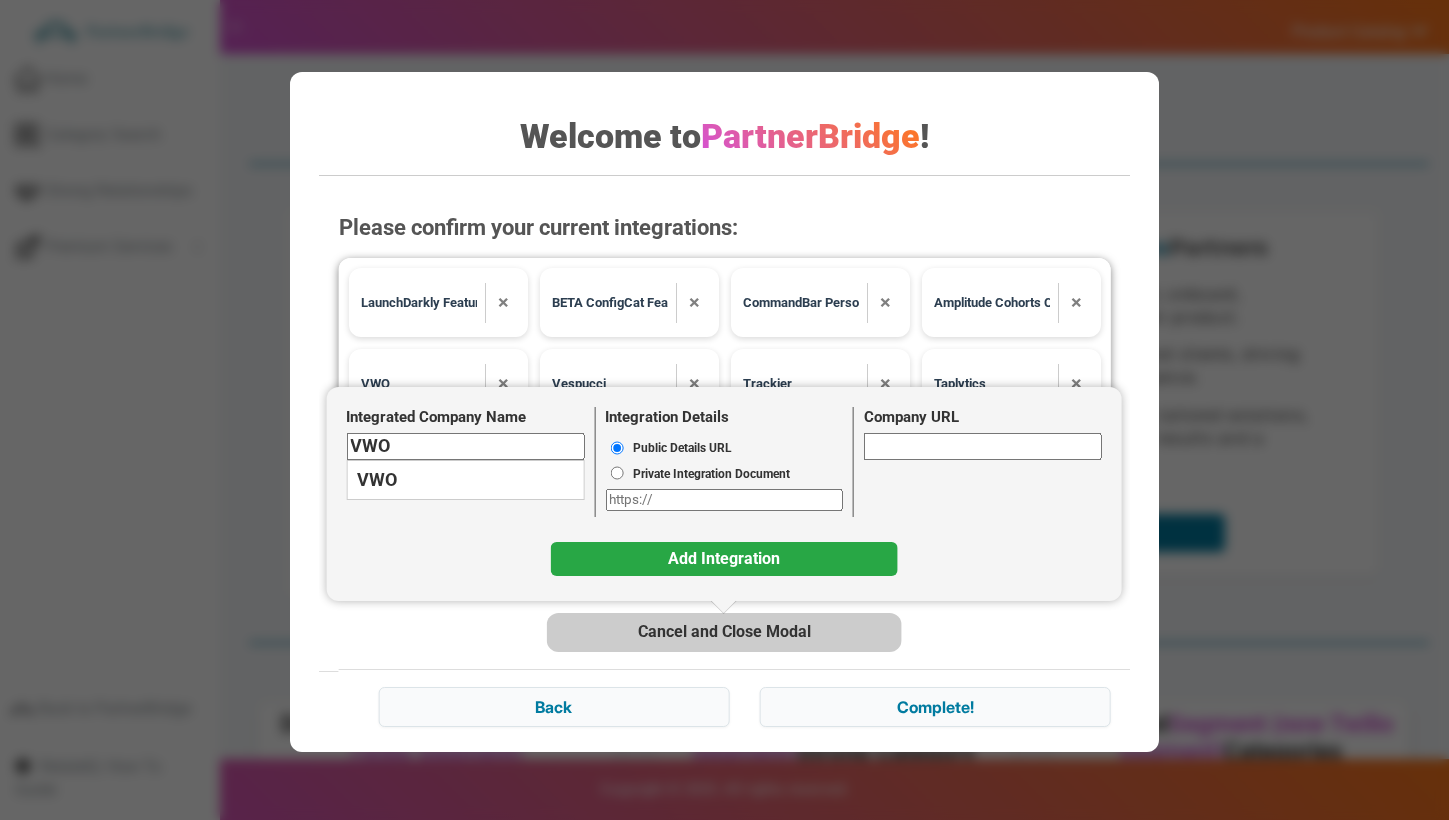 type on "VWO" 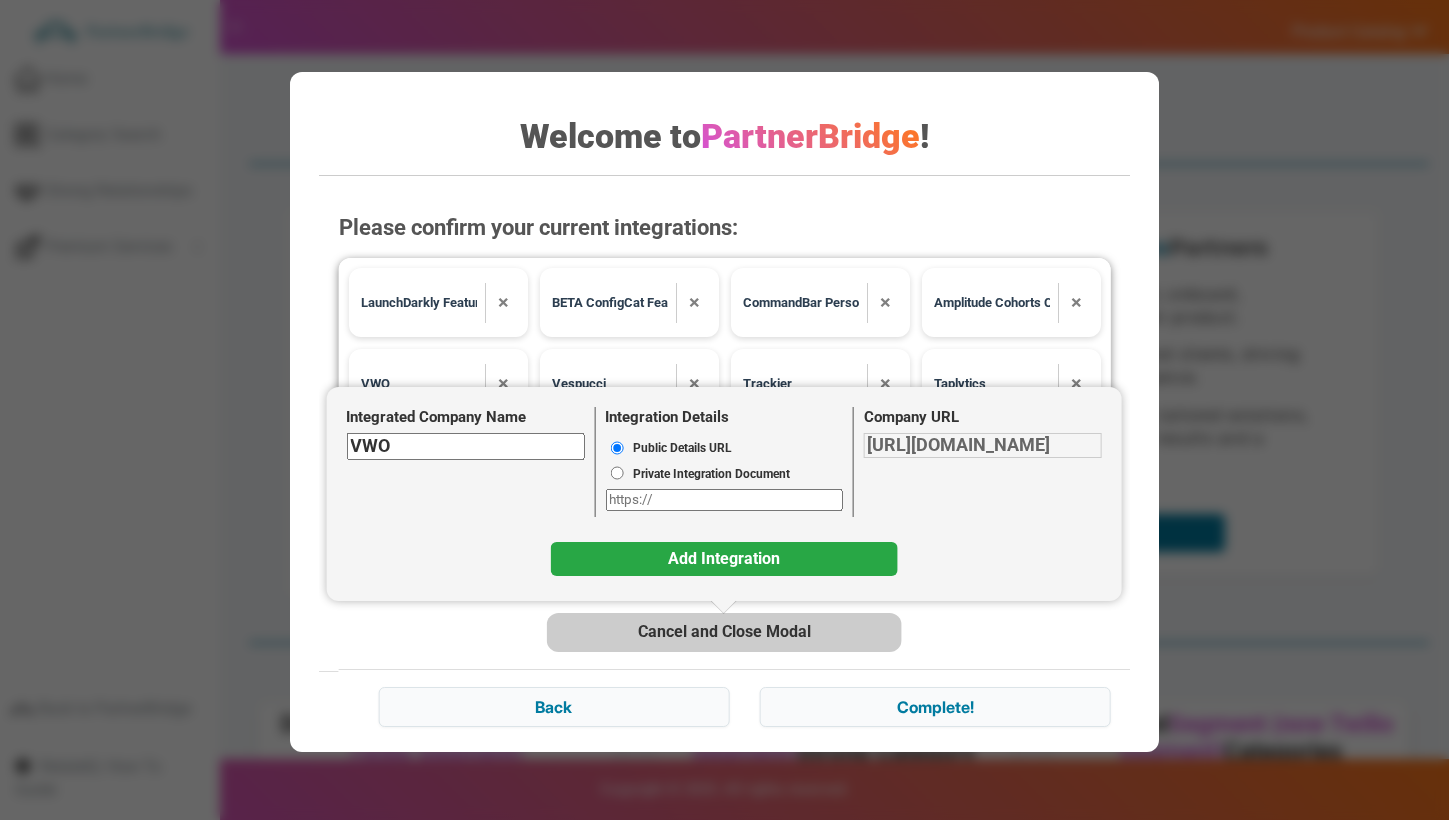 click on "https://vwo.com" at bounding box center [983, 445] 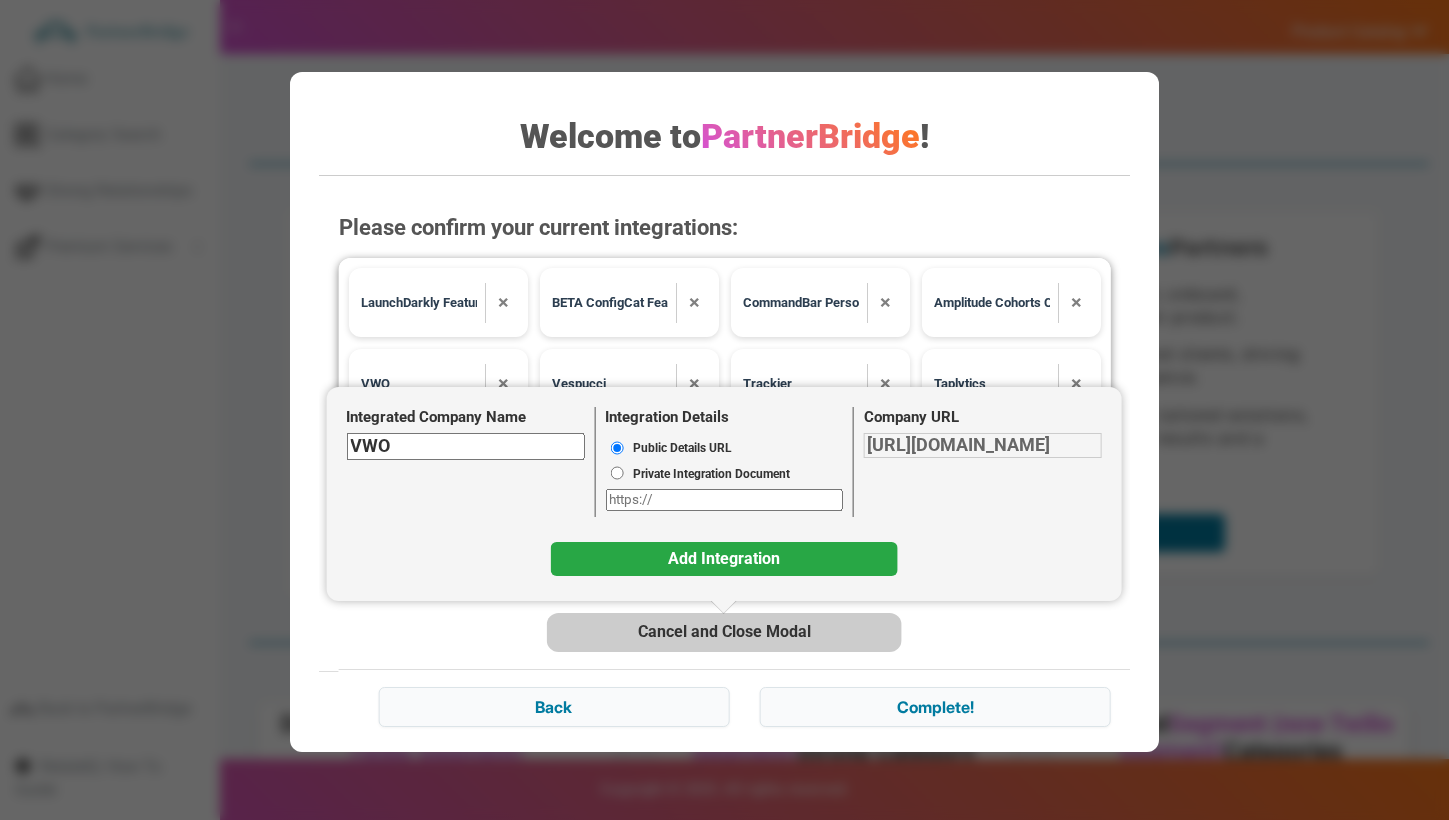 click on "Please confirm your current integrations:" at bounding box center (724, 227) 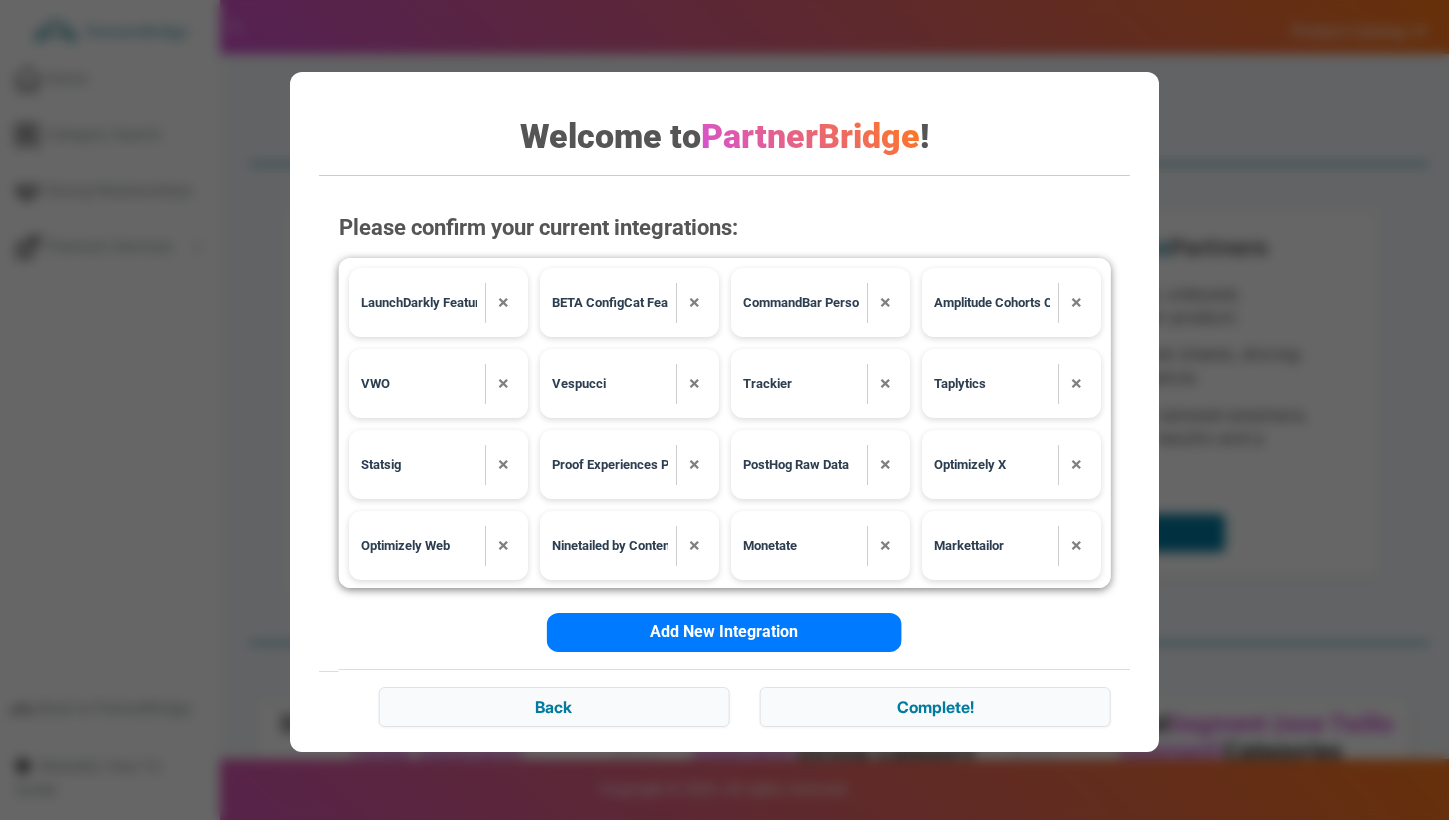 type 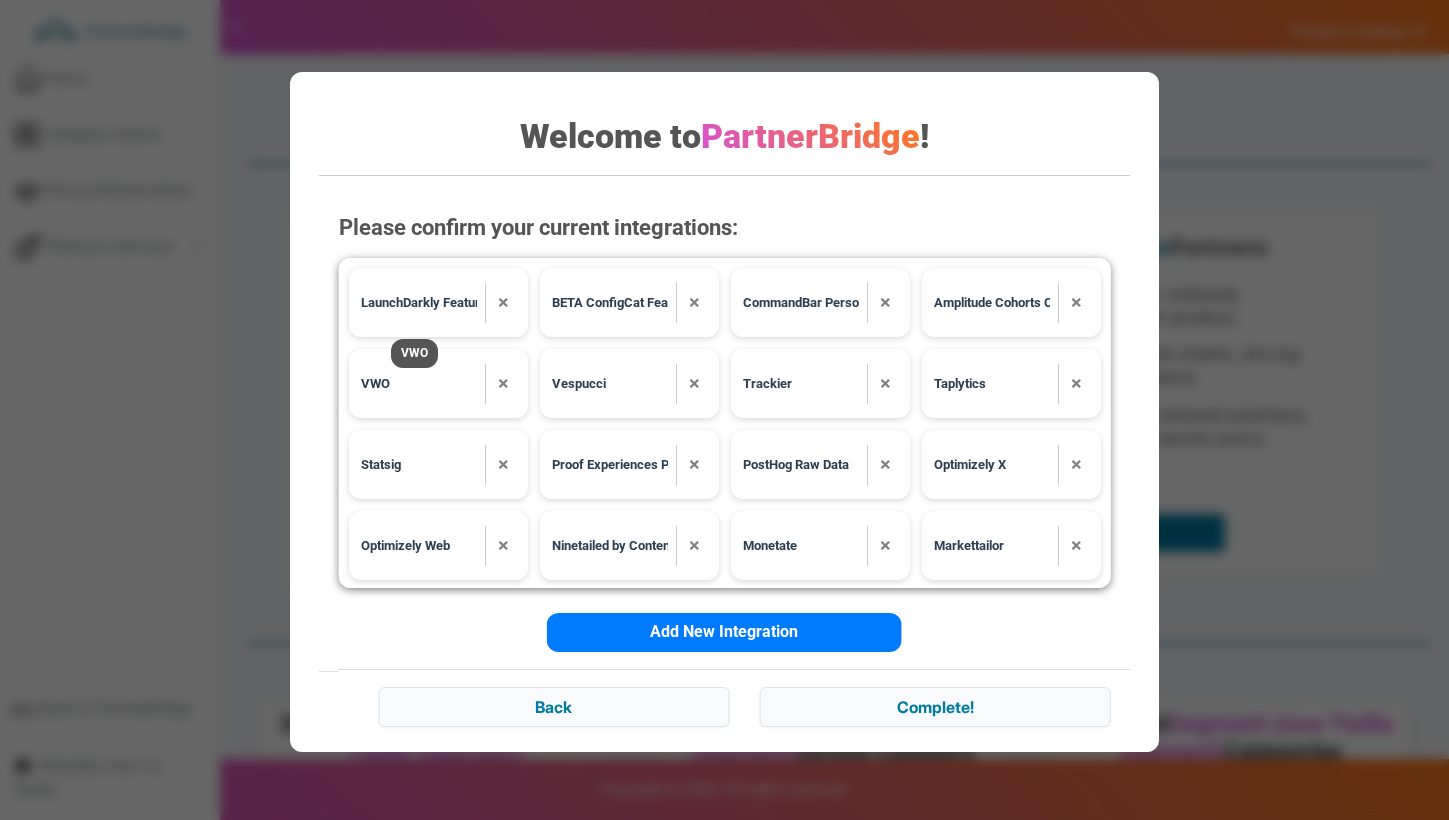 click on "VWO" at bounding box center [375, 384] 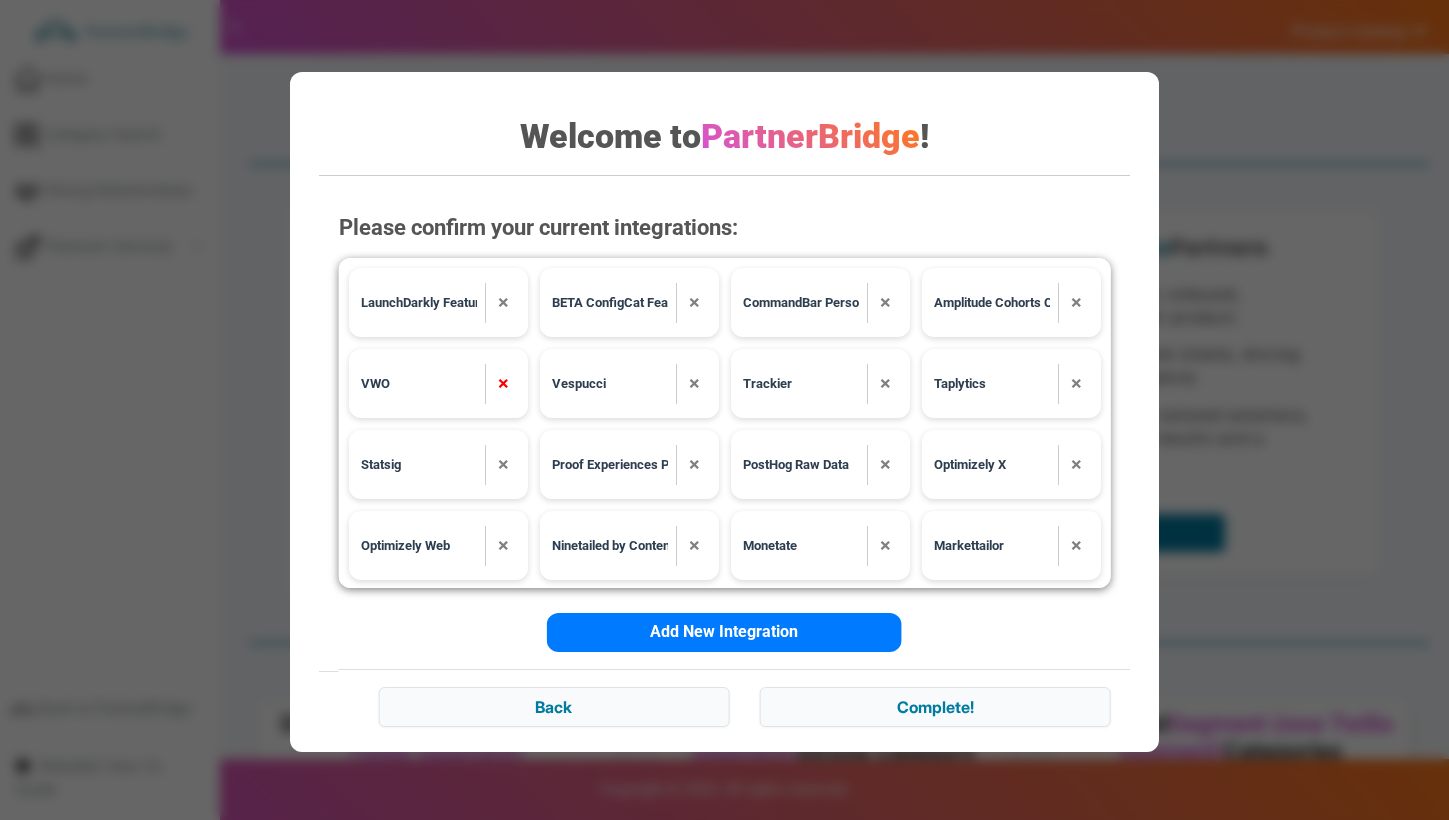 click on "×" at bounding box center (503, 383) 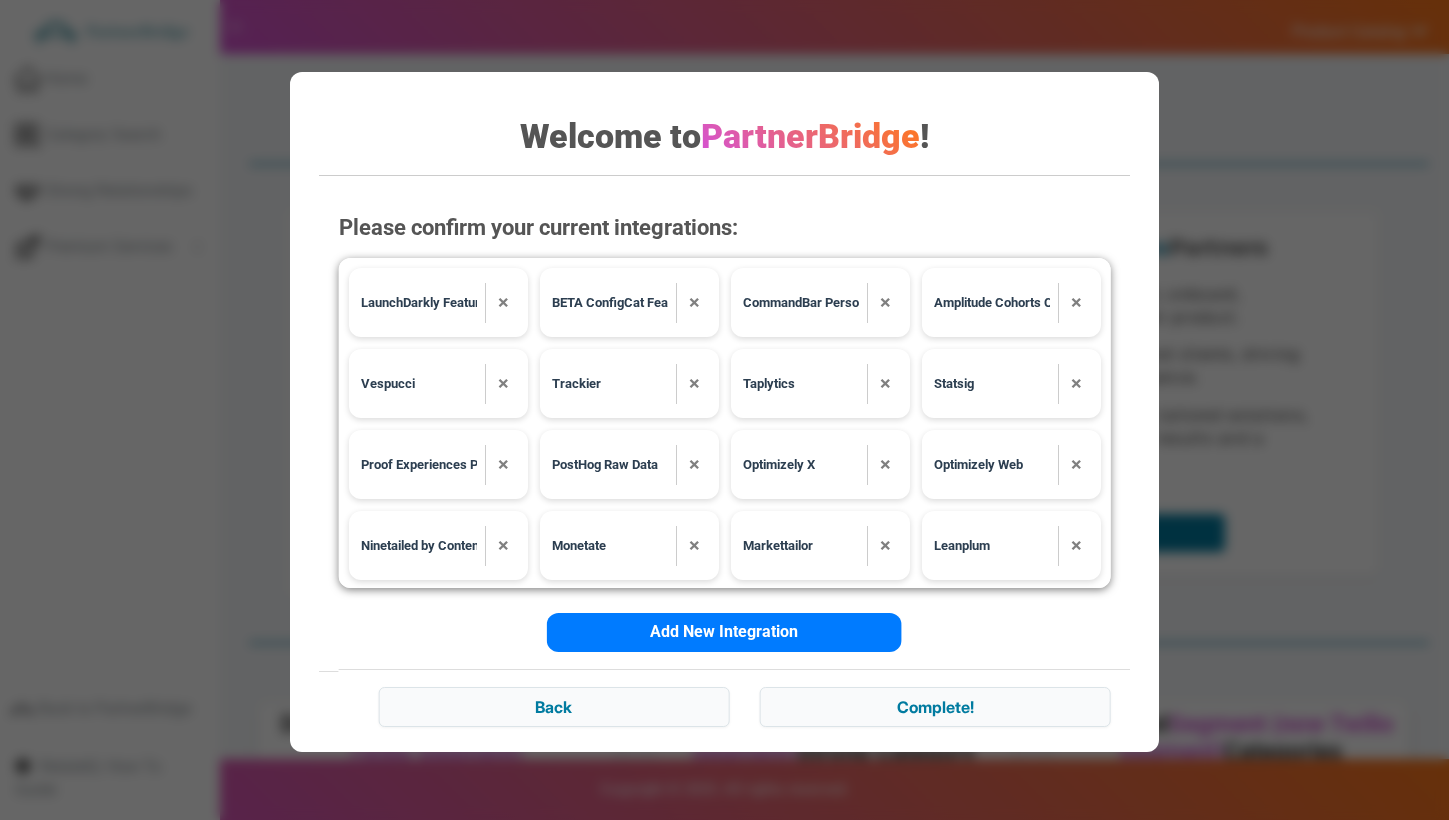 click on "Add New Integration" at bounding box center (724, 632) 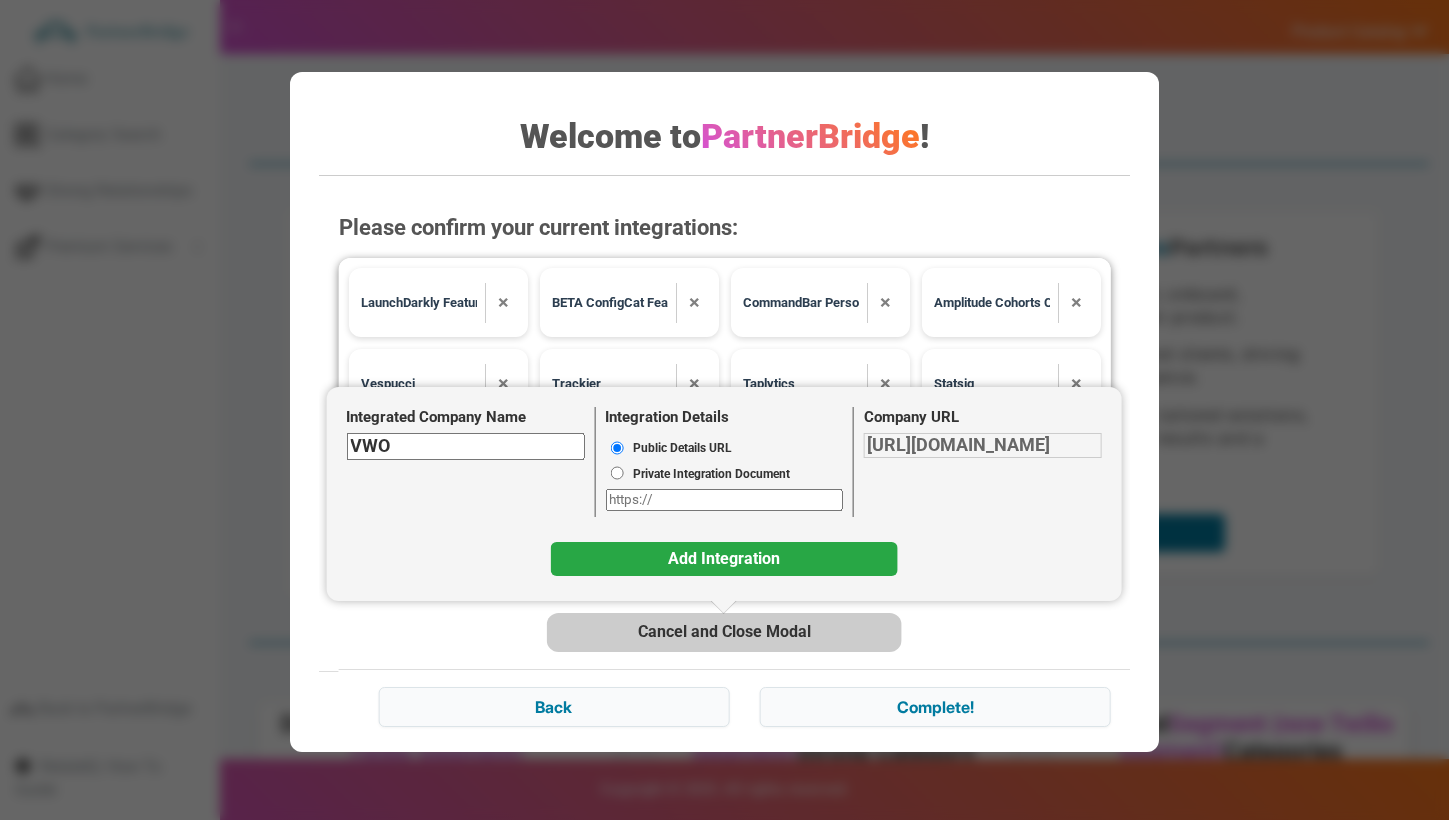 click on "VWO" at bounding box center [465, 446] 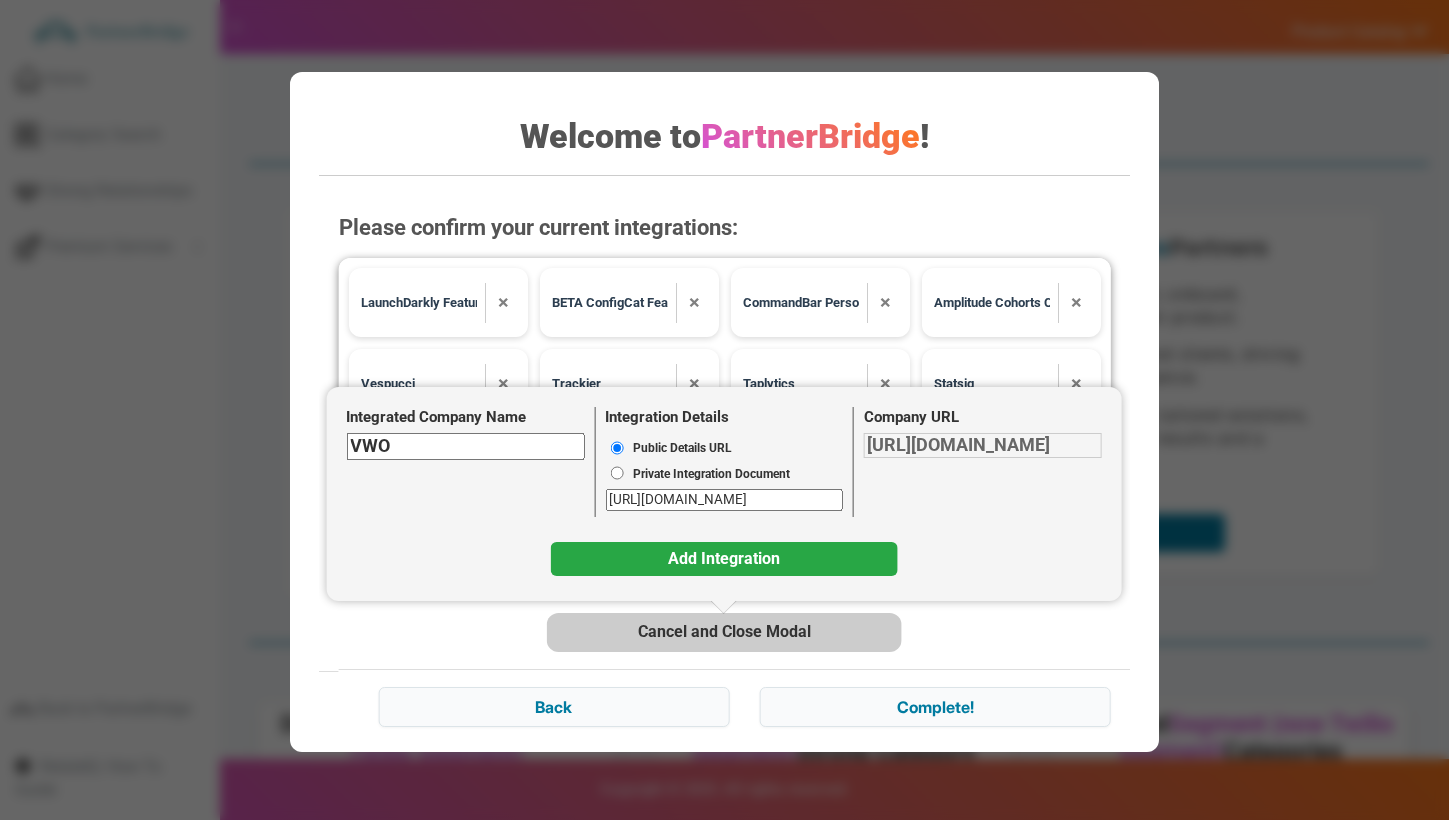 scroll, scrollTop: 0, scrollLeft: 253, axis: horizontal 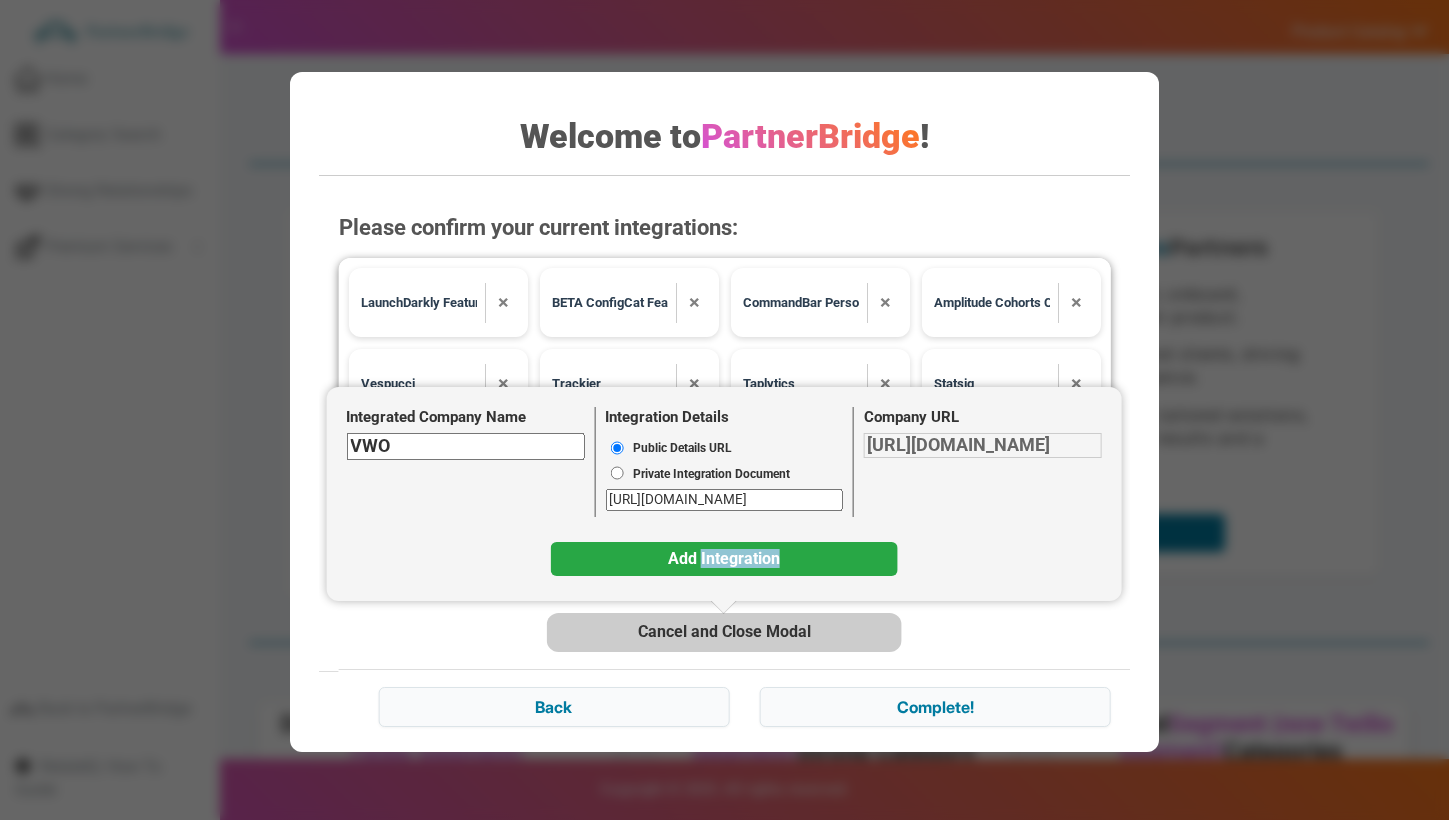 click on "Add Integration" at bounding box center [723, 559] 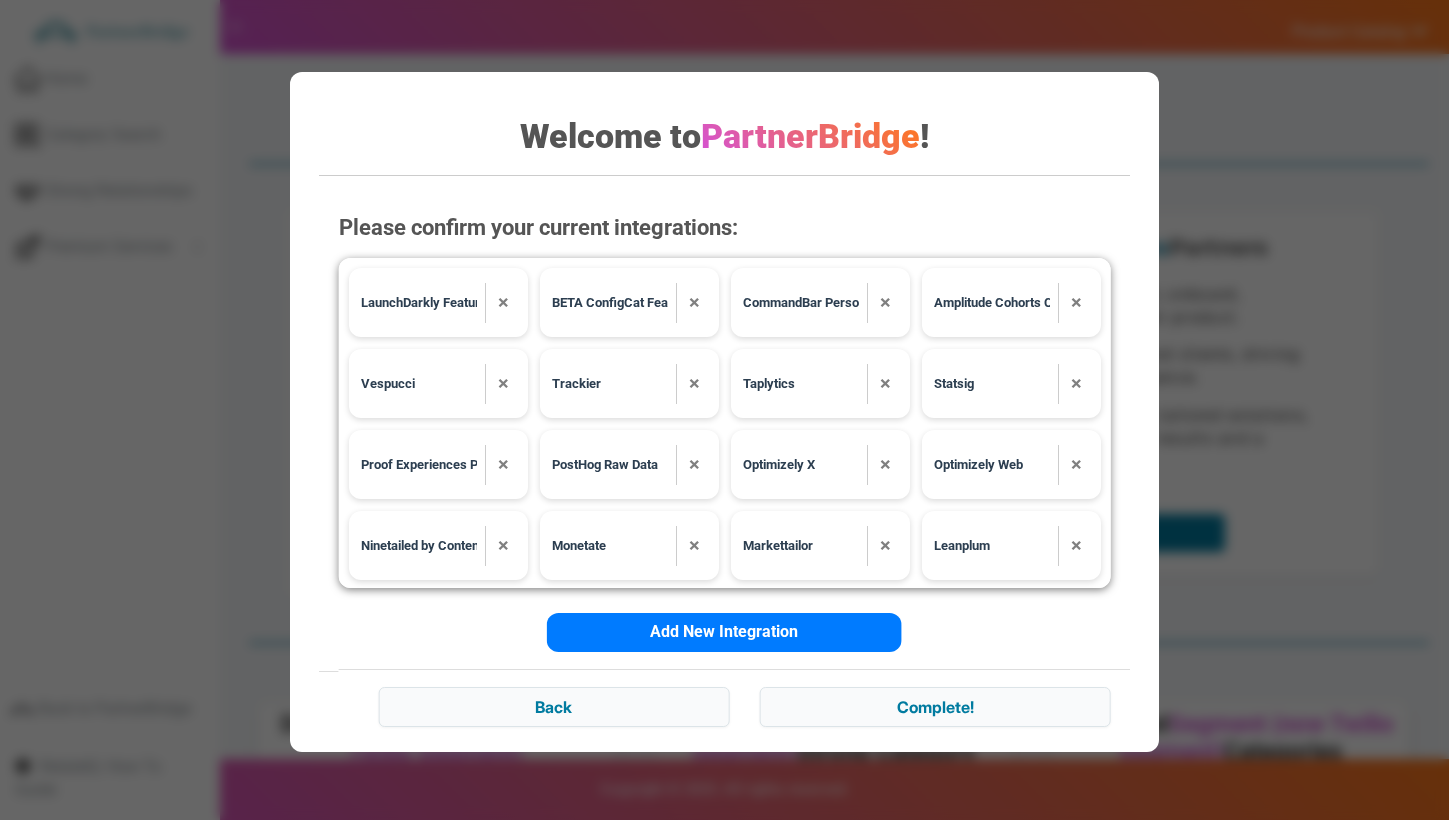 click on "Leanplum ×" at bounding box center [1010, 545] 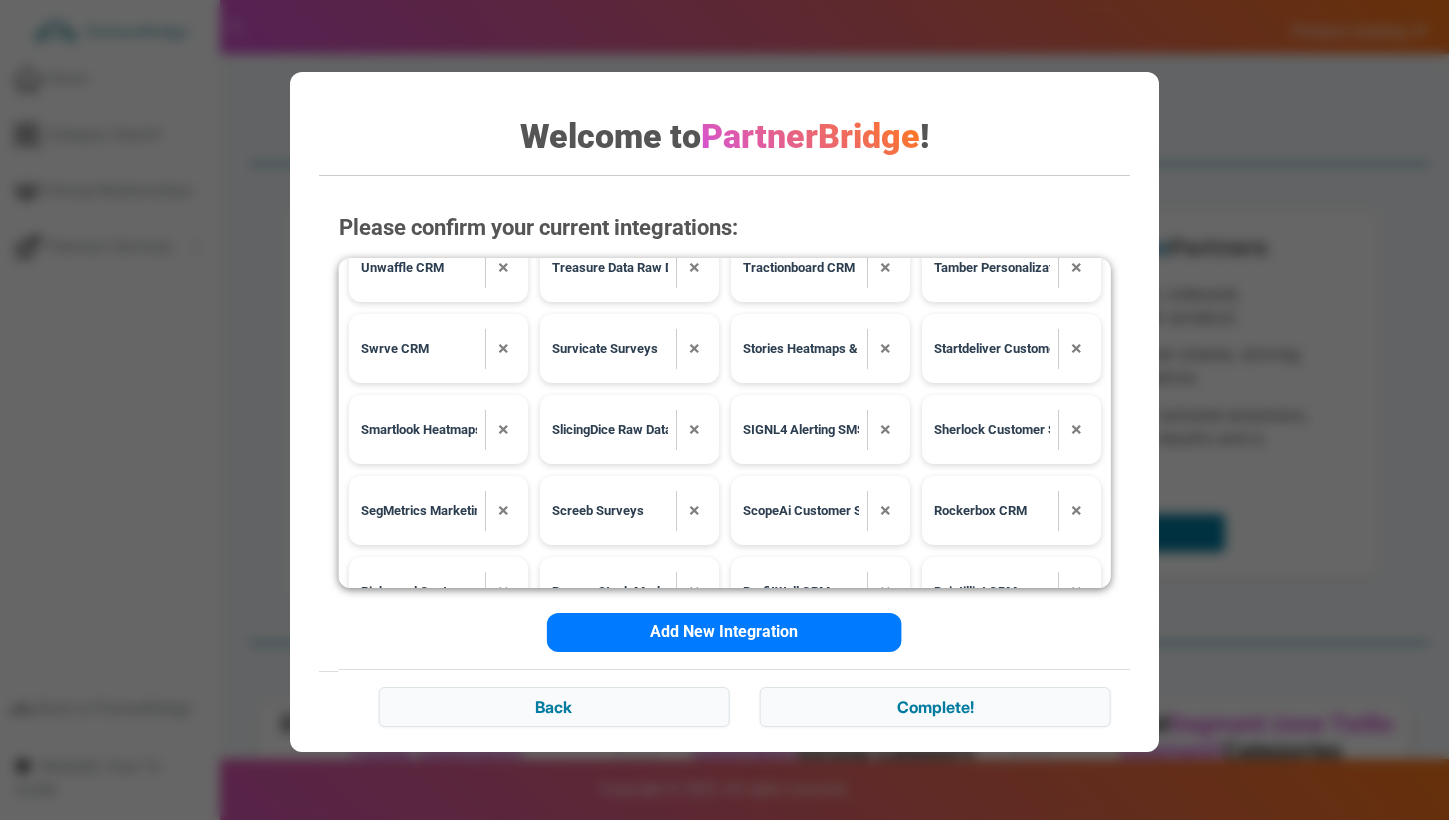 scroll, scrollTop: 4770, scrollLeft: 0, axis: vertical 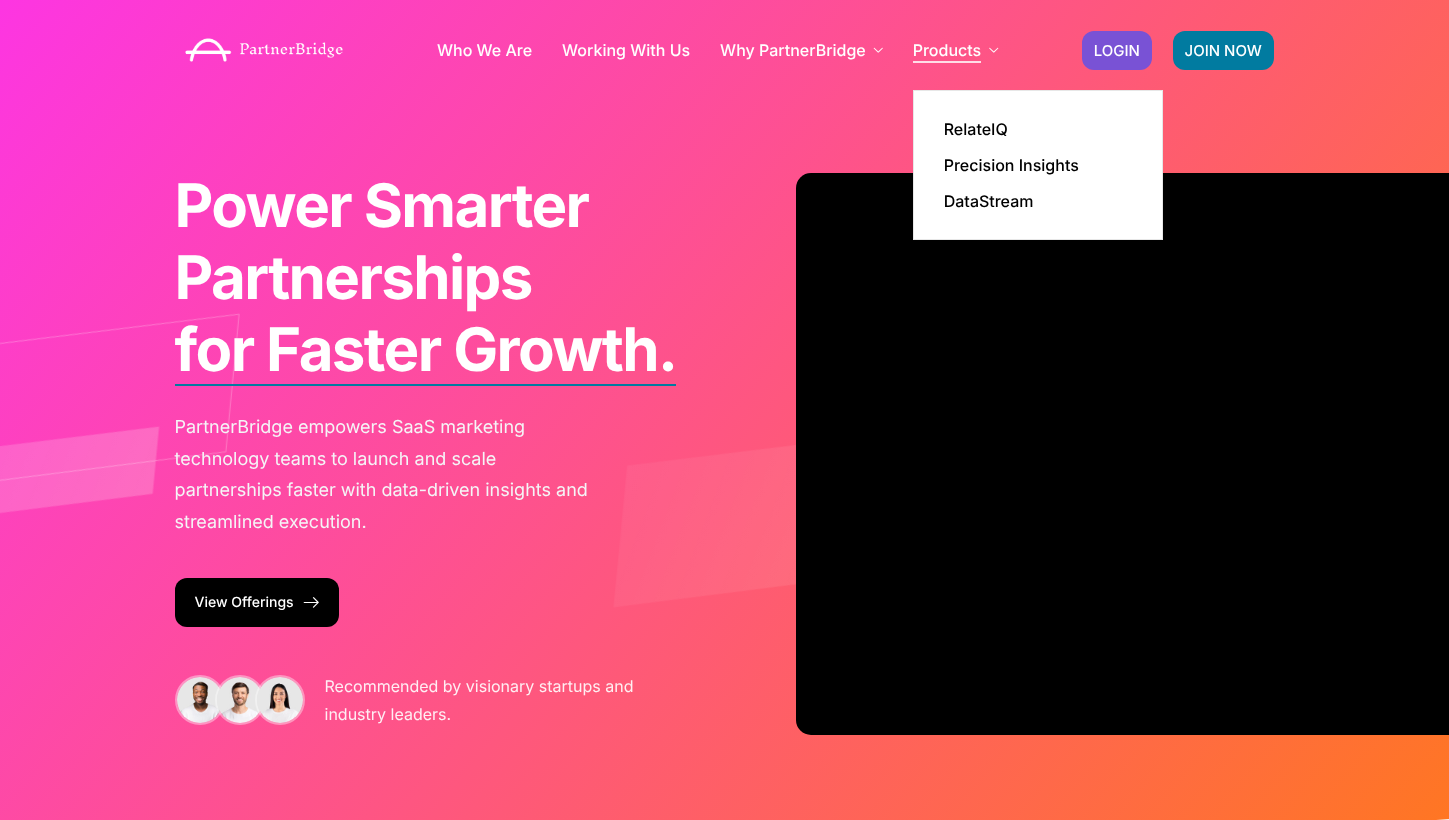 click at bounding box center [993, 50] 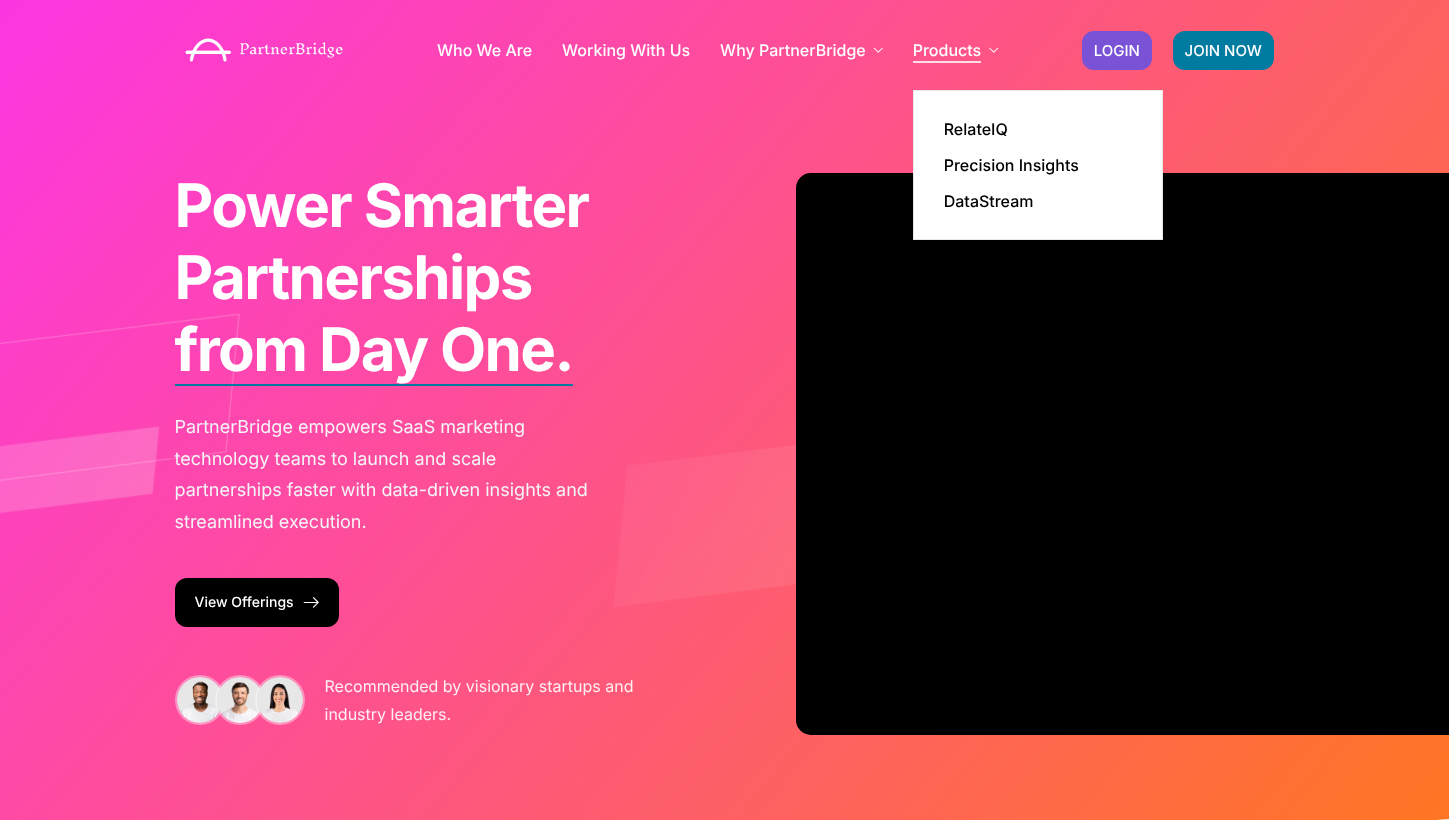 click on "Products" at bounding box center [955, 50] 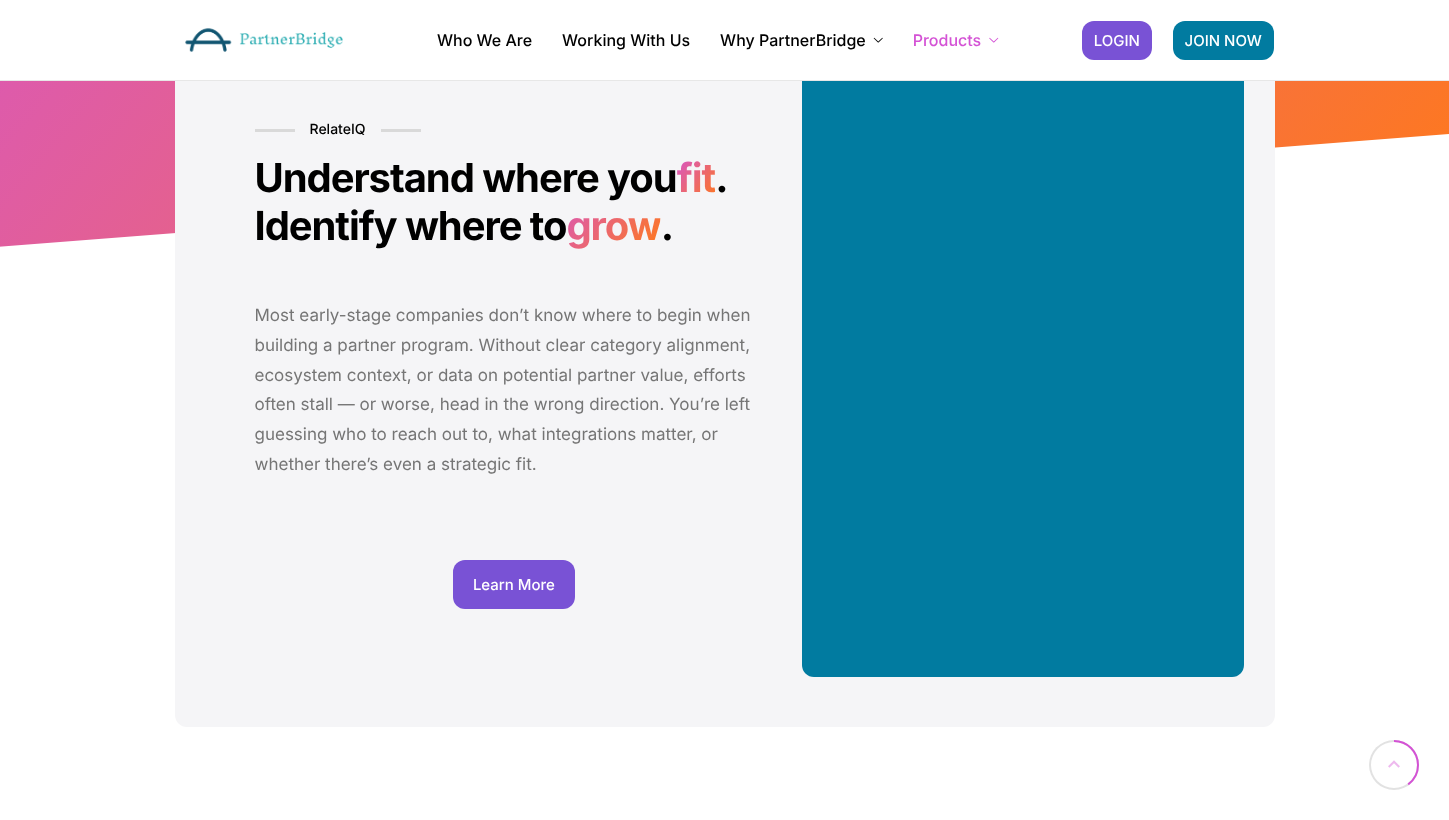 scroll, scrollTop: 0, scrollLeft: 0, axis: both 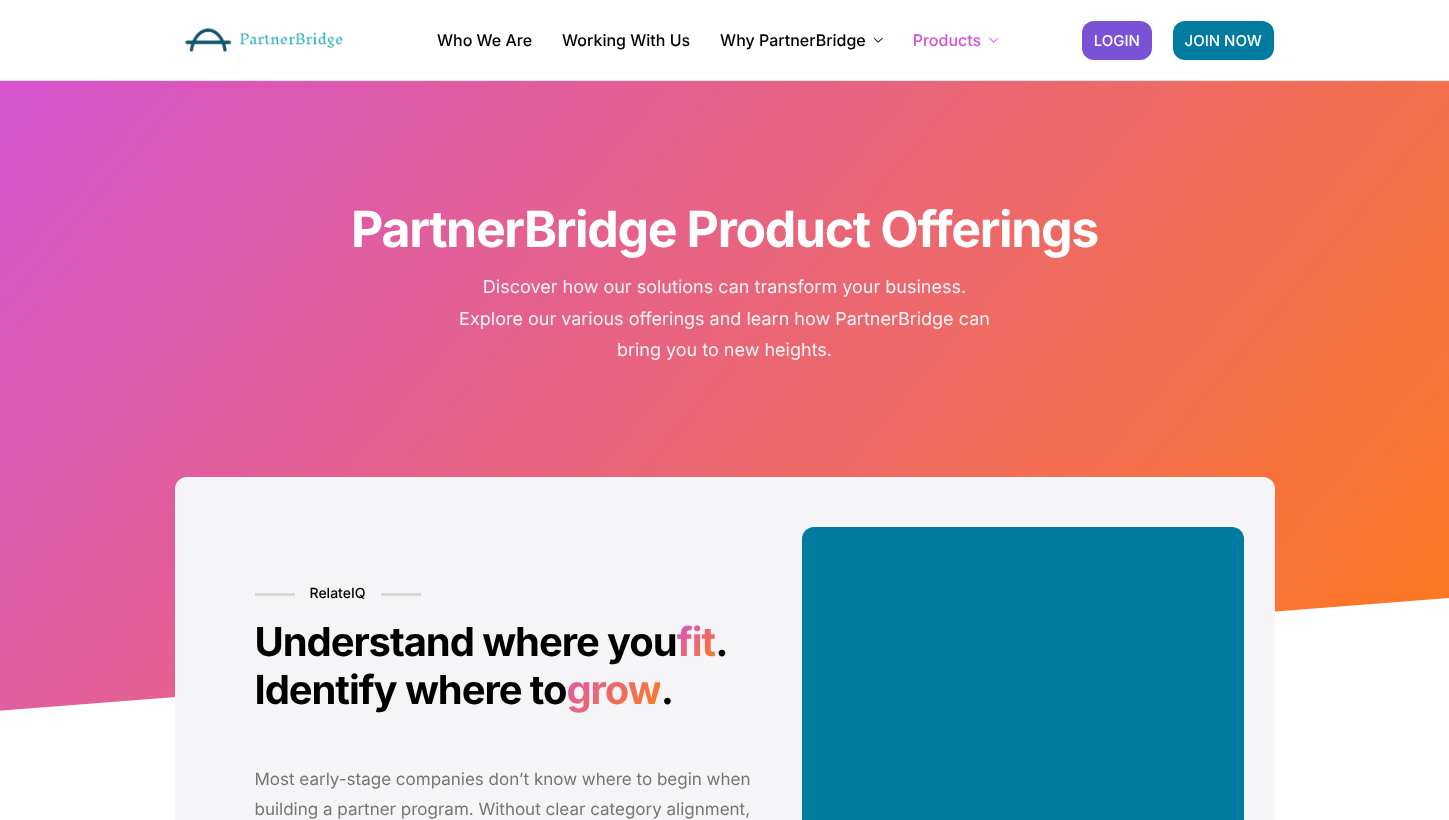 click on "JOIN NOW
LOGIN" at bounding box center [1178, 40] 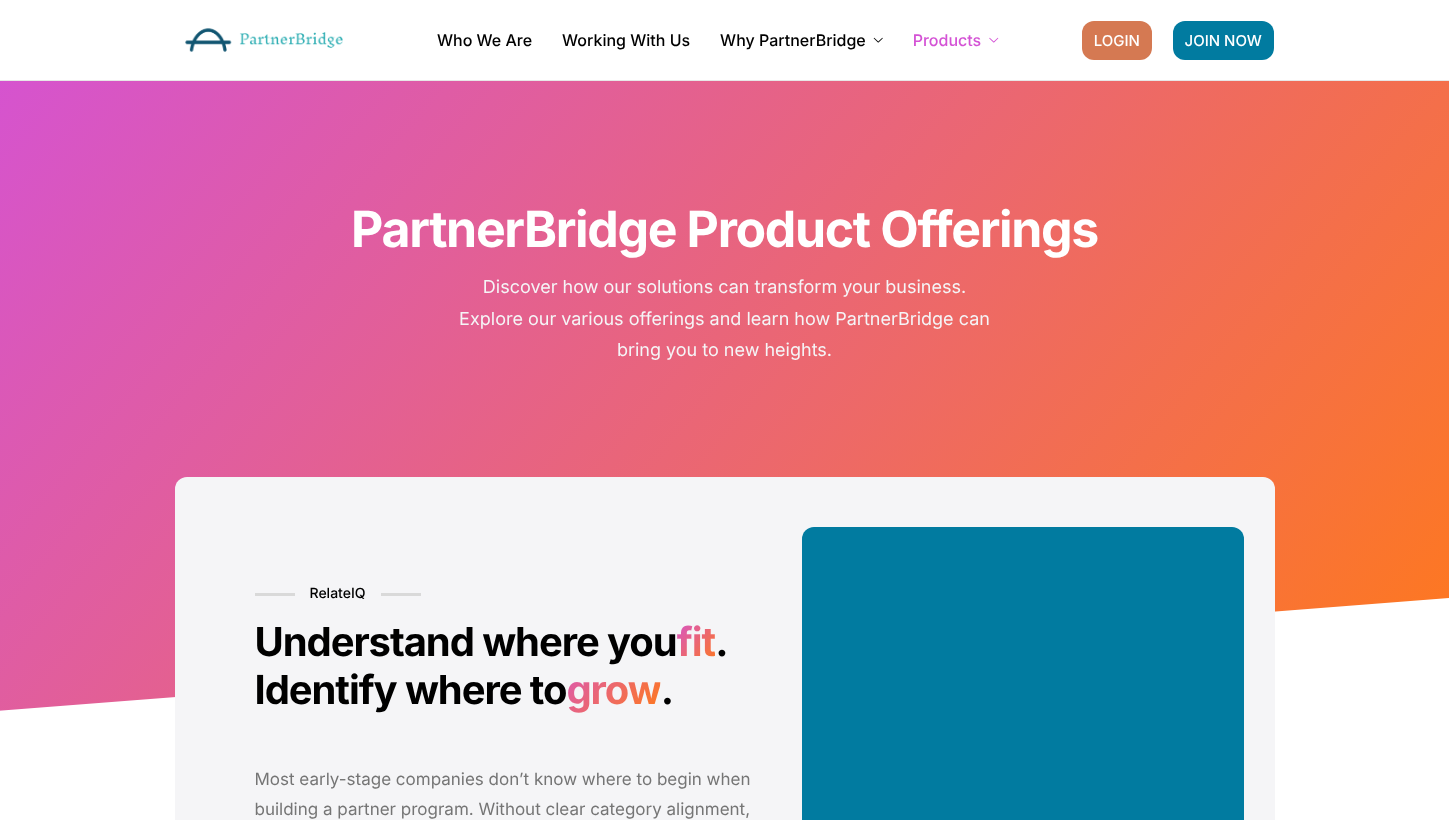 click on "LOGIN" at bounding box center (1117, 40) 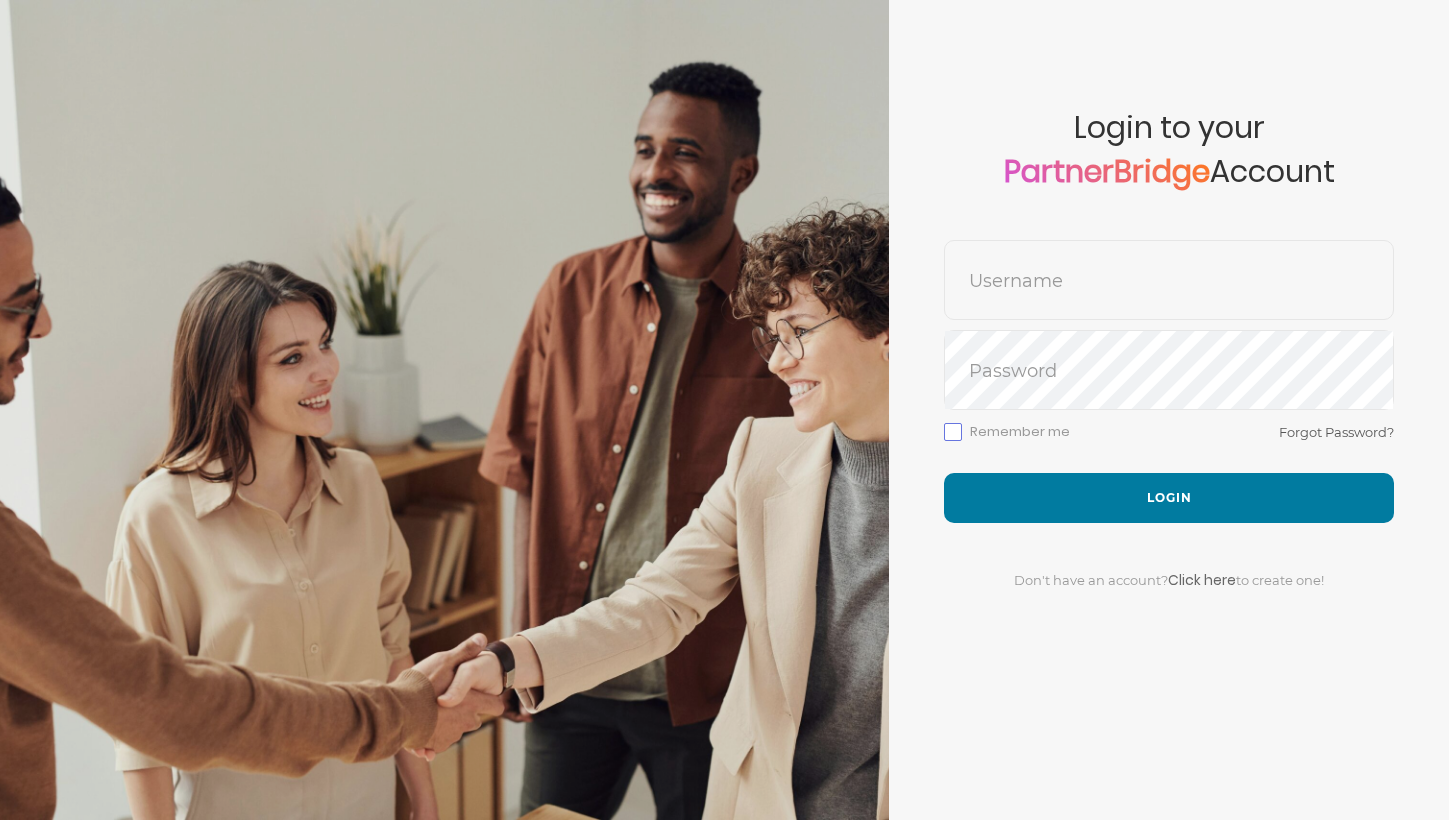 scroll, scrollTop: 0, scrollLeft: 0, axis: both 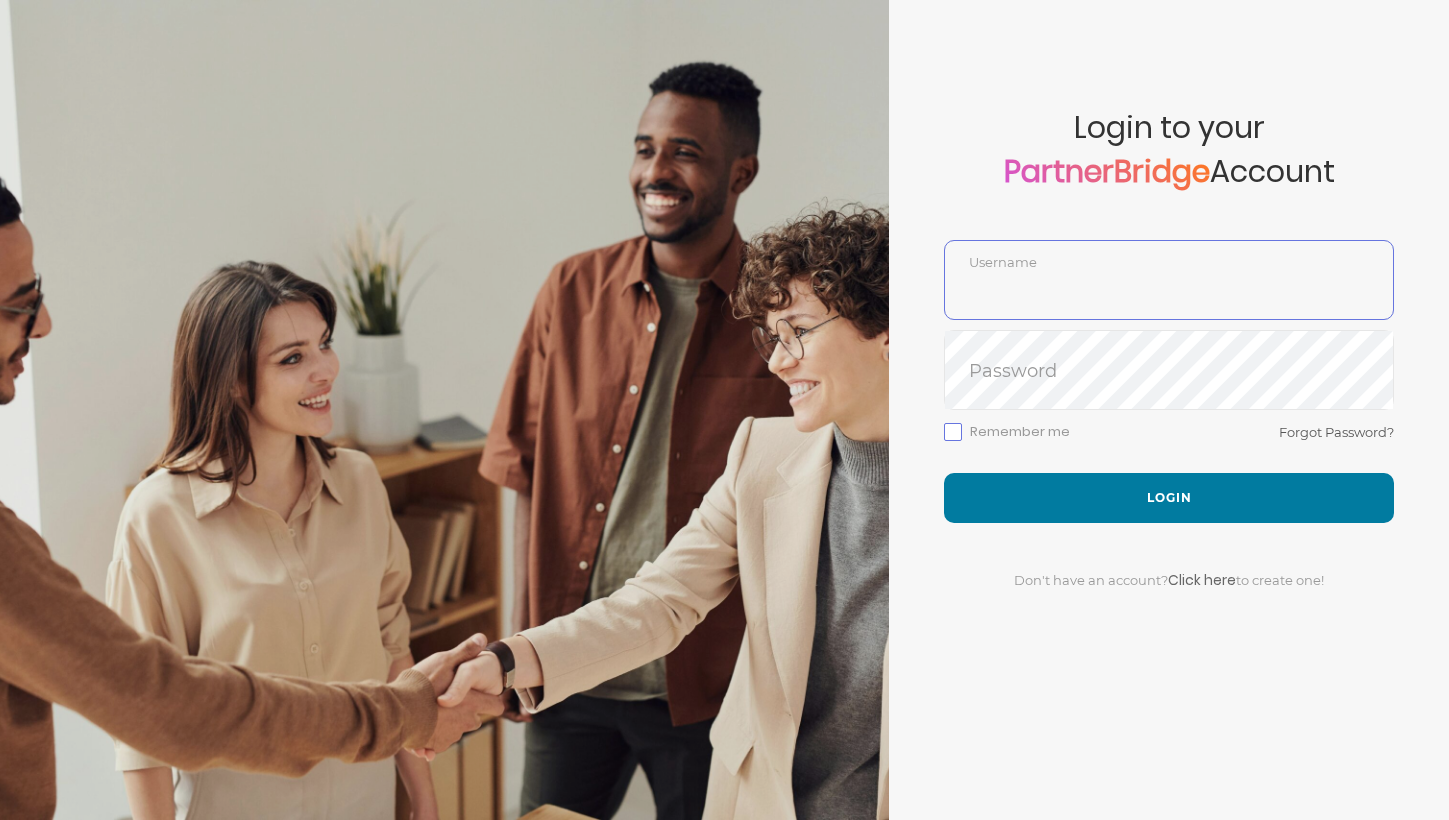 type on "DemoUser" 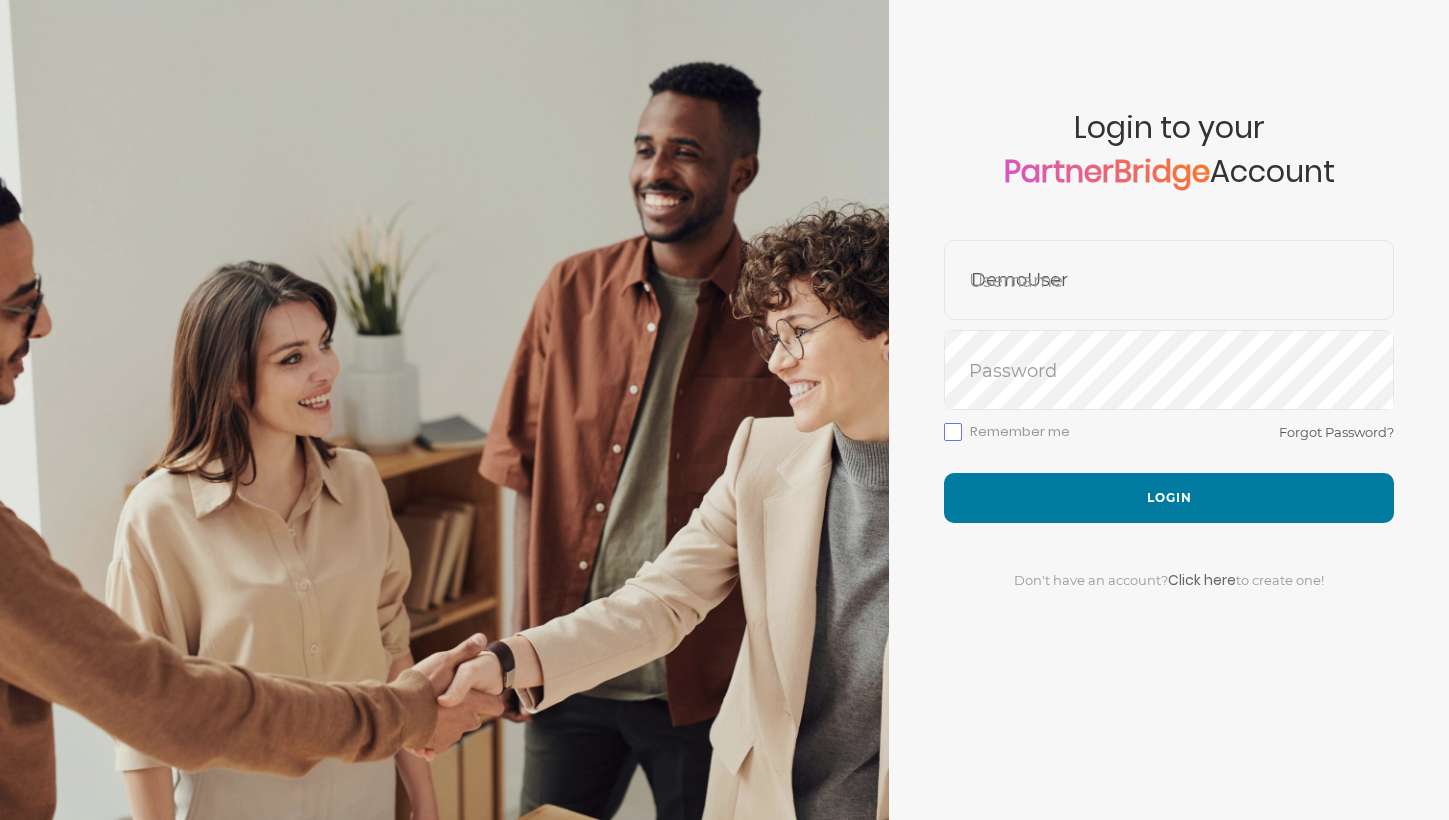 click on "Remember me
Forgot Password?" at bounding box center [1169, 446] 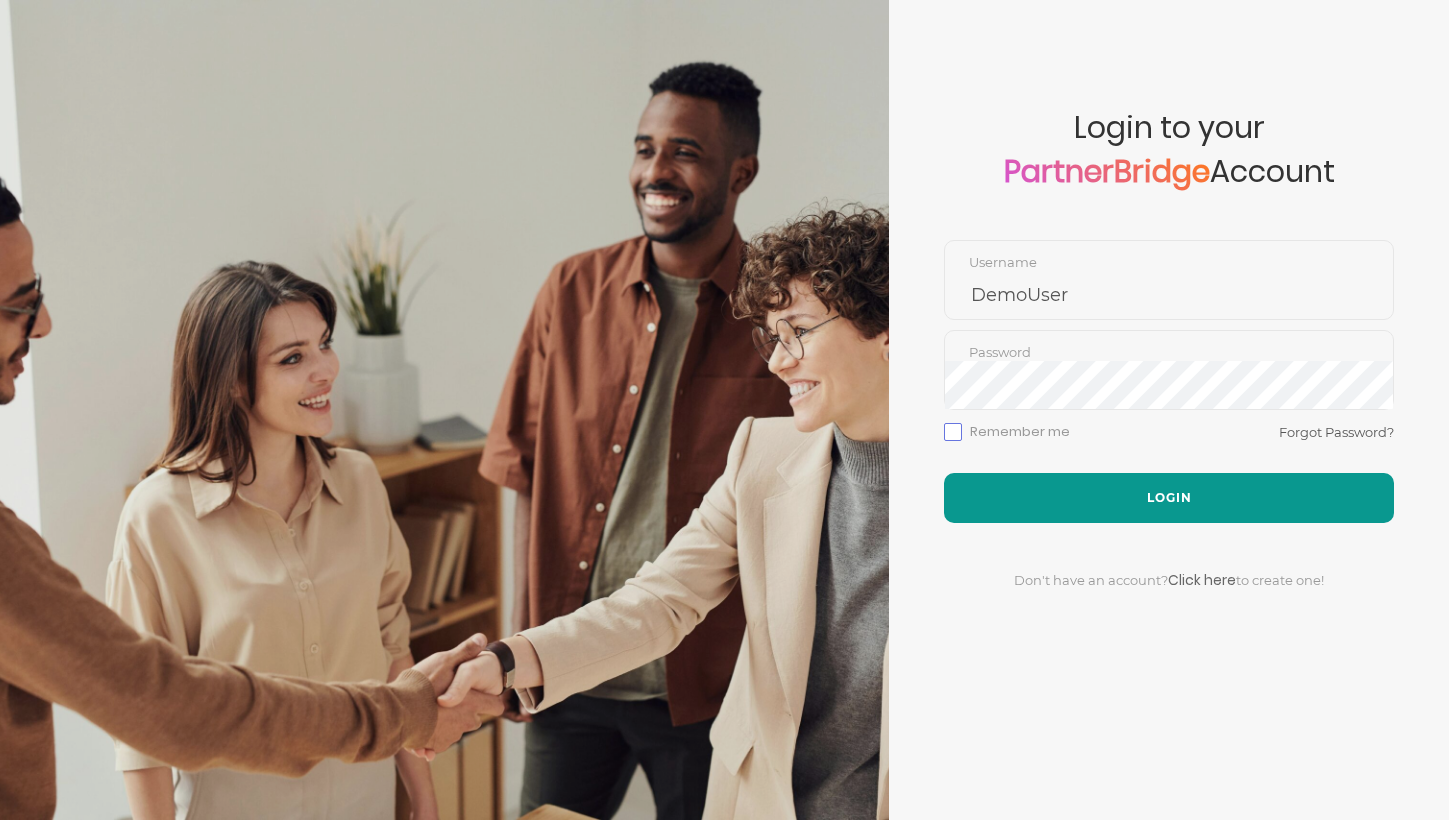 click on "Login" at bounding box center (1169, 498) 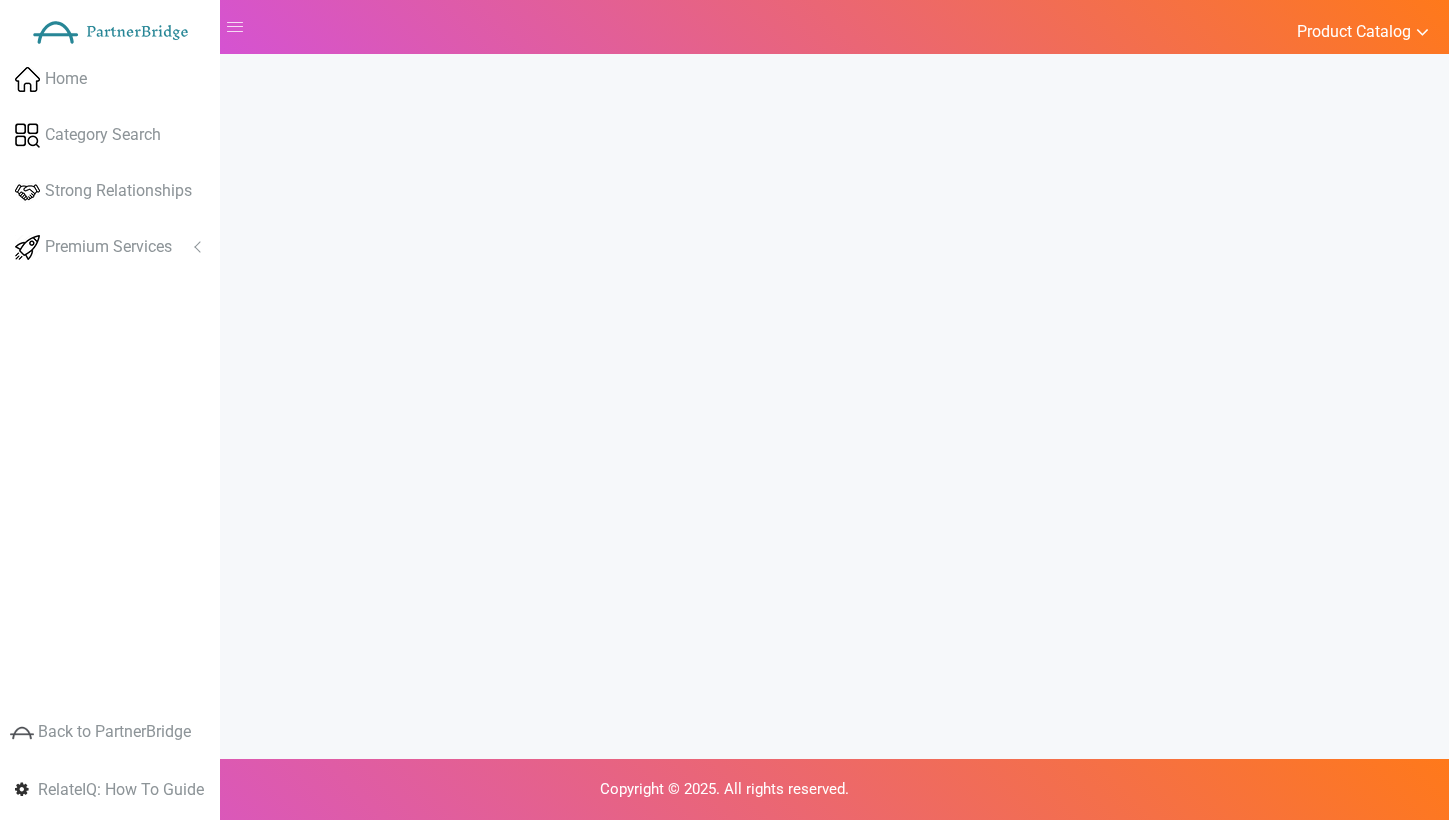 scroll, scrollTop: 0, scrollLeft: 0, axis: both 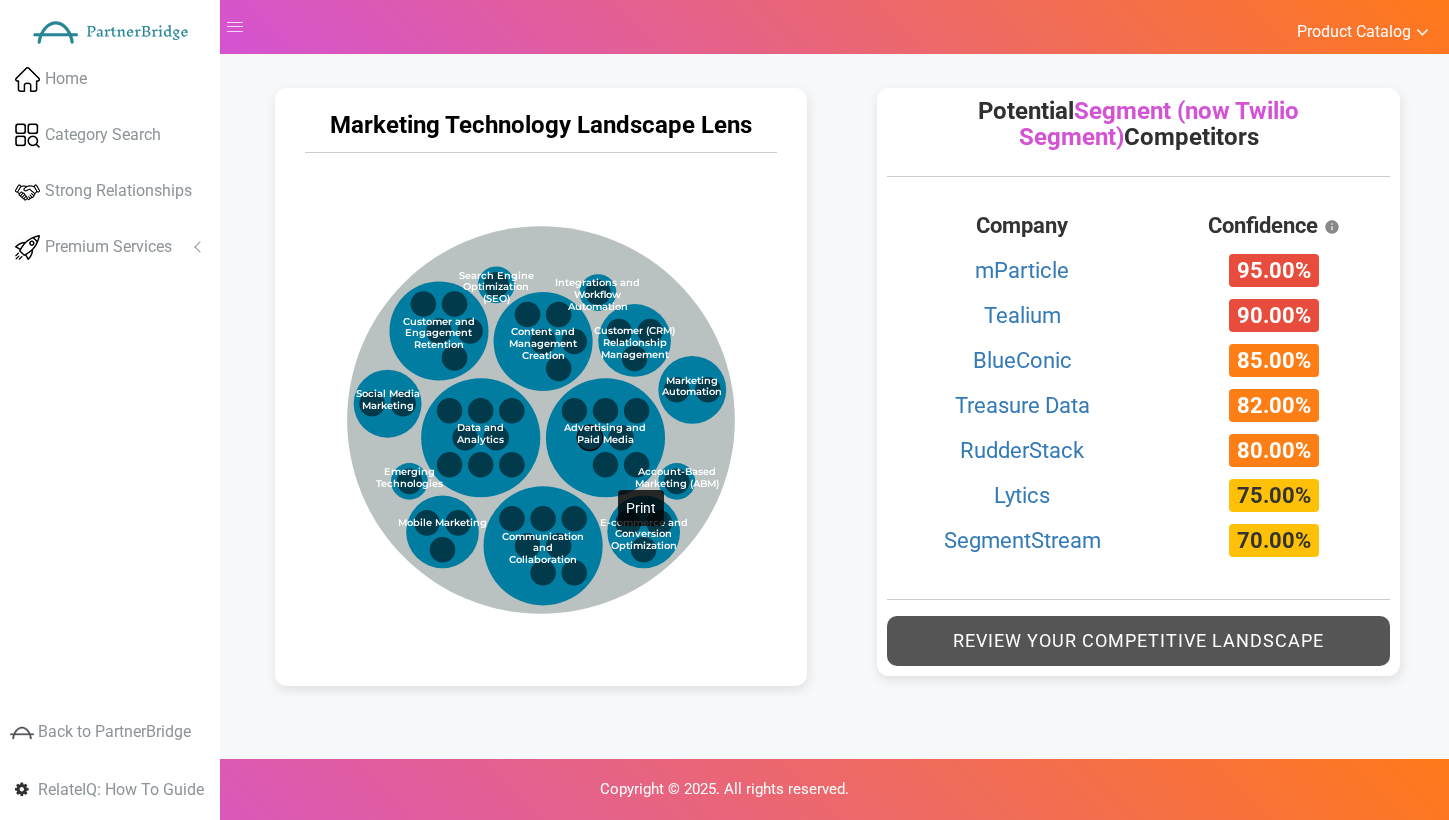 click 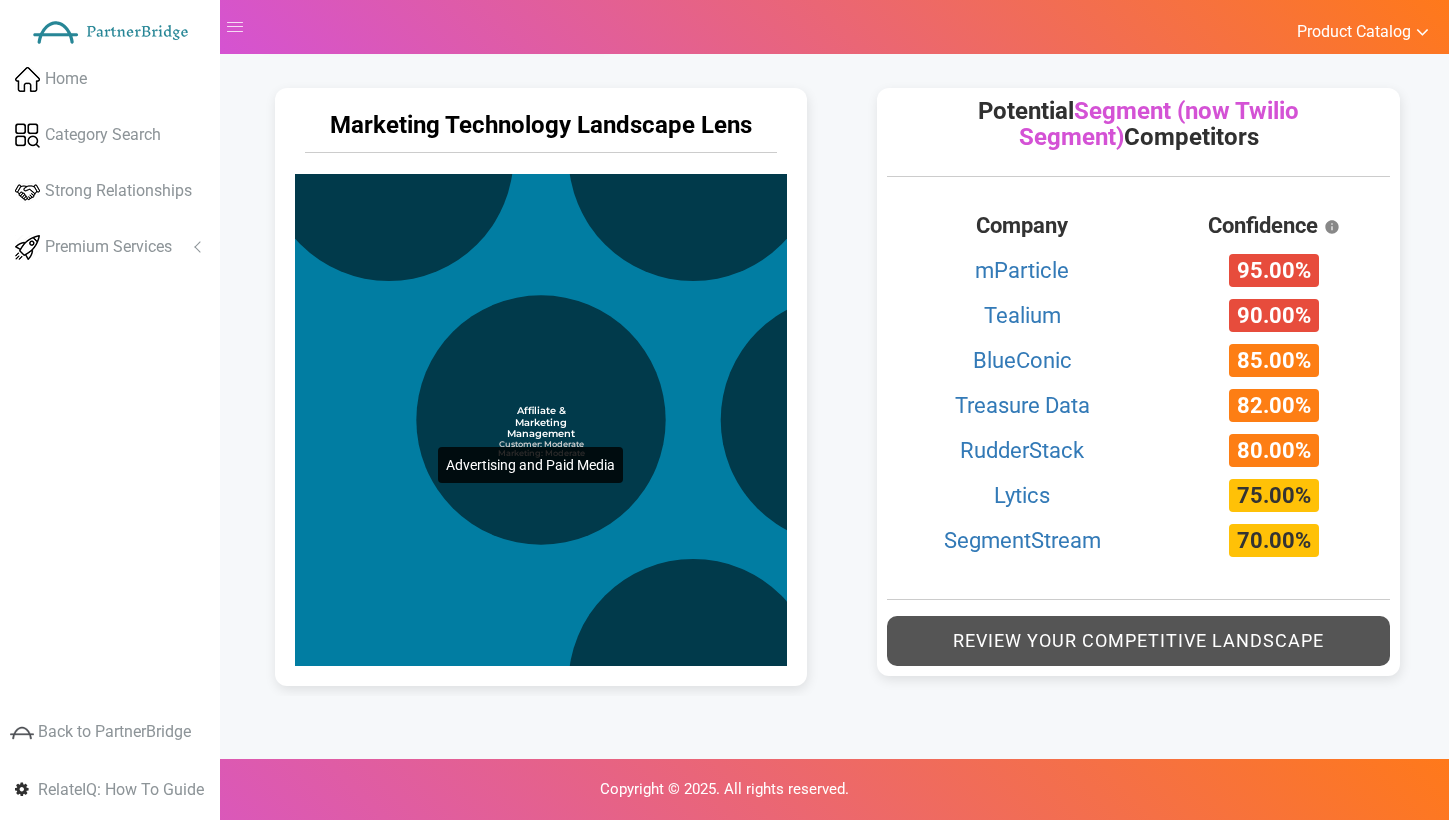 click 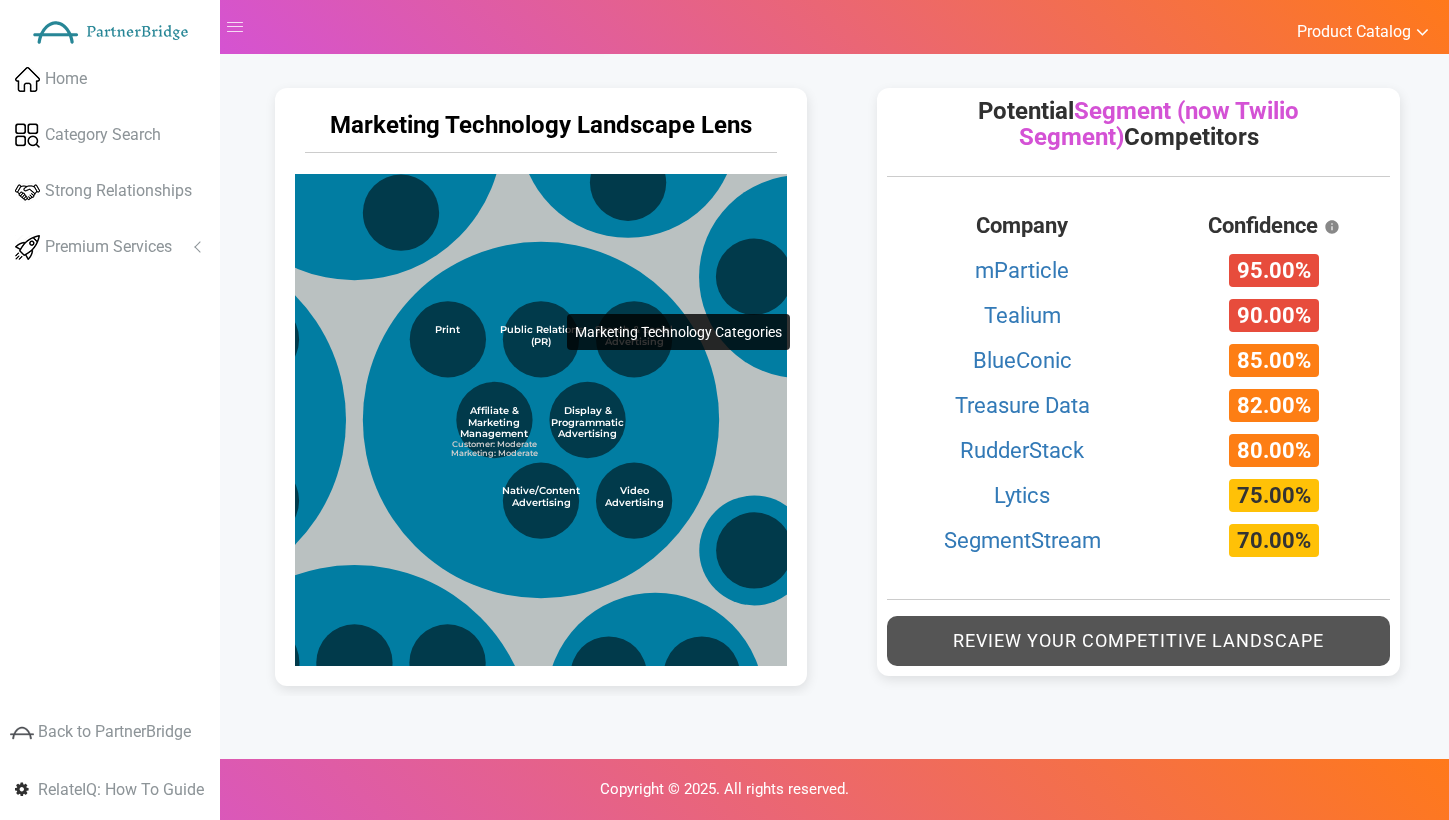 click 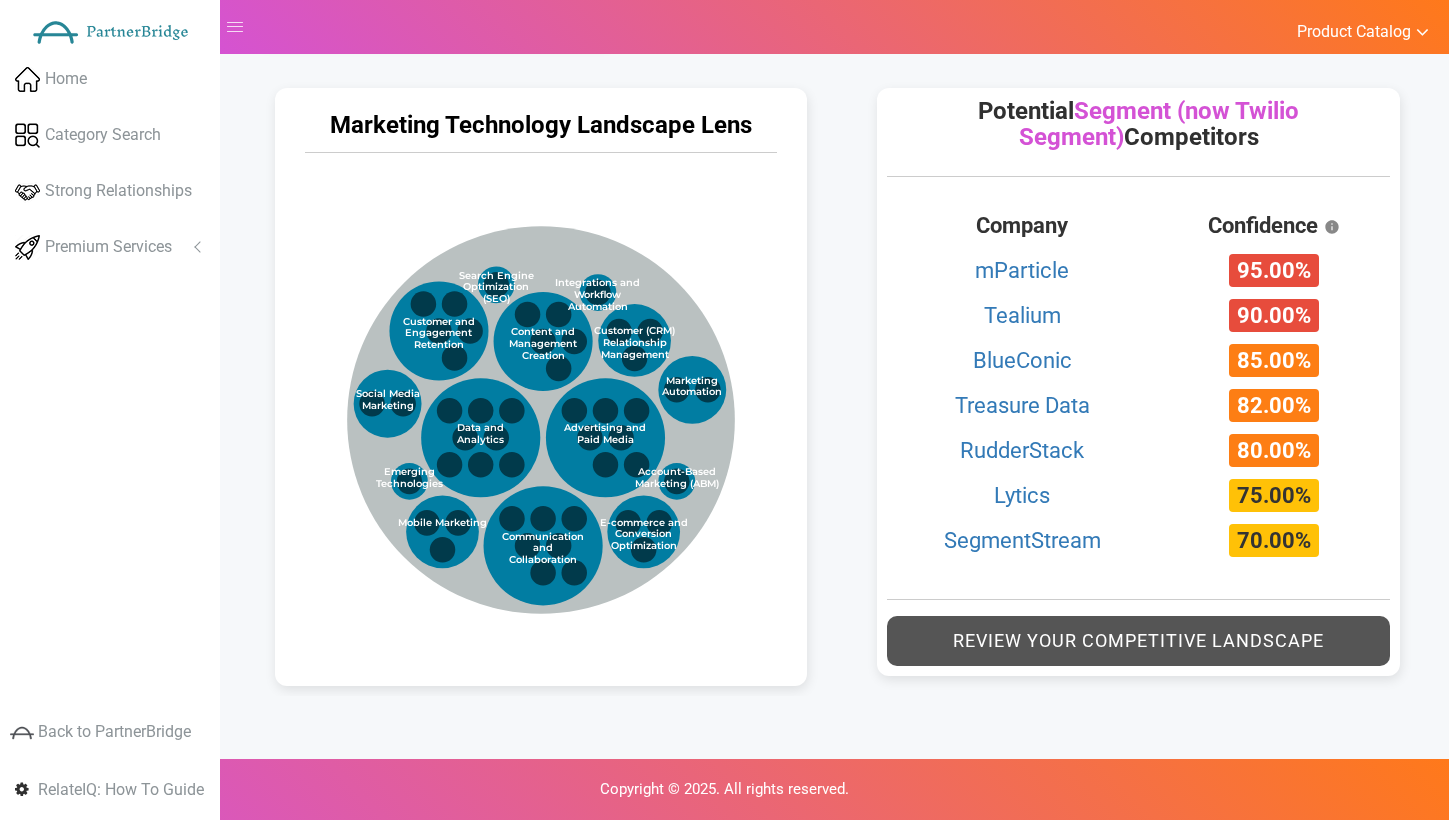 scroll, scrollTop: 0, scrollLeft: 0, axis: both 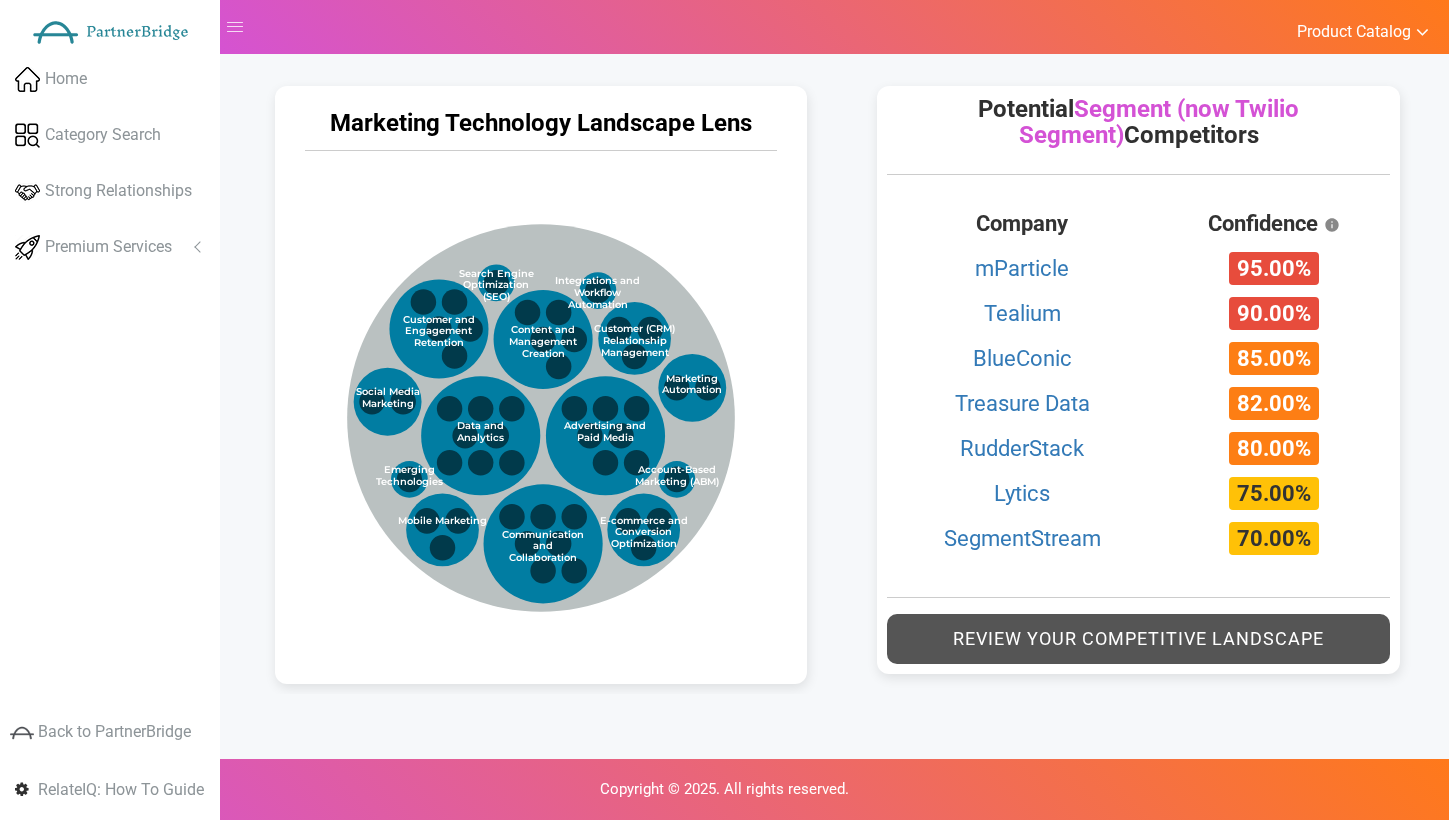 click on "Potential  Segment (now Twilio Segment)  Competitors
Company
Confidence
mParticle mParticle provides a customer data platform that centralizes customer data on a single platform, allowing businesses to easily integrate and access data across different channels. Like Twilio Segment, it focuses on data integration and personalization, making it a direct competitor." at bounding box center [1138, 380] 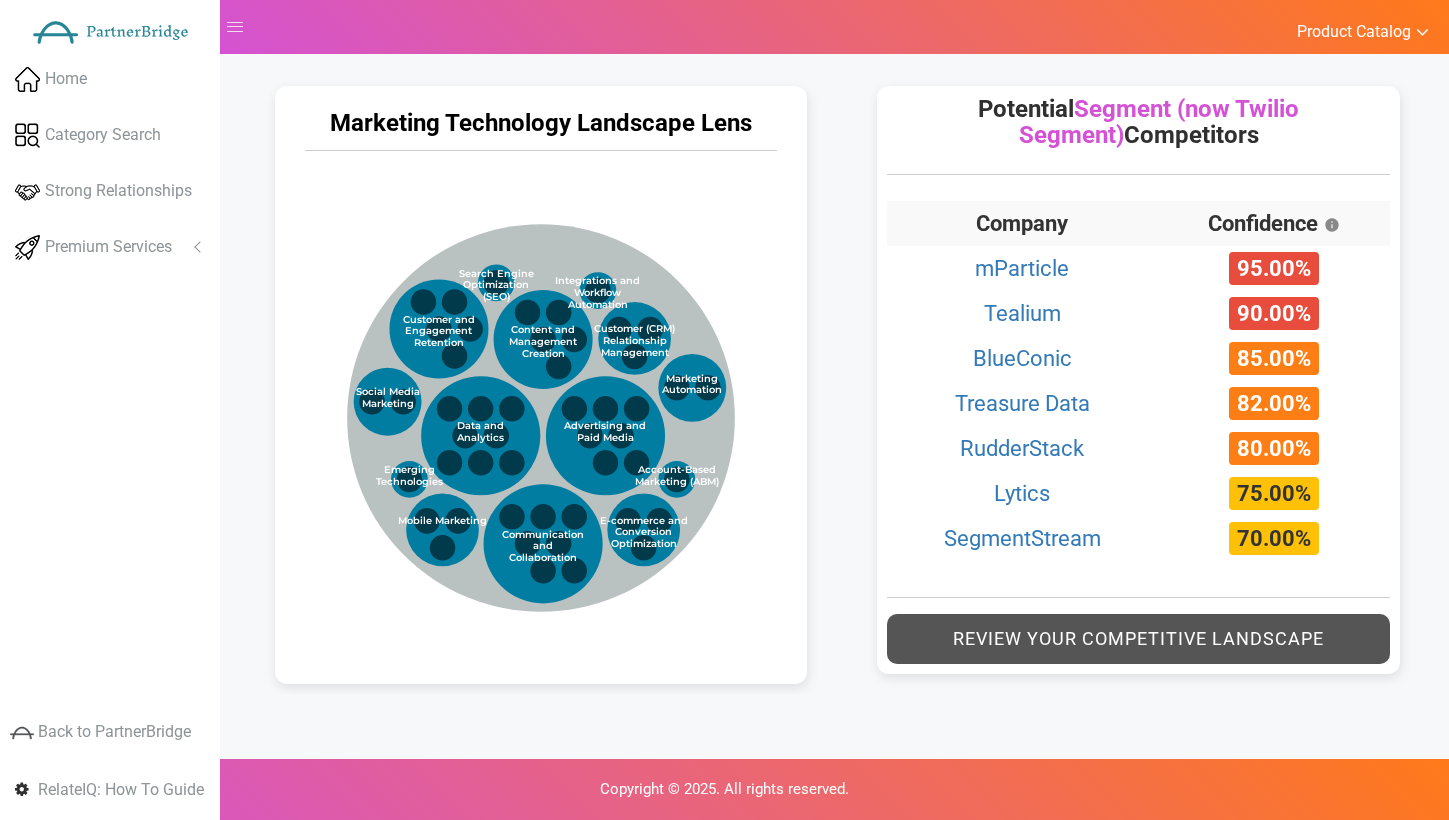 scroll, scrollTop: 0, scrollLeft: 0, axis: both 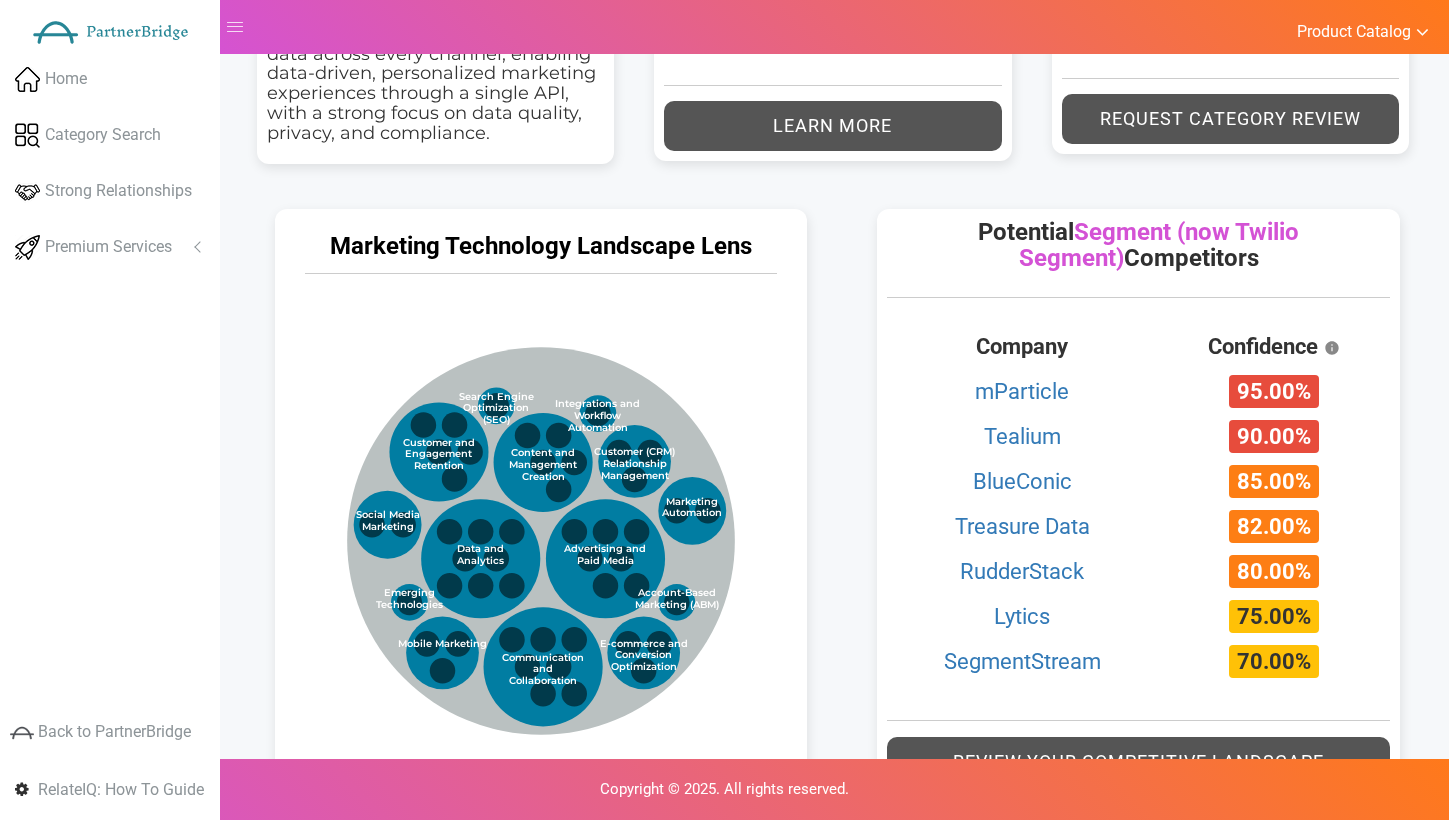 click on "Marketing Technology Landscape Lens
Marketing Technology Categories
Marketing Technology Categories Data and Analytics Advertising and Paid Media Communication and Collaboration Content and Management Creation Customer and Engagement Retention Customer (CRM) Relationship Management E-commerce and Conversion Optimization Mobile Marketing Marketing Automation Social Media Marketing Account-Based Marketing (ABM) Emerging Technologies Integrations and Workflow Automation Search Engine Optimization (SEO) Data & Data Enhancement Audience/Marketing Budgeting & Finance Intelligence & Data Science Business/Customer Customer Data Platform Dashboards & Data Visualization DMP Governance And Compliance Privacy CRM" at bounding box center (541, 503) 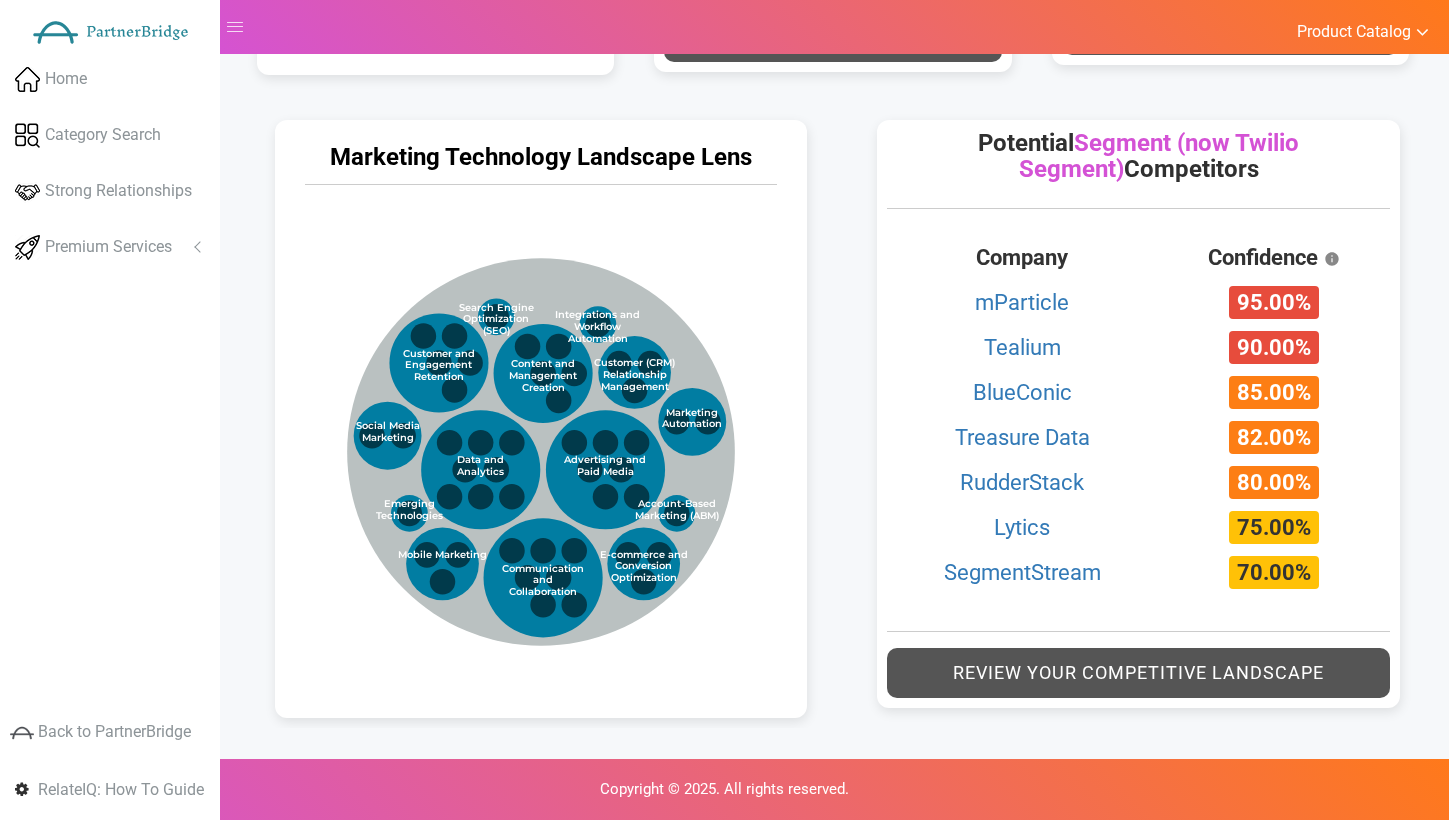 scroll, scrollTop: 884, scrollLeft: 0, axis: vertical 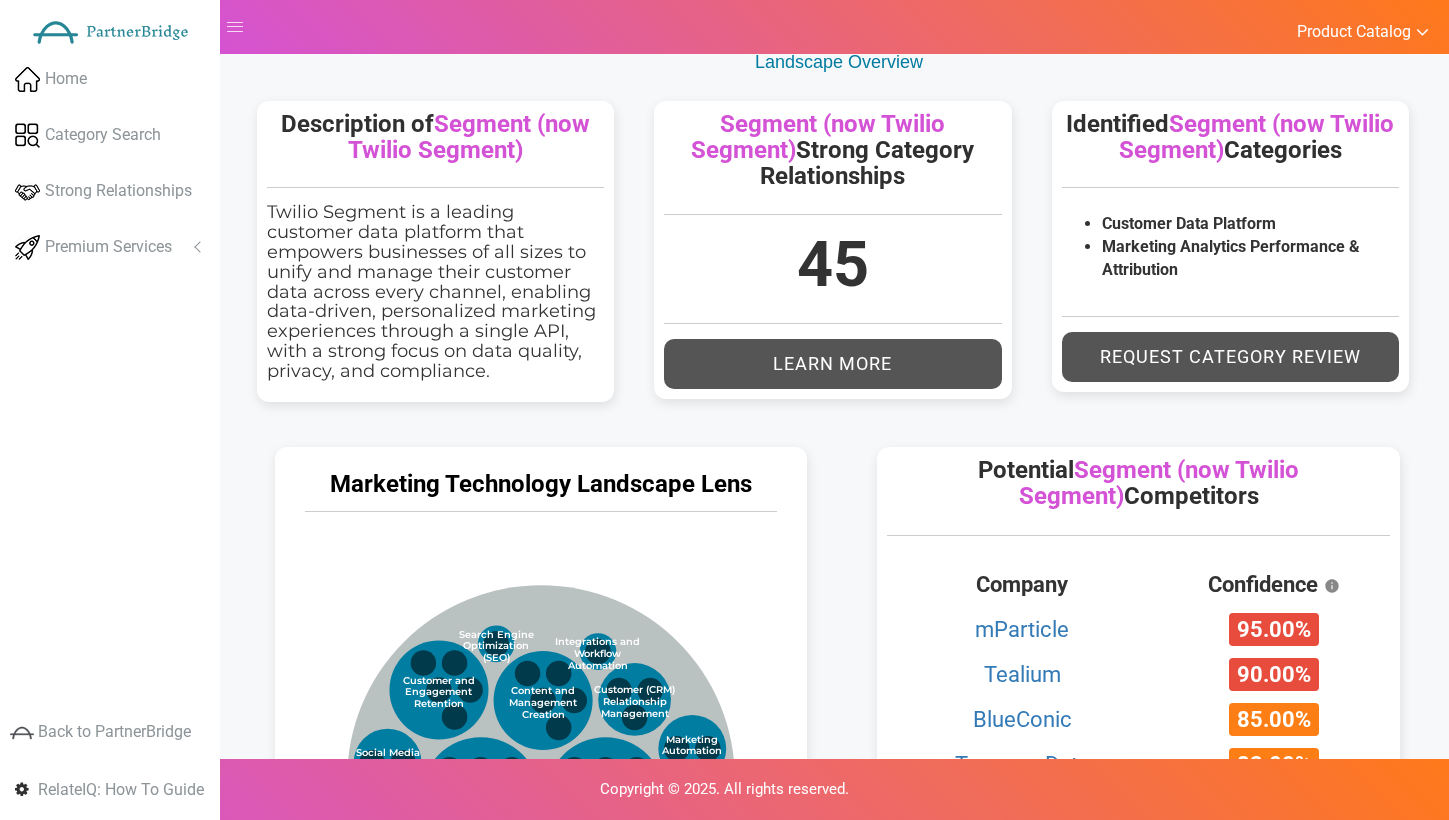 click on "Segment (now Twilio Segment)  Strong Category Relationships" at bounding box center [832, 150] 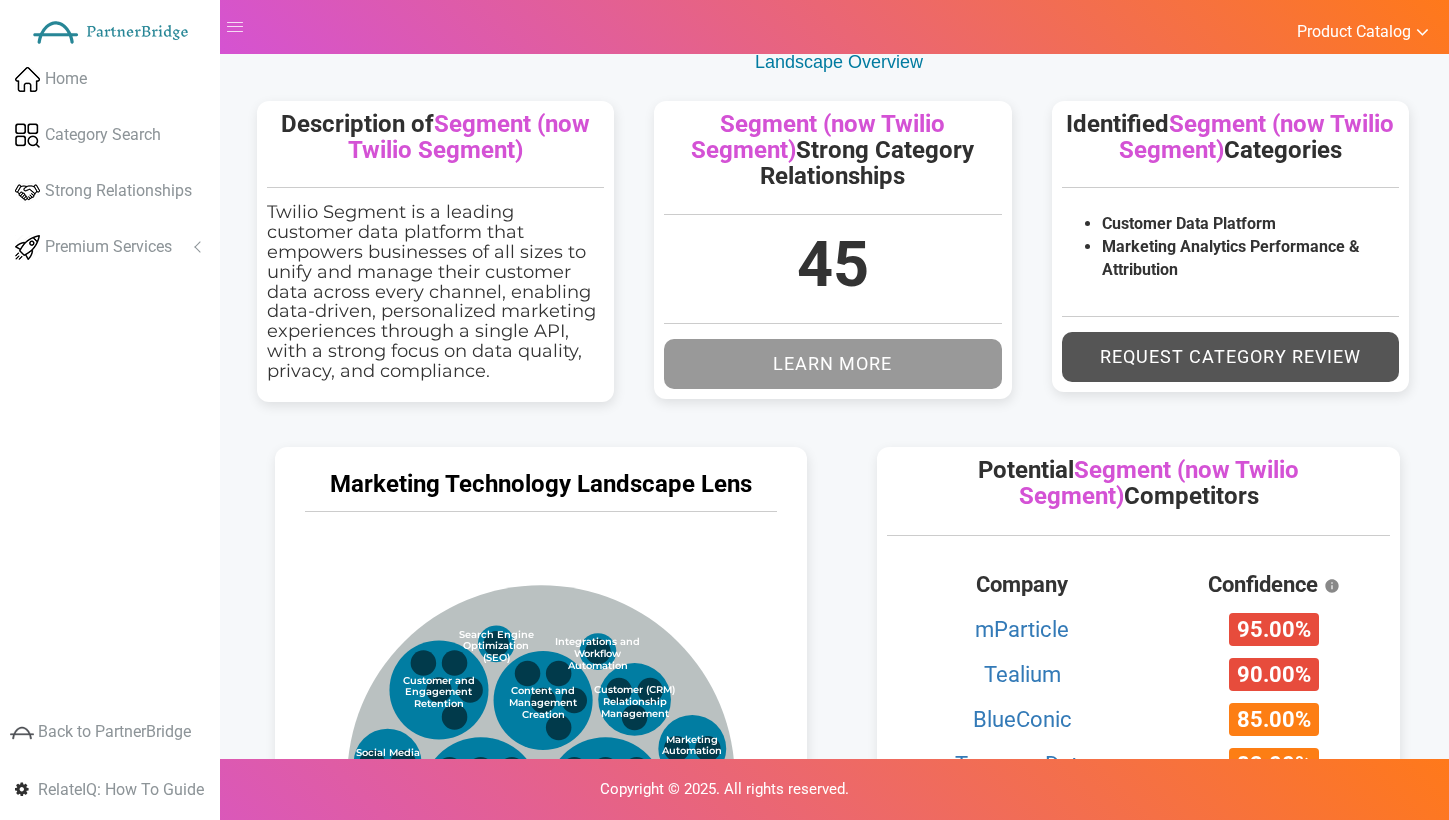 click on "Learn More" at bounding box center [832, 364] 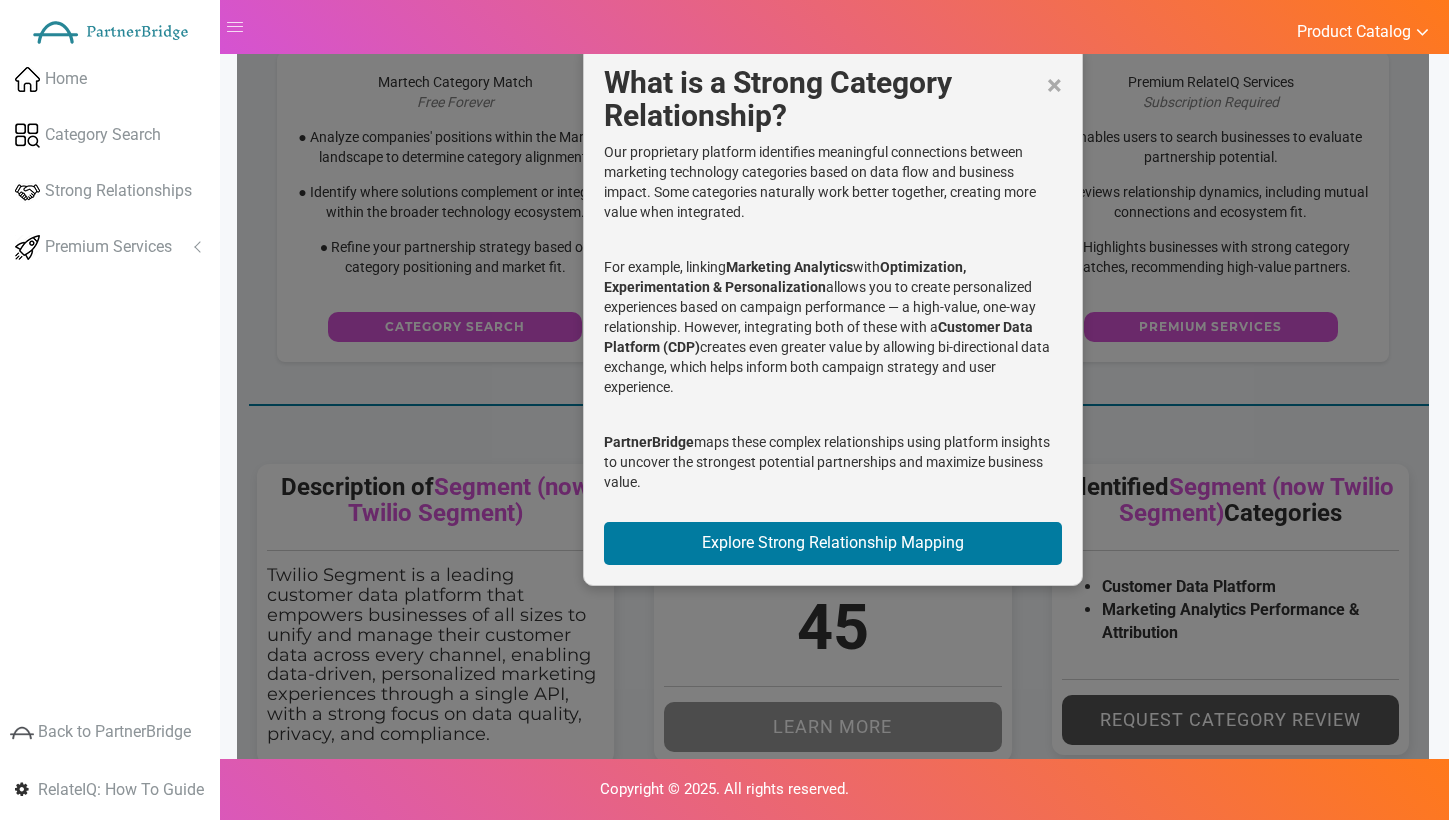 scroll, scrollTop: 148, scrollLeft: 0, axis: vertical 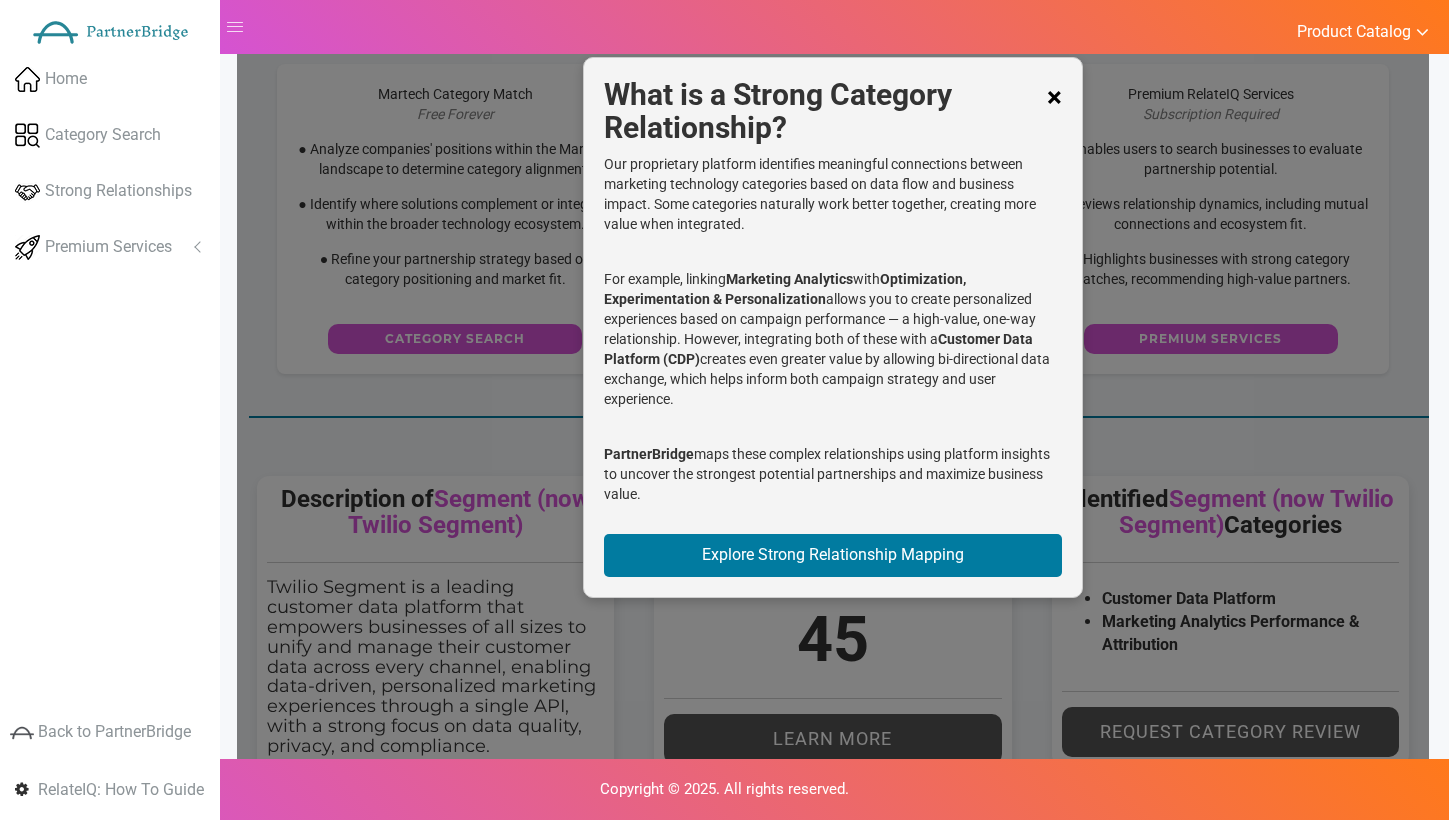 click on "×" at bounding box center [1054, 98] 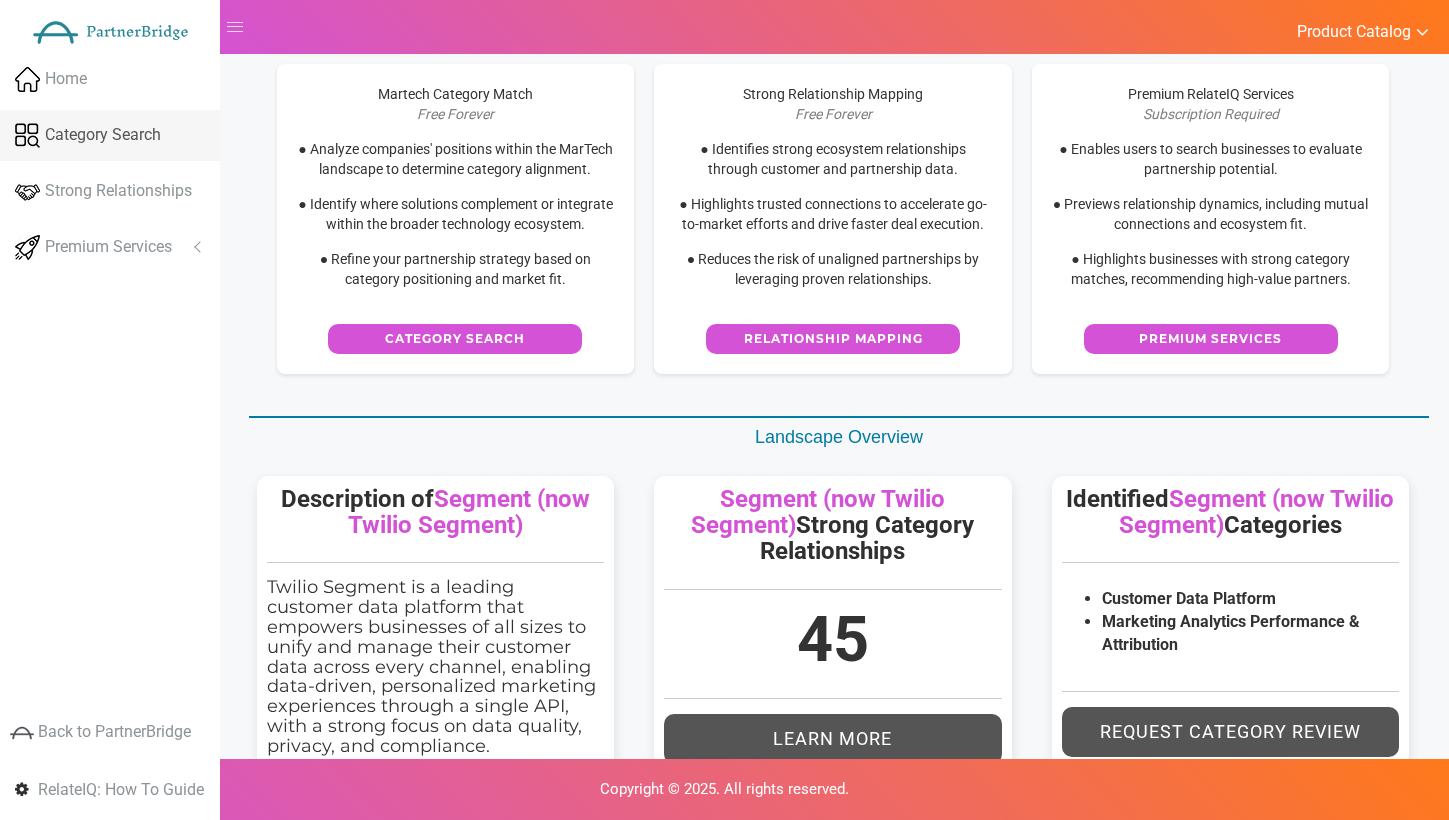 click on "Category Search" at bounding box center (103, 135) 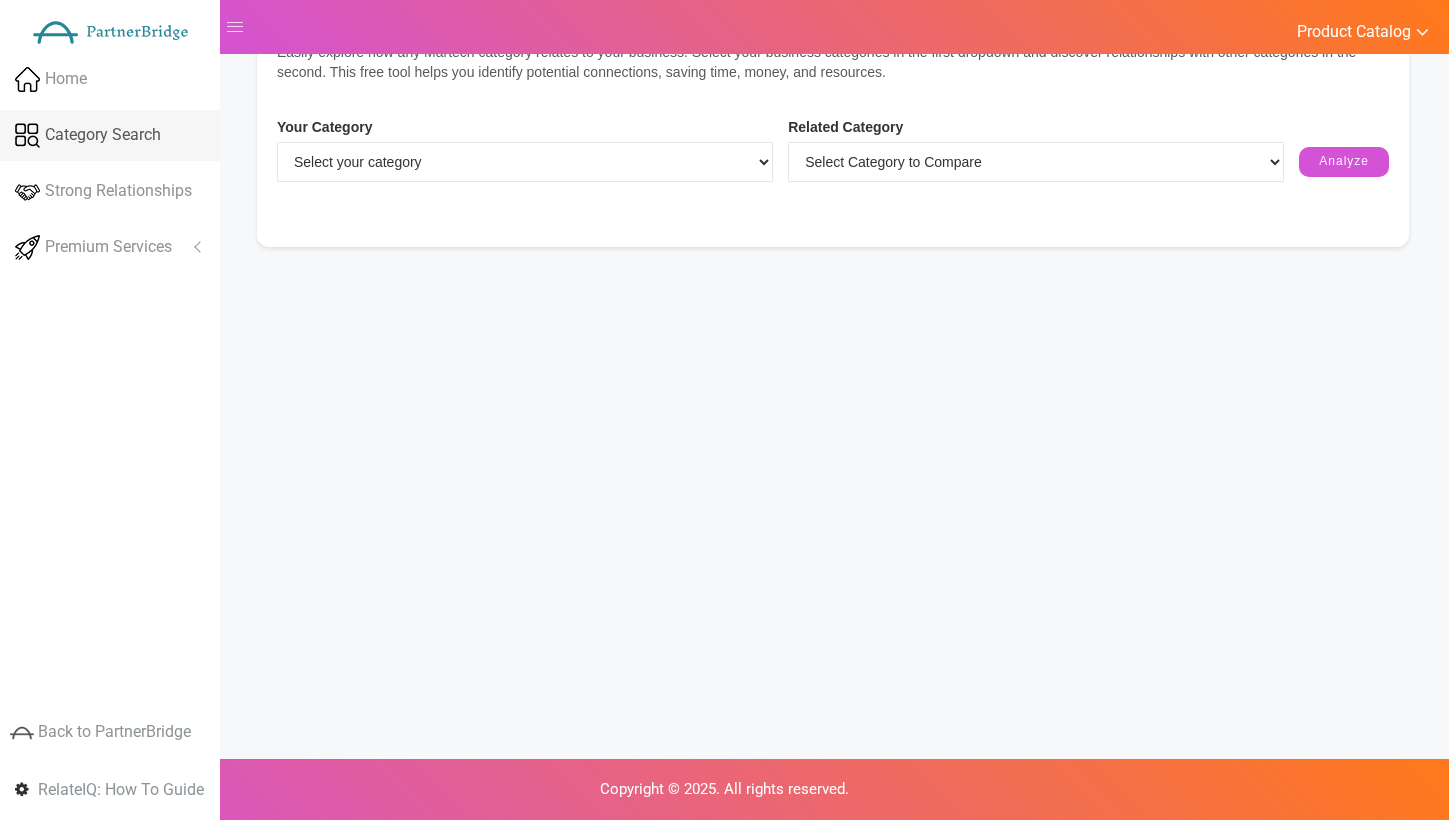 scroll, scrollTop: 0, scrollLeft: 0, axis: both 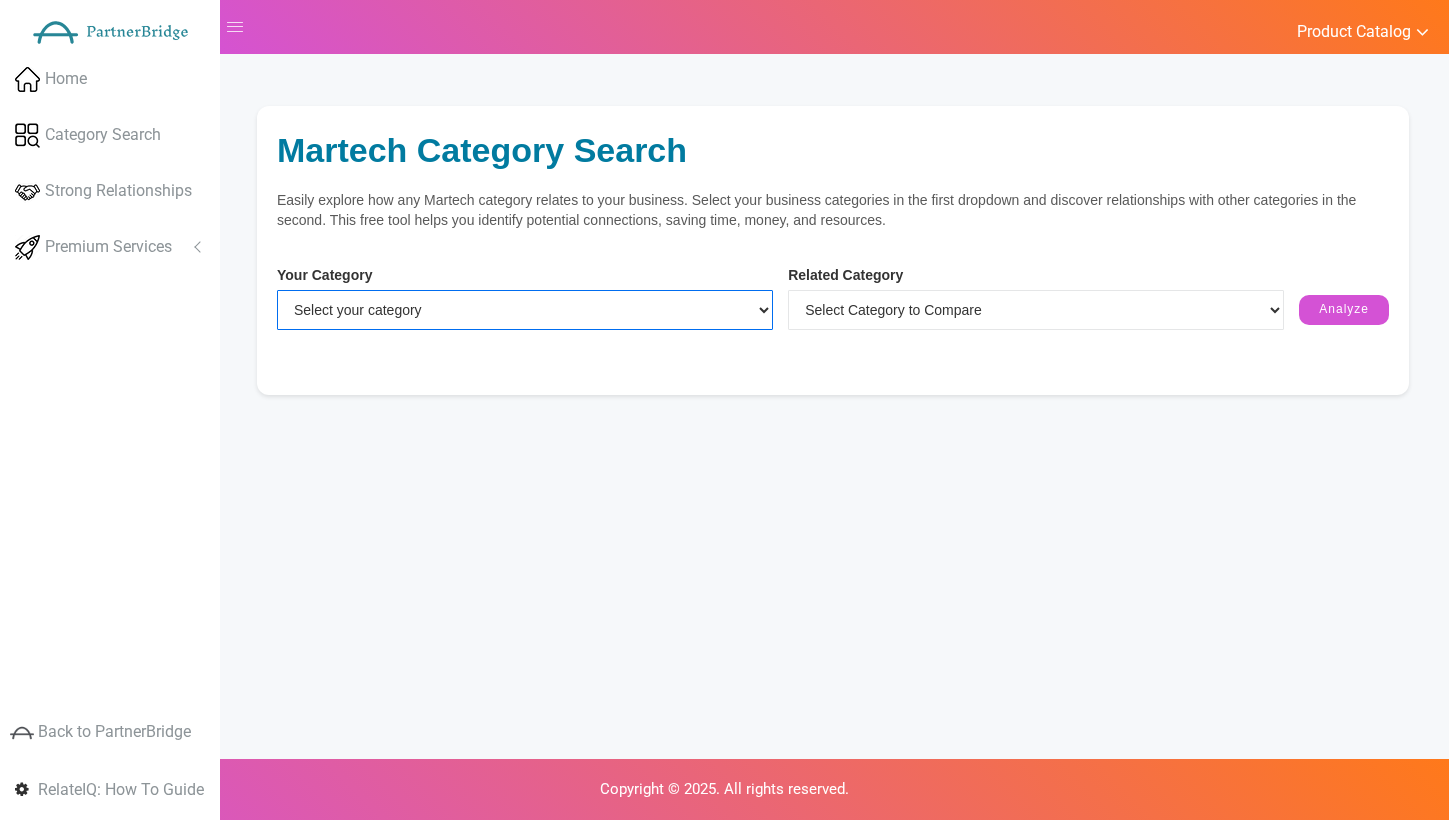 click on "Select your category
Customer Data Platform Marketing Analytics Performance & Attribution" at bounding box center [525, 310] 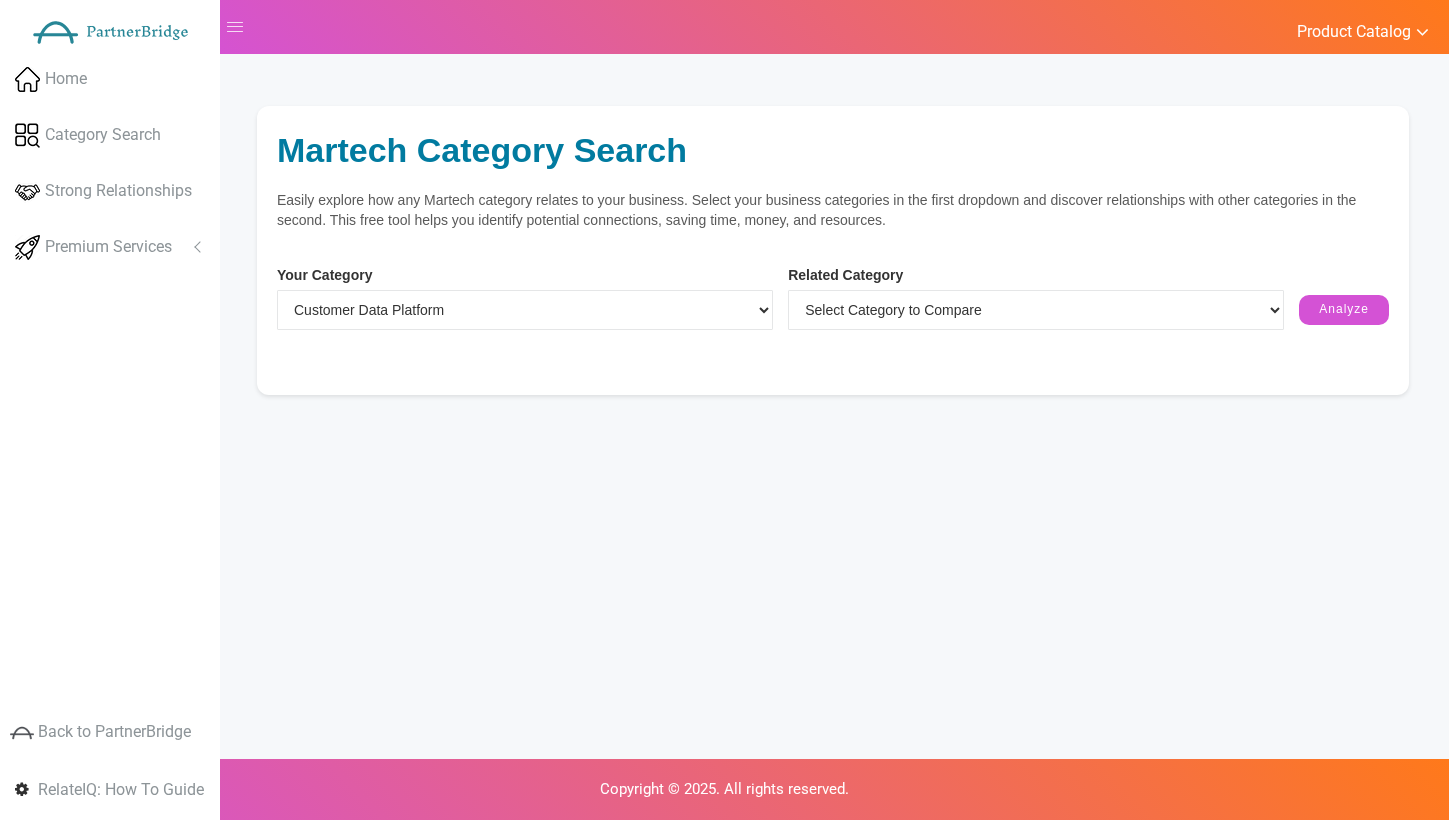 click on "Your Category
Select your category
Customer Data Platform Marketing Analytics Performance & Attribution
Related Category
Select Category to Compare
ABM
Advocacy Loyalty & Referrals
Affiliate Marketing & Management
Agile & Lean Management
Audience/Marketing Data & Data Enhancement
Budgeting & Finance
Business/Customer Intelligence & Data Science
Print" at bounding box center (833, 310) 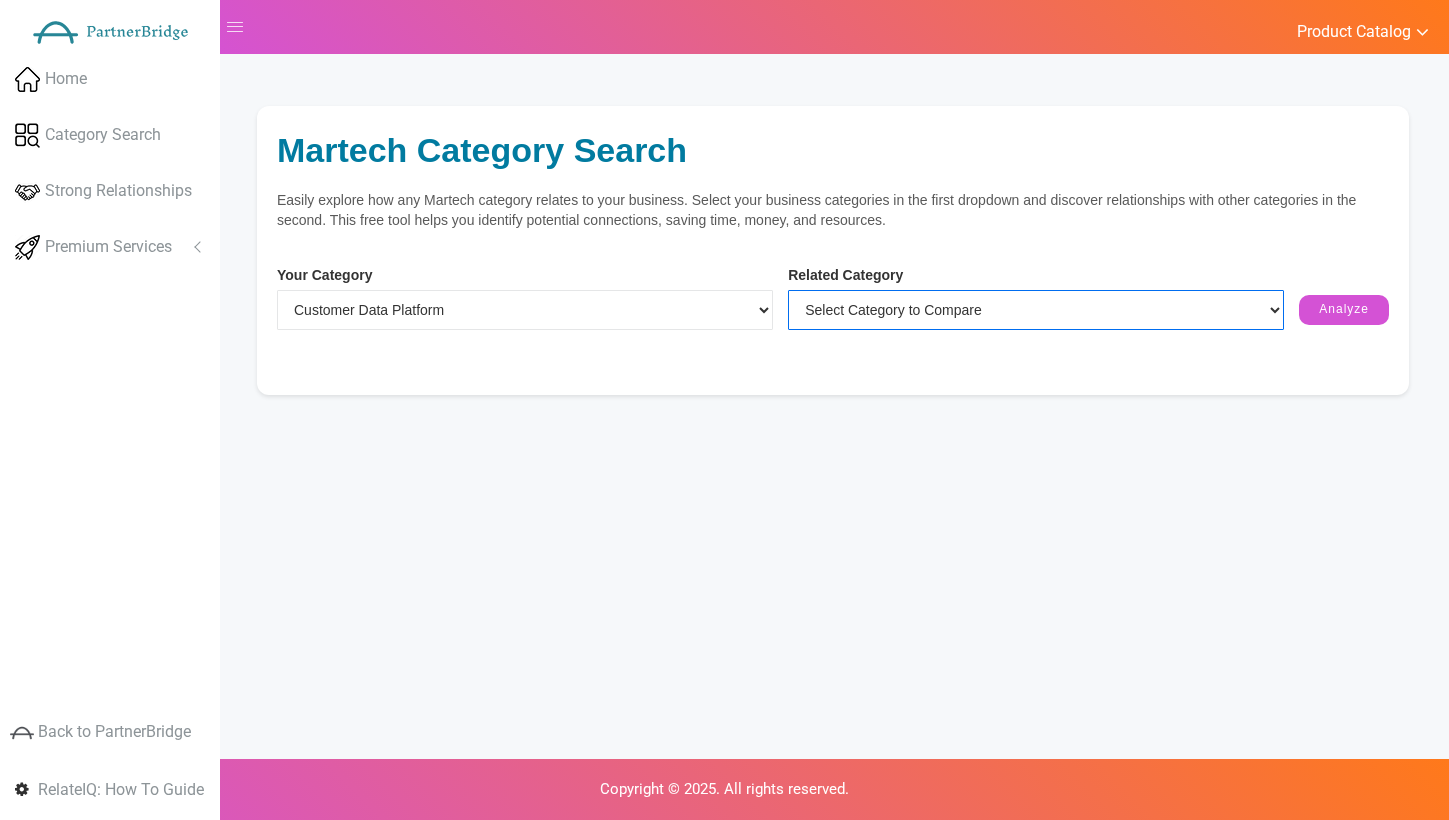 click on "Select Category to Compare
ABM
Advocacy Loyalty & Referrals
Affiliate Marketing & Management
Agile & Lean Management
Audience/Marketing Data & Data Enhancement
Budgeting & Finance
Business/Customer Intelligence & Data Science
Call Analytics & Management
Channel Partner & Local Marketing
CMS & Web Experience Management
Collaboration
Email Marketing" at bounding box center [1036, 310] 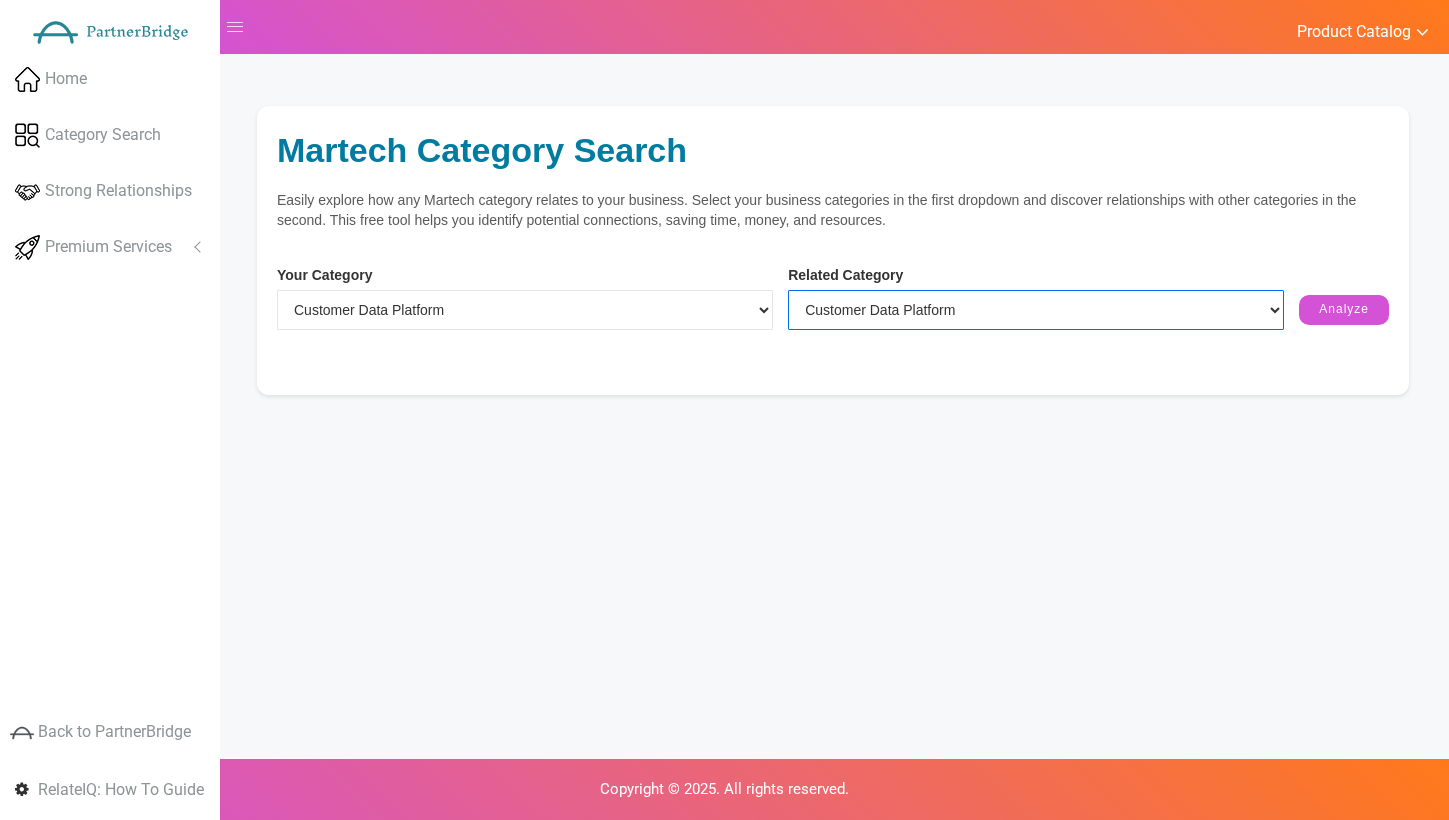 click on "Select Category to Compare
ABM
Advocacy Loyalty & Referrals
Affiliate Marketing & Management
Agile & Lean Management
Audience/Marketing Data & Data Enhancement
Budgeting & Finance
Business/Customer Intelligence & Data Science
Call Analytics & Management
Channel Partner & Local Marketing
CMS & Web Experience Management
Collaboration
Email Marketing" at bounding box center (1036, 310) 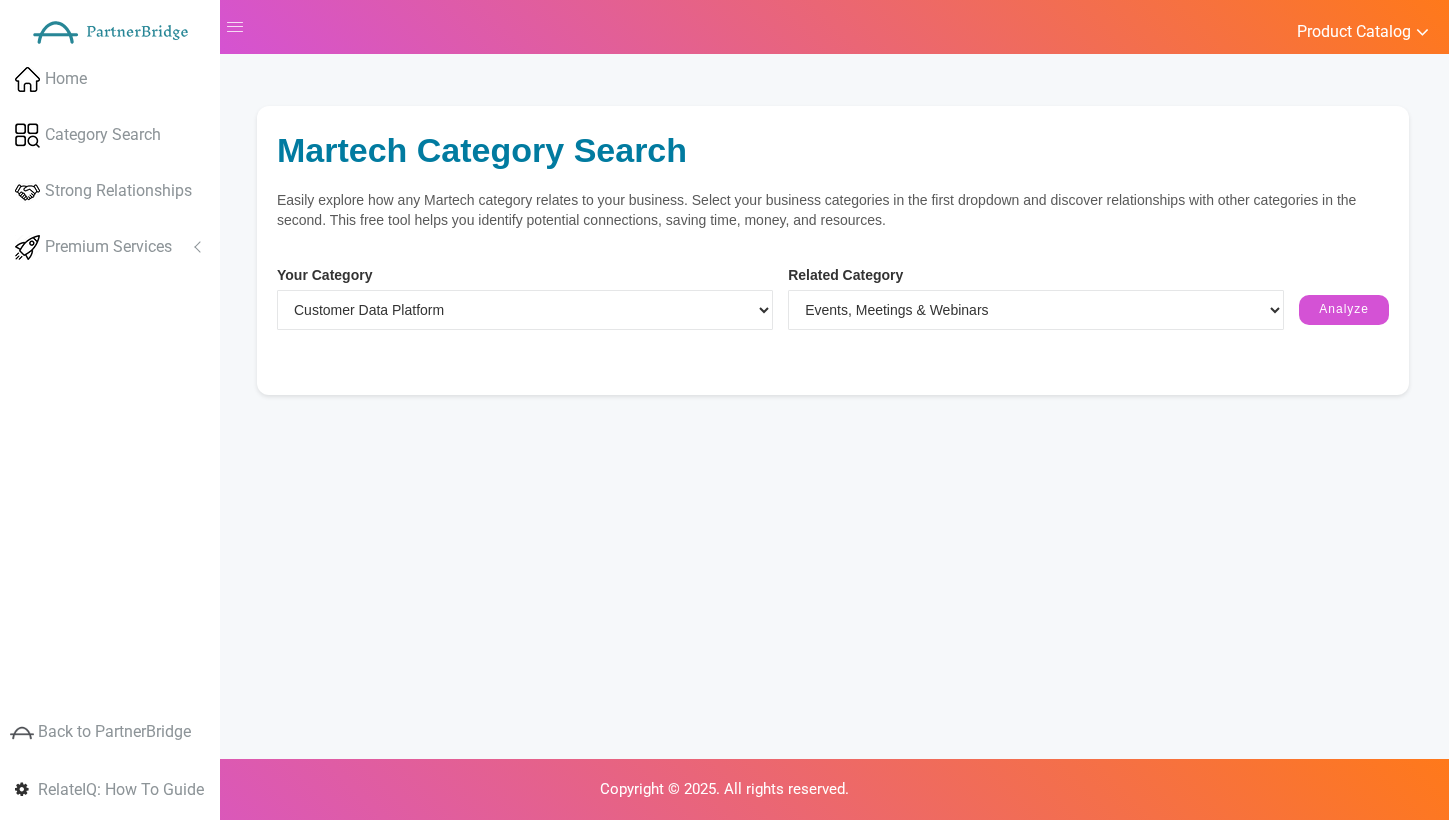 click on "Your Category
Select your category
Customer Data Platform Marketing Analytics Performance & Attribution
Related Category
Select Category to Compare
ABM
Advocacy Loyalty & Referrals
Affiliate Marketing & Management
Agile & Lean Management
Audience/Marketing Data & Data Enhancement
Budgeting & Finance
Business/Customer Intelligence & Data Science
Print" at bounding box center [833, 310] 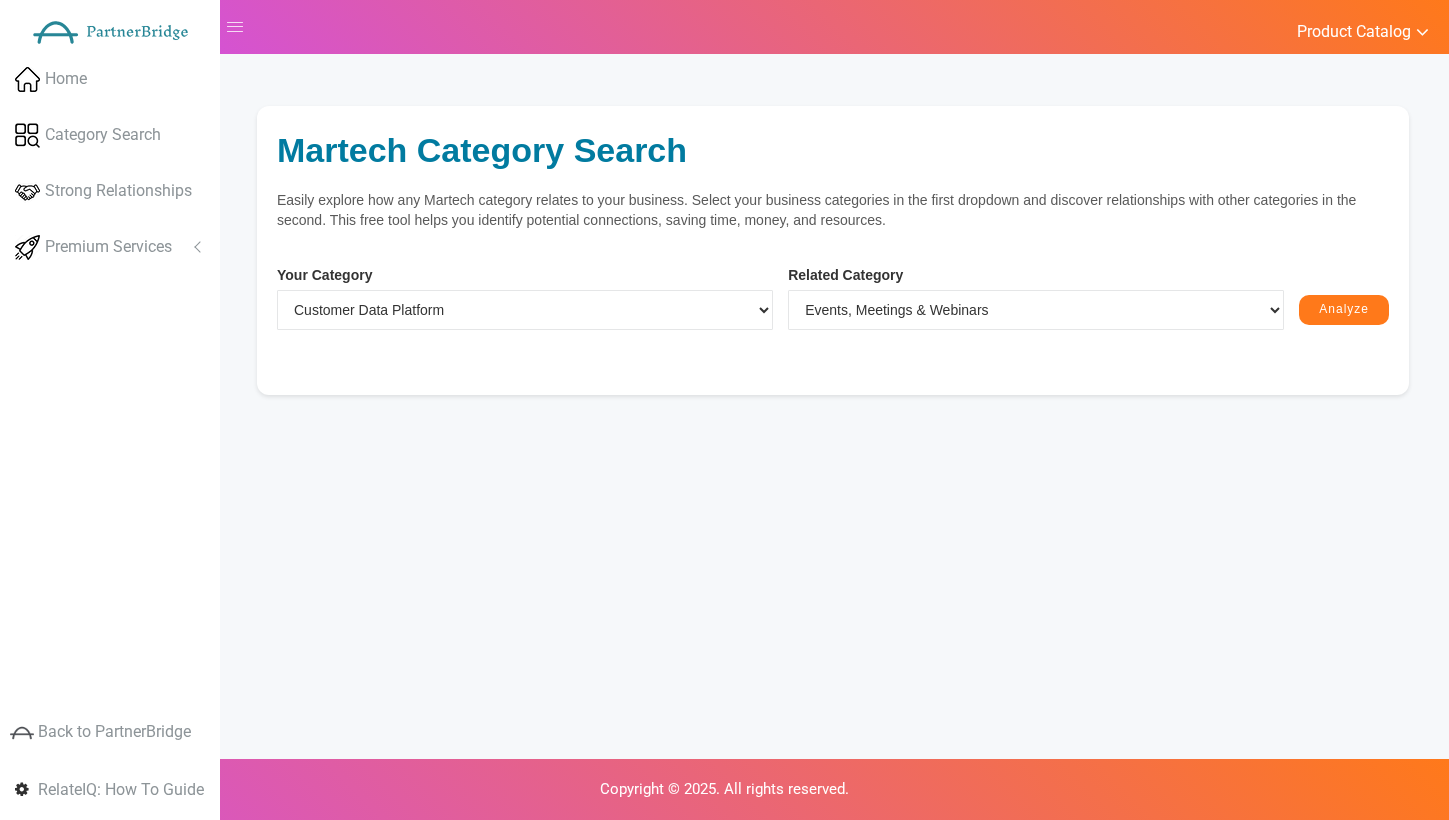 click on "Analyze" at bounding box center (1344, 310) 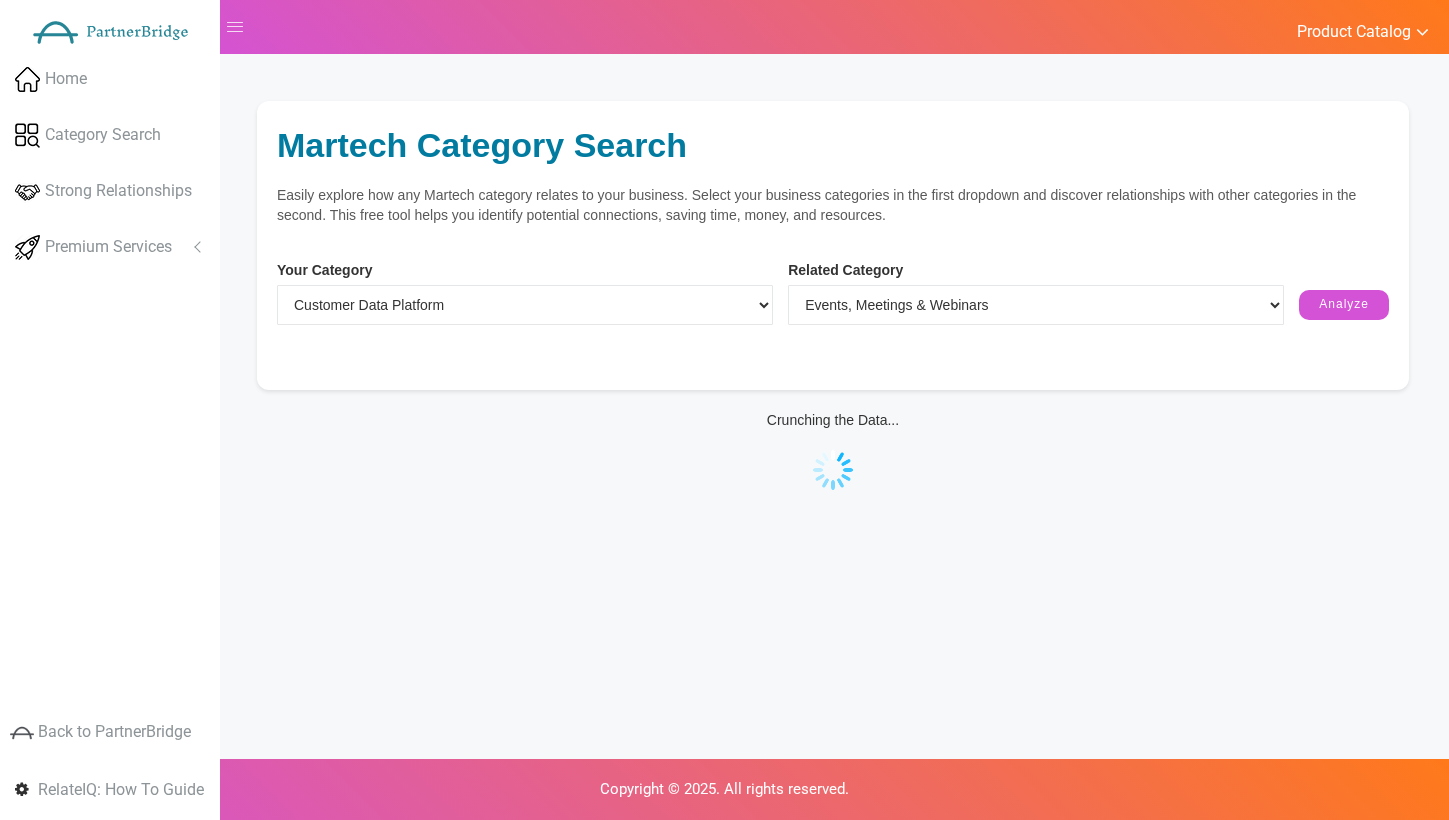 scroll, scrollTop: 0, scrollLeft: 0, axis: both 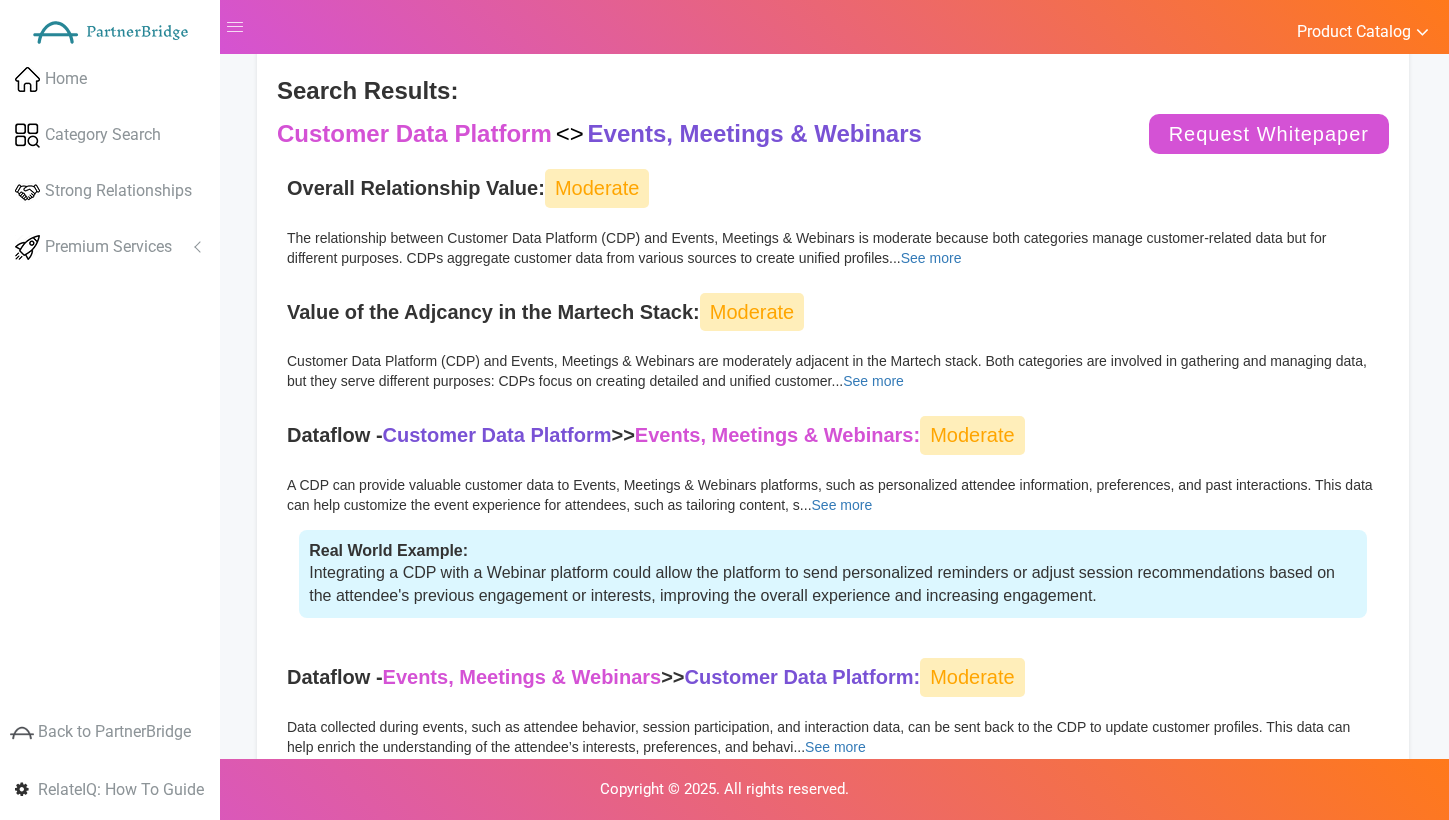 click on "Moderate" at bounding box center (597, 188) 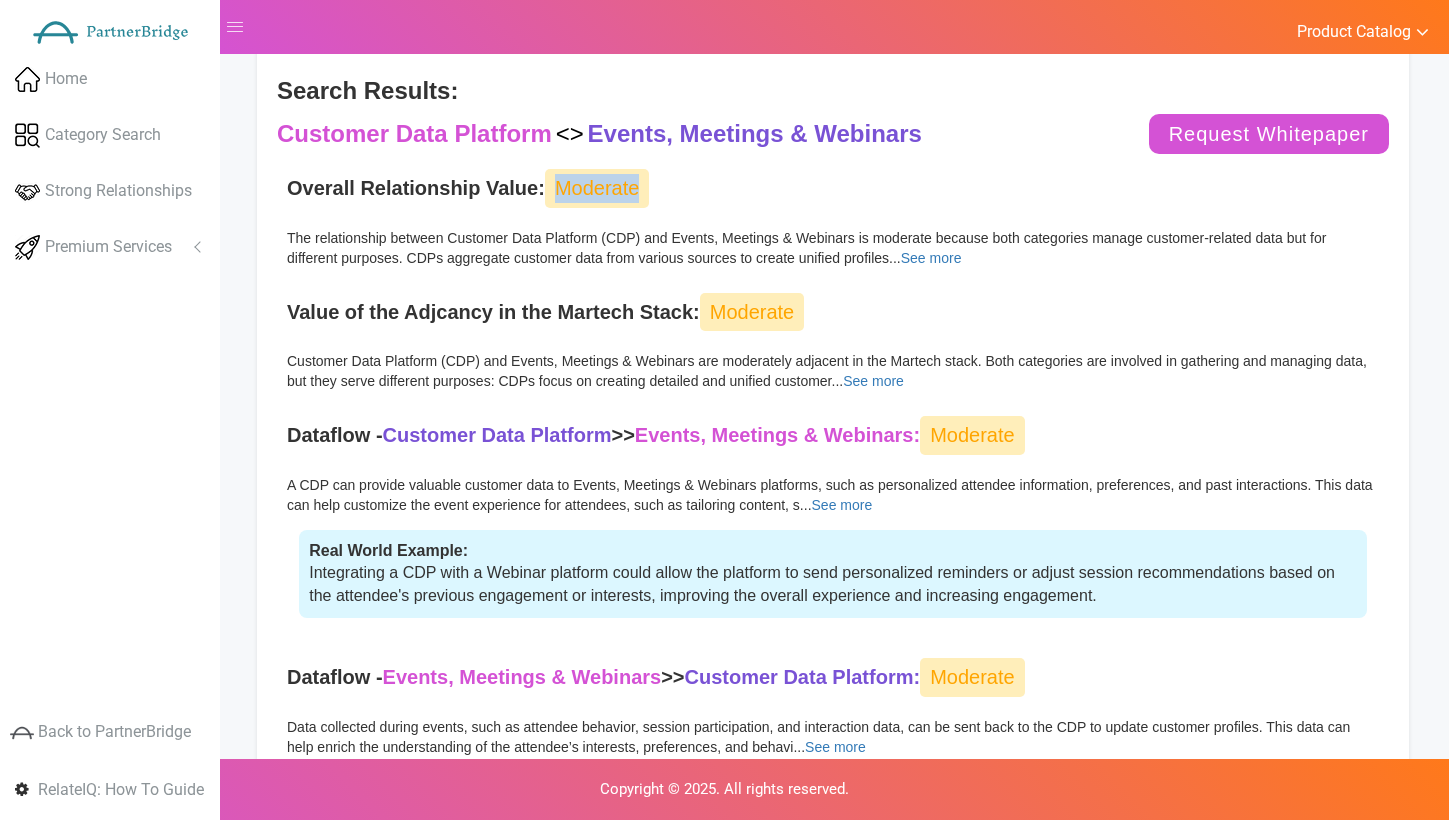 click on "Moderate" at bounding box center [597, 188] 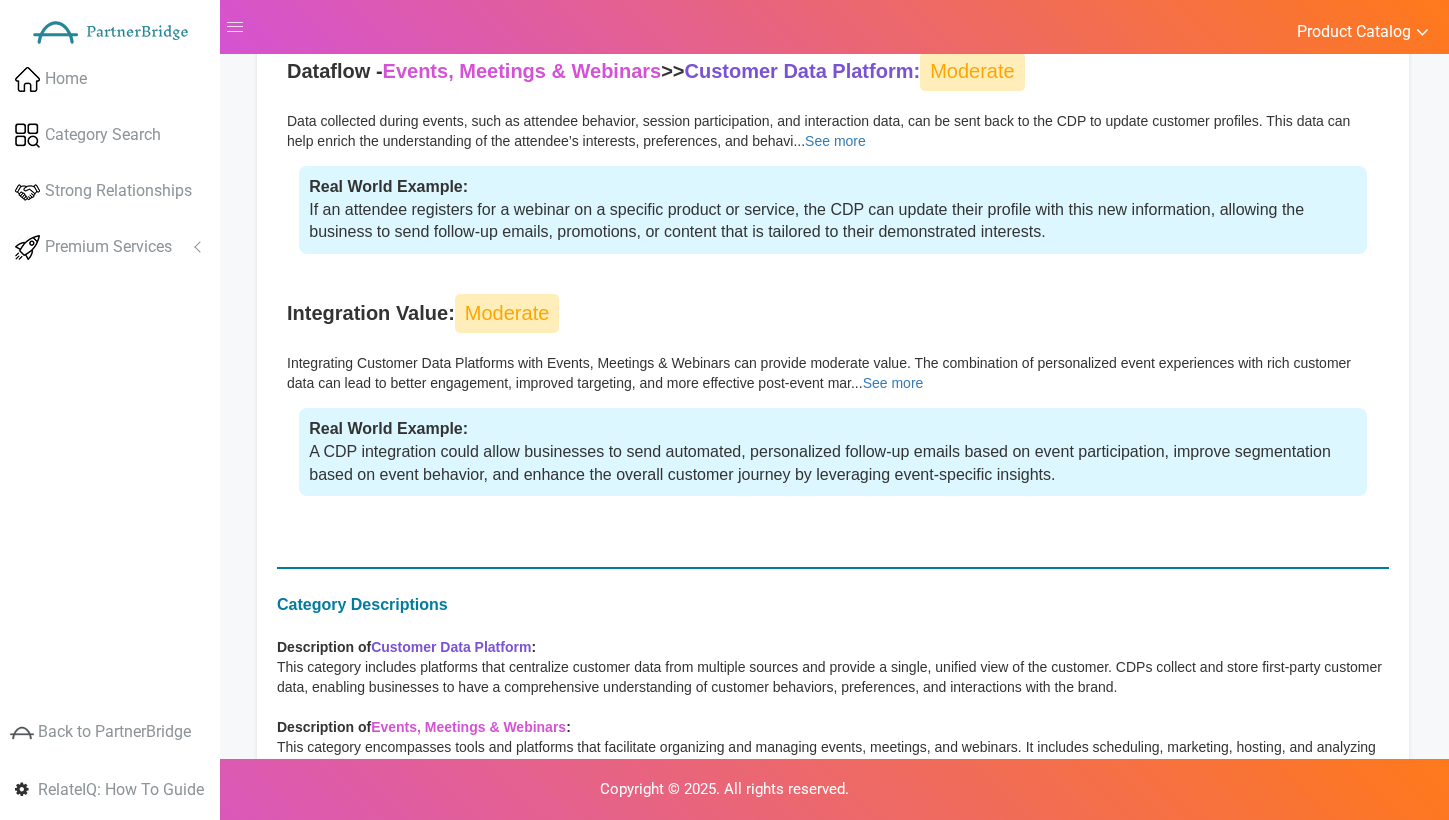 scroll, scrollTop: 1003, scrollLeft: 0, axis: vertical 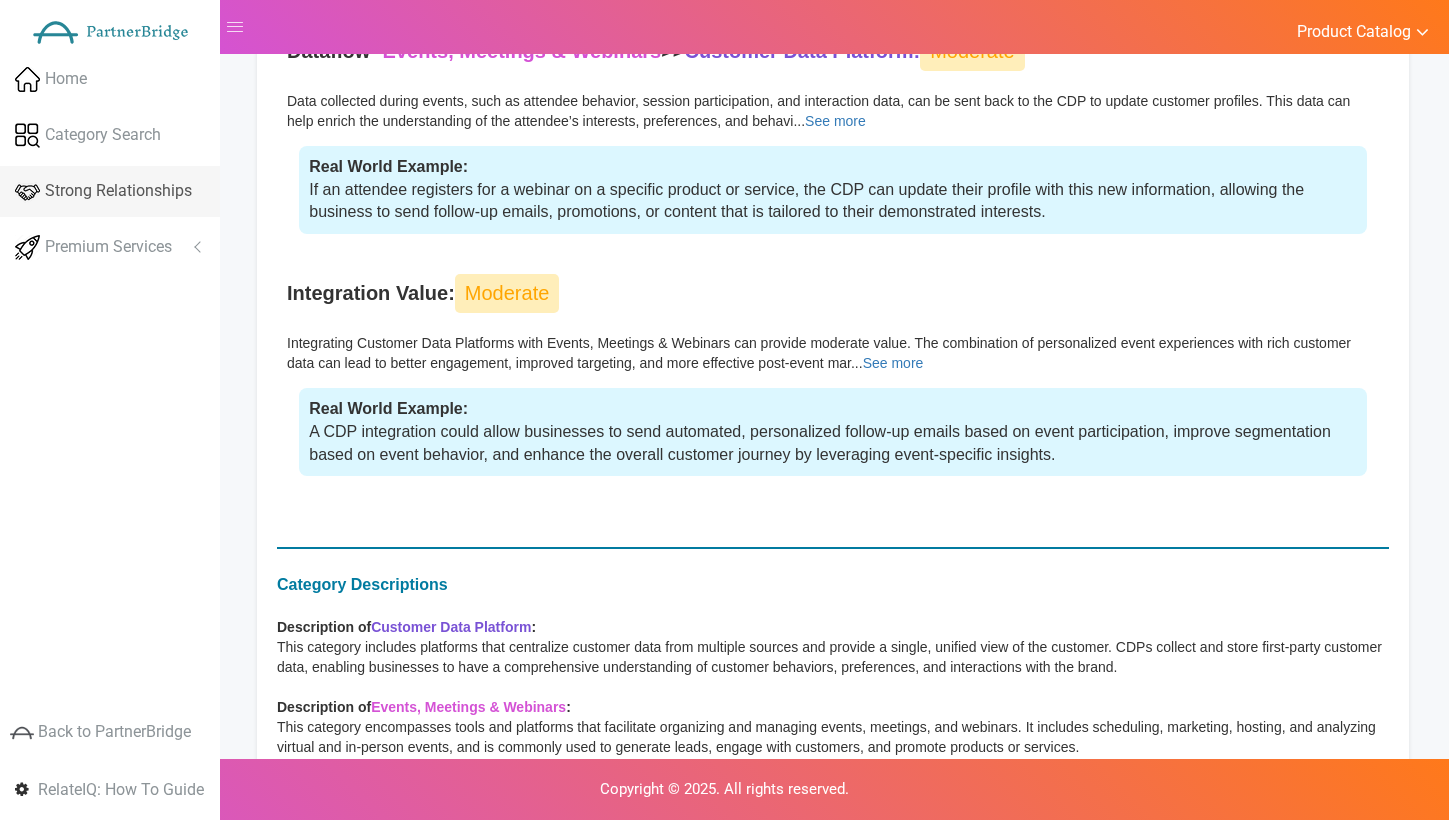 click on "Strong Relationships" at bounding box center [110, 191] 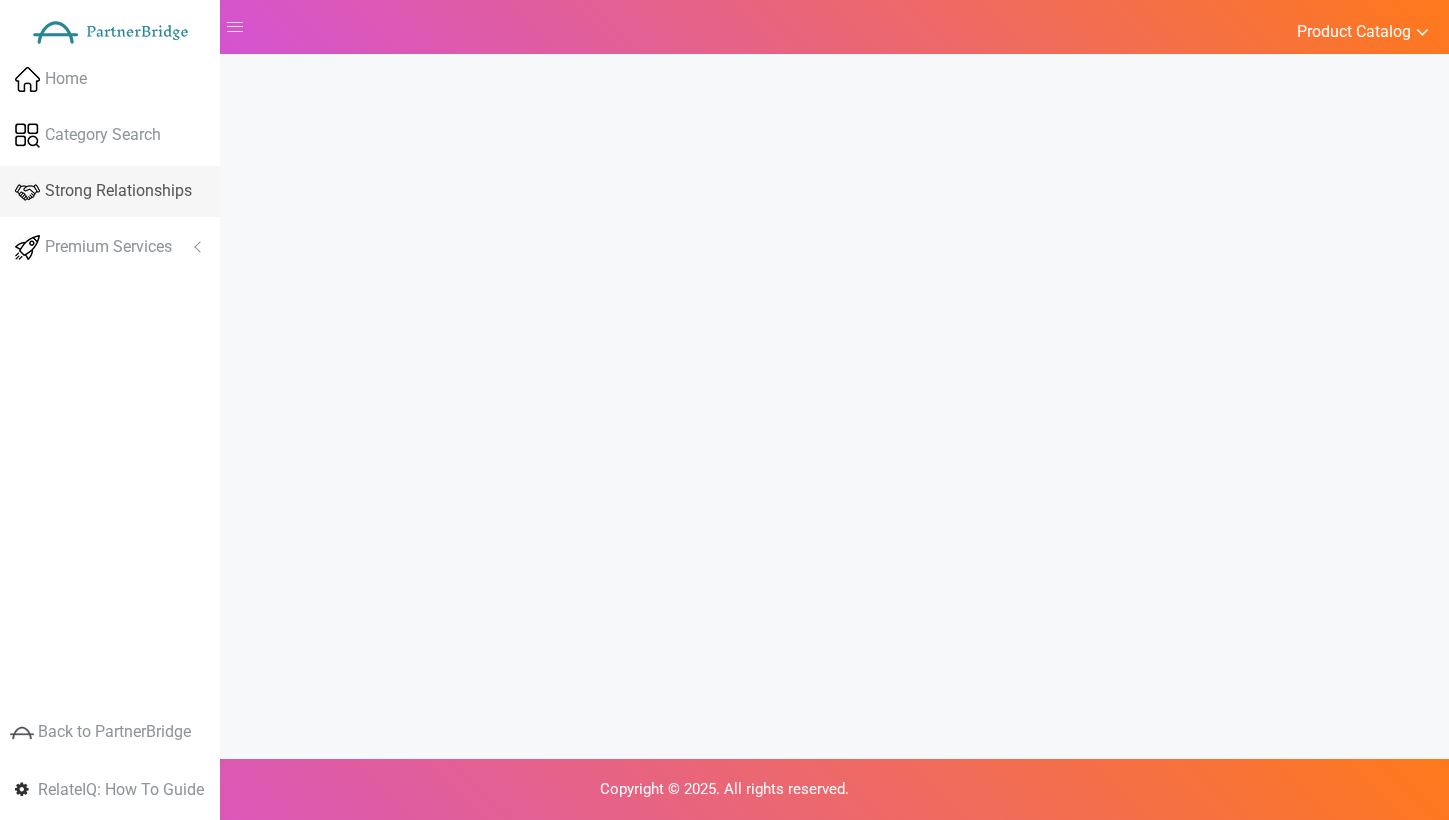 scroll, scrollTop: 0, scrollLeft: 0, axis: both 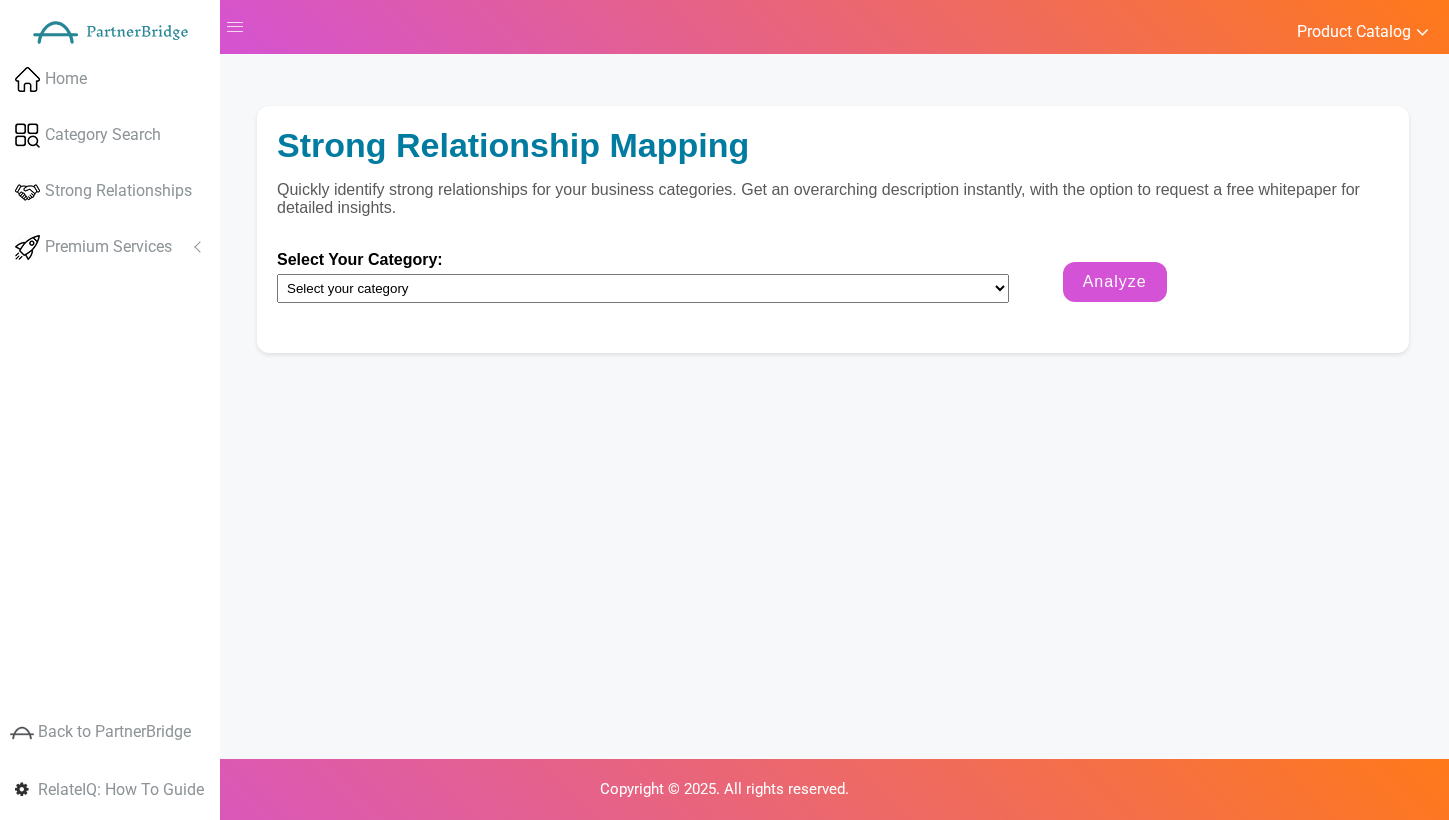 click on "Select your category
Customer Data Platform Marketing Analytics Performance & Attribution" at bounding box center (643, 288) 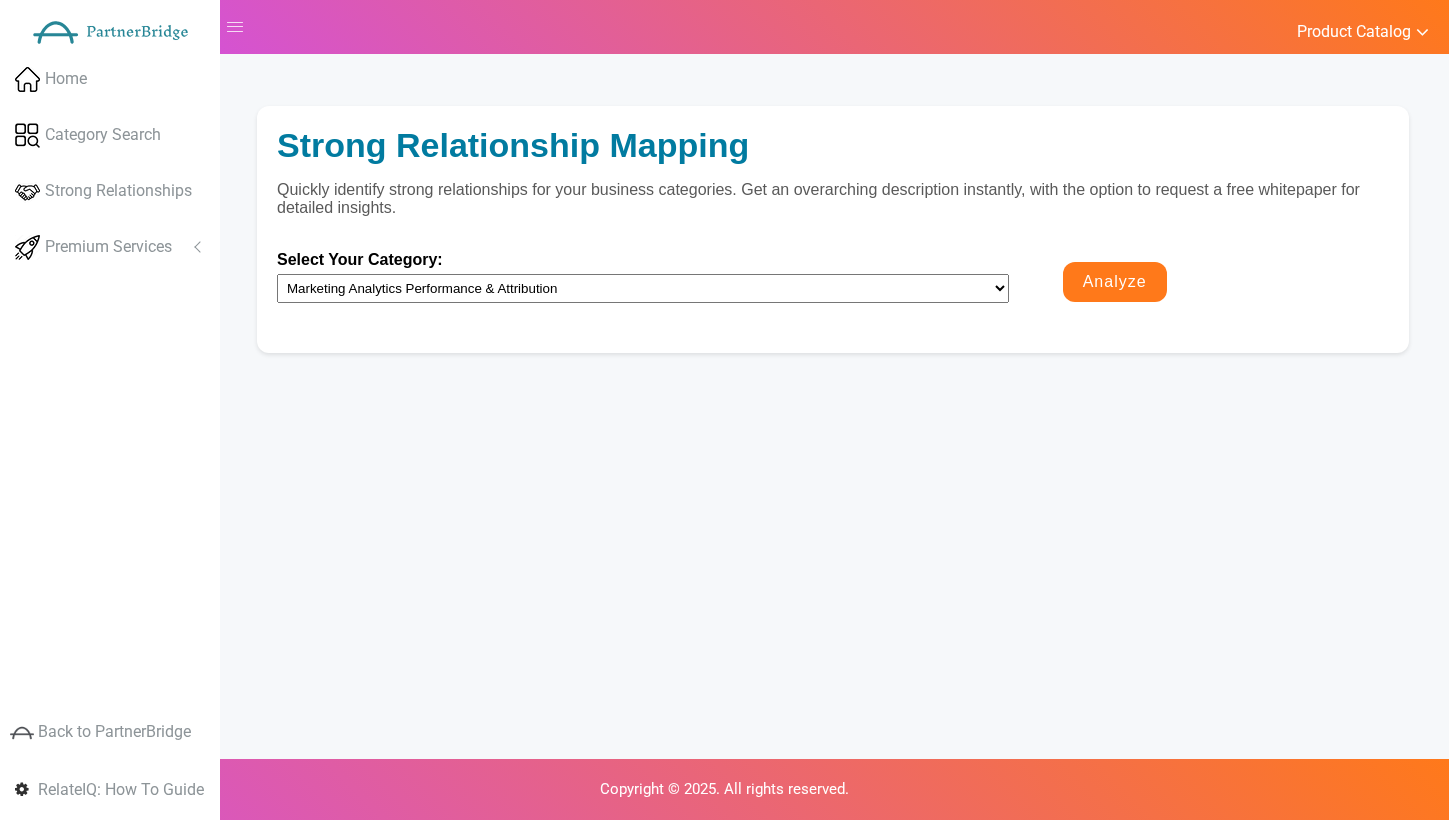 click on "Analyze" at bounding box center (1115, 282) 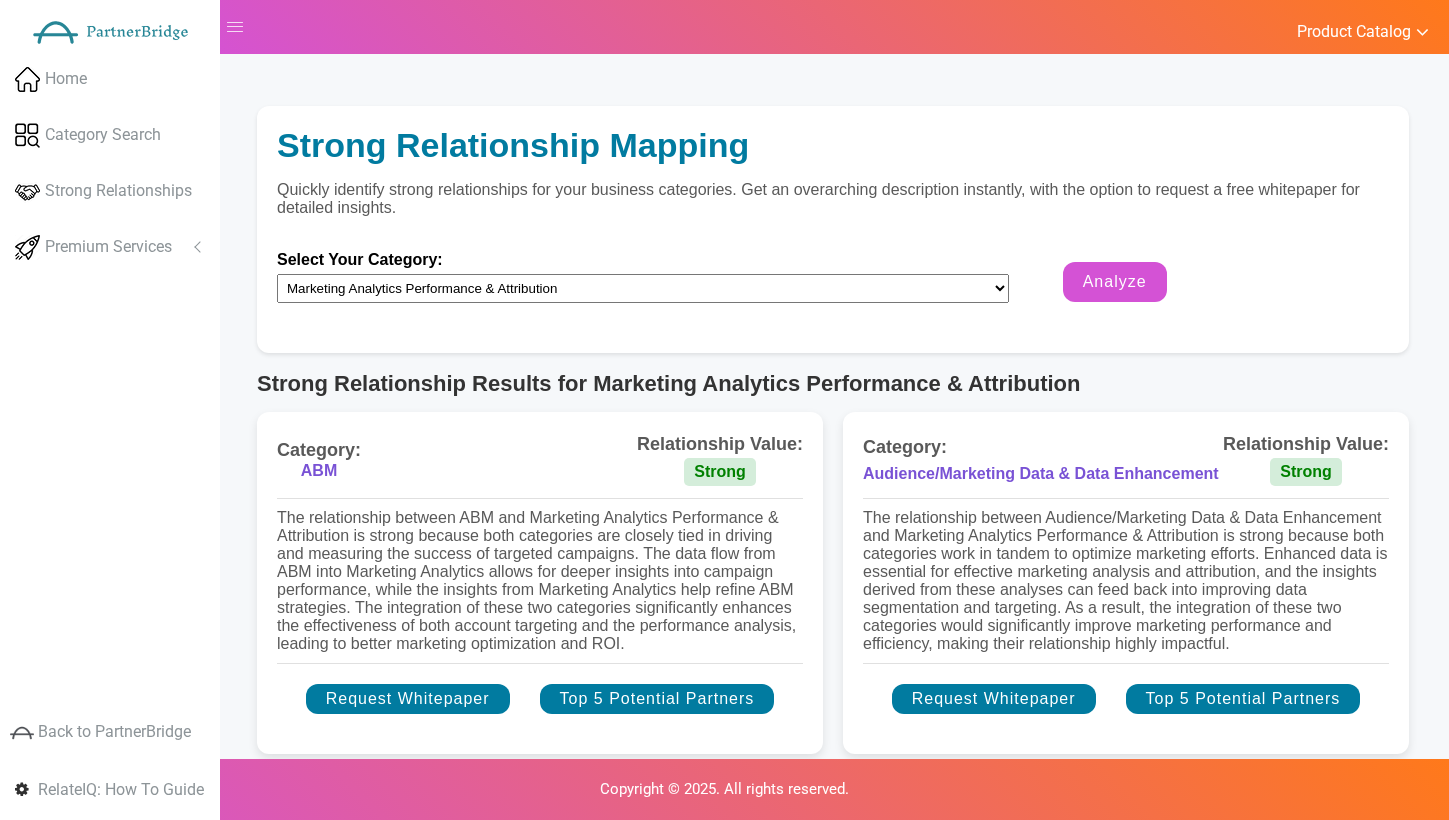 scroll, scrollTop: 0, scrollLeft: 0, axis: both 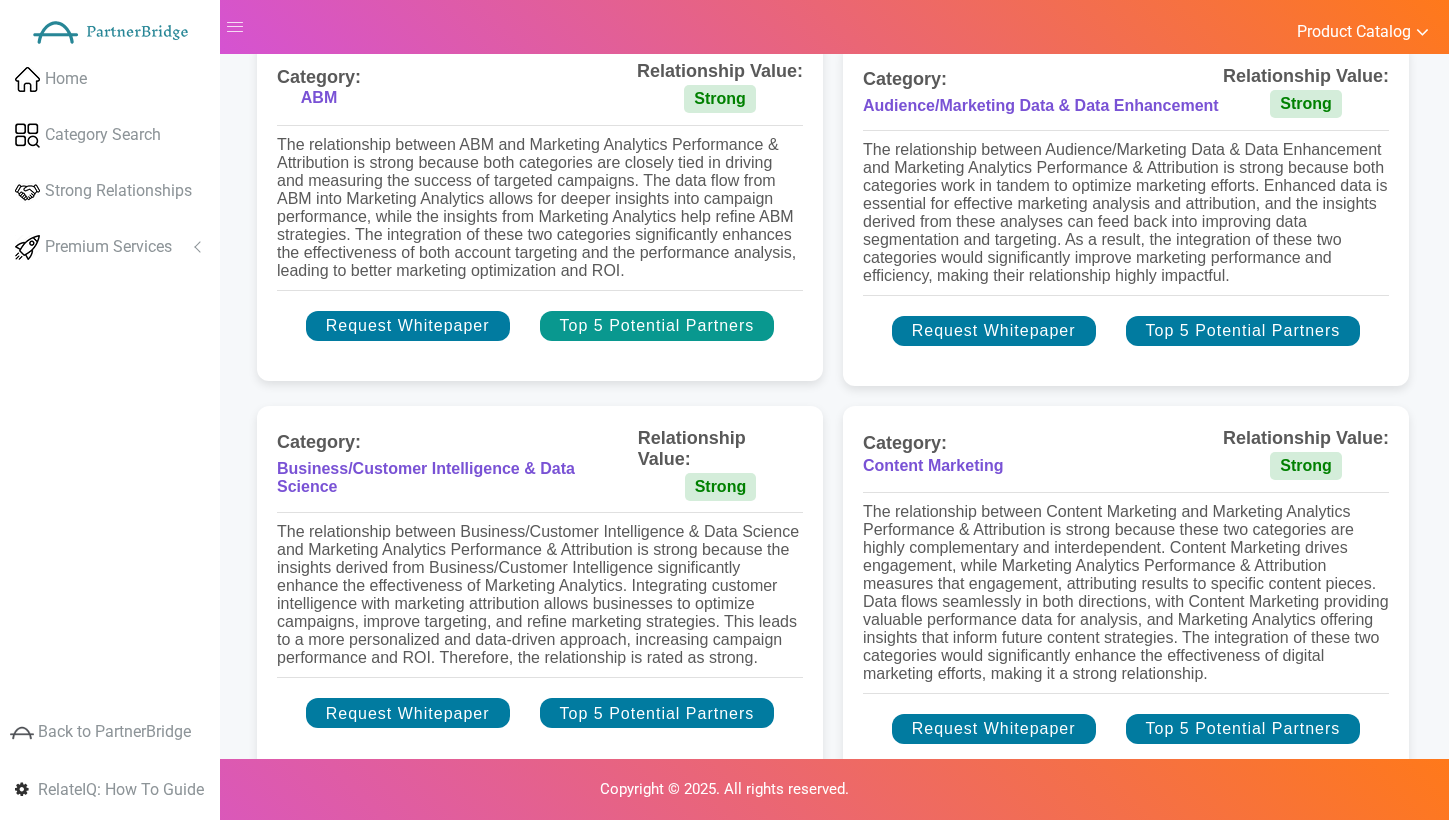 click on "Top 5 Potential Partners" at bounding box center (657, 326) 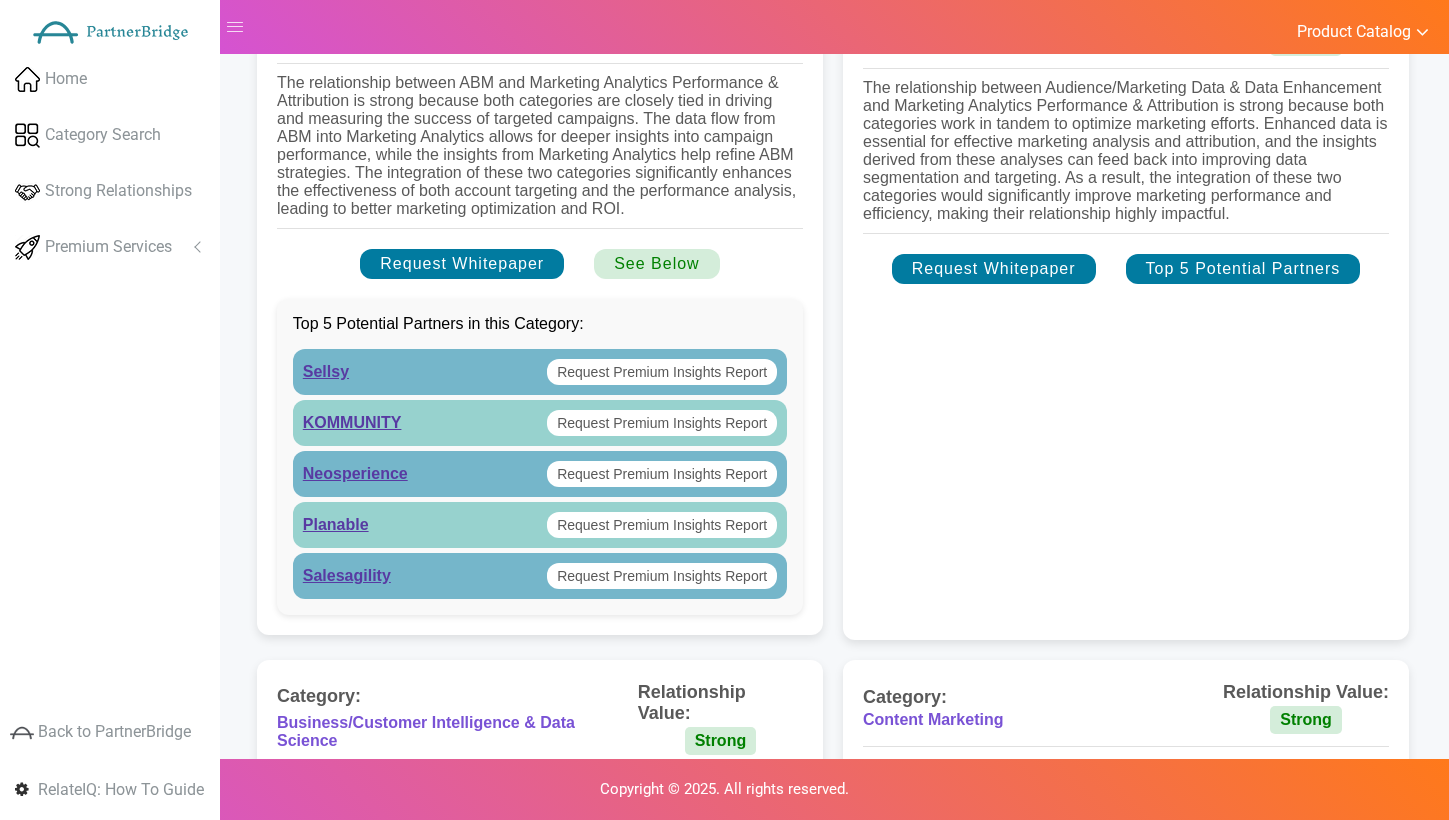 scroll, scrollTop: 69, scrollLeft: 0, axis: vertical 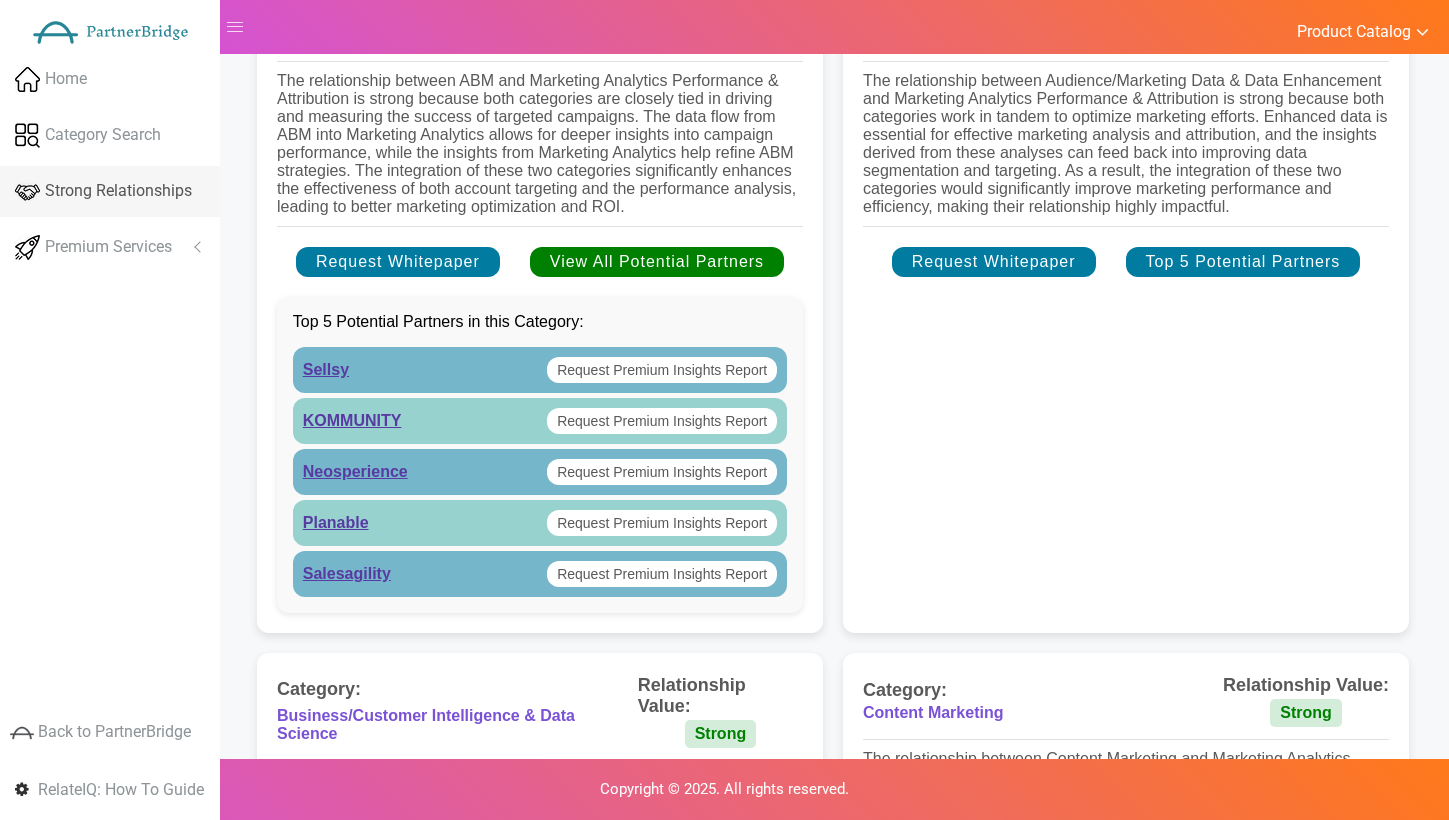 click on "Strong Relationships" at bounding box center (110, 191) 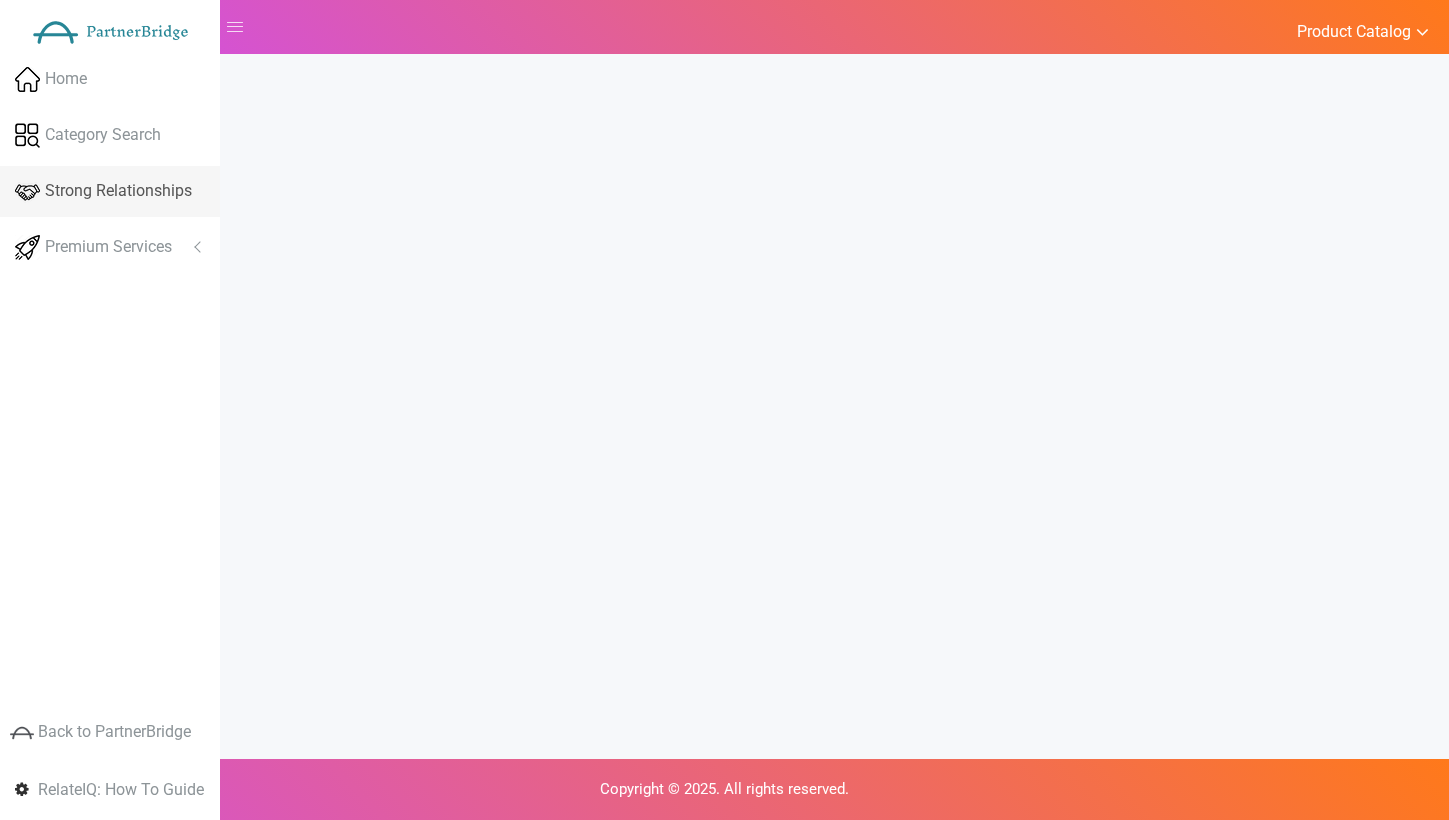 click on "Strong Relationships" at bounding box center (110, 191) 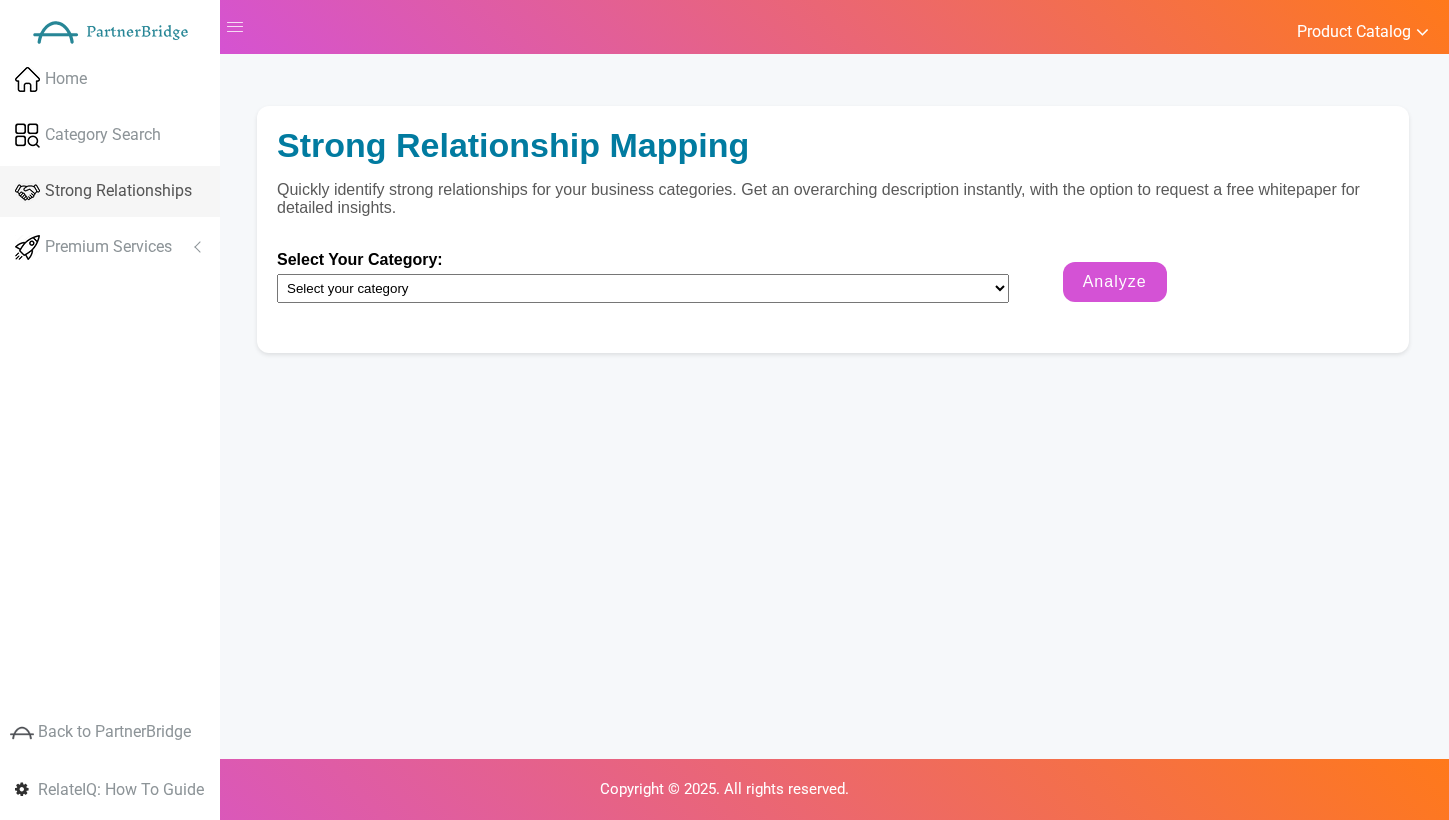 scroll, scrollTop: 0, scrollLeft: 0, axis: both 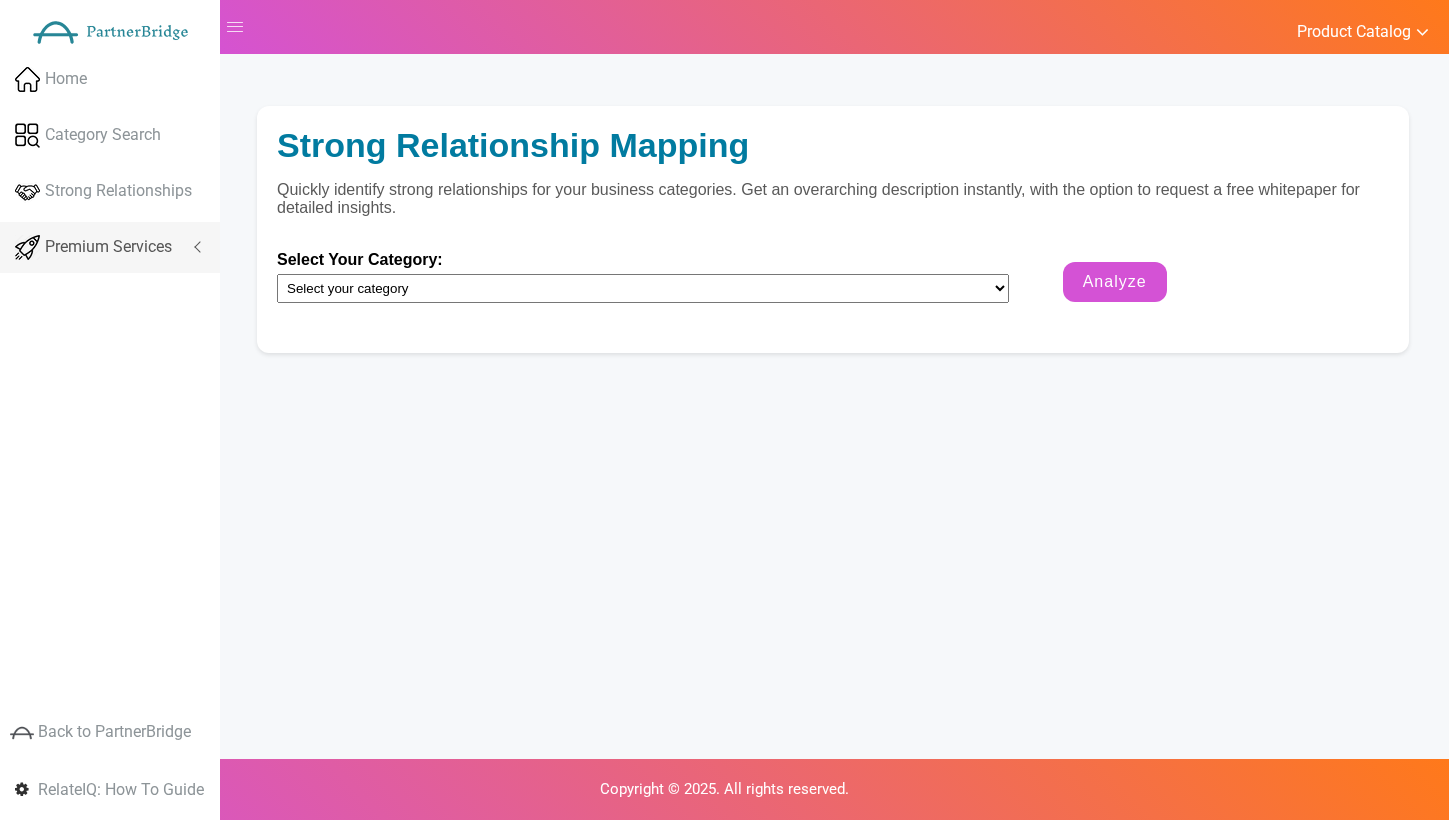 click on "Premium Services" at bounding box center [110, 247] 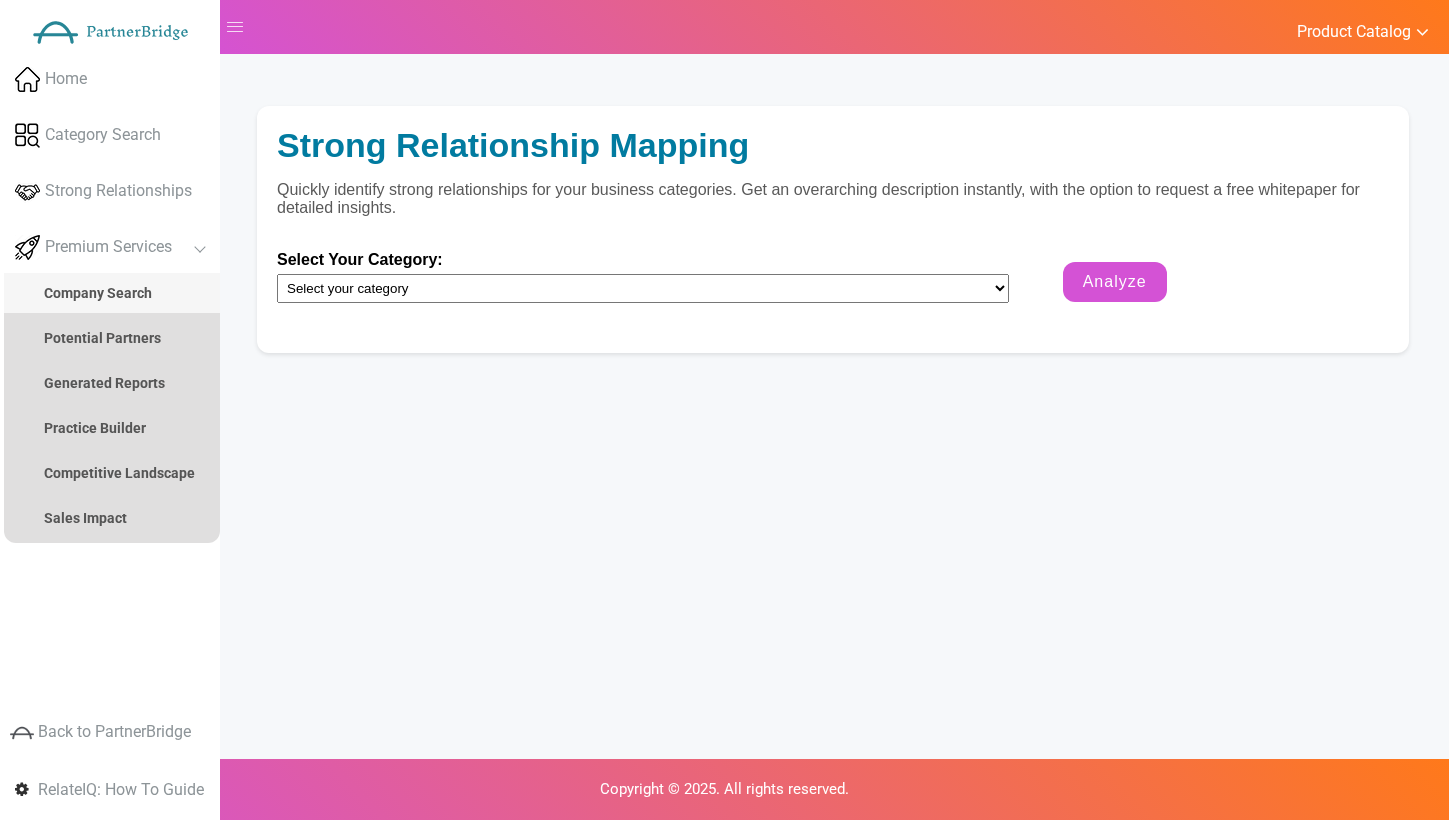 click on "Company Search" at bounding box center [98, 293] 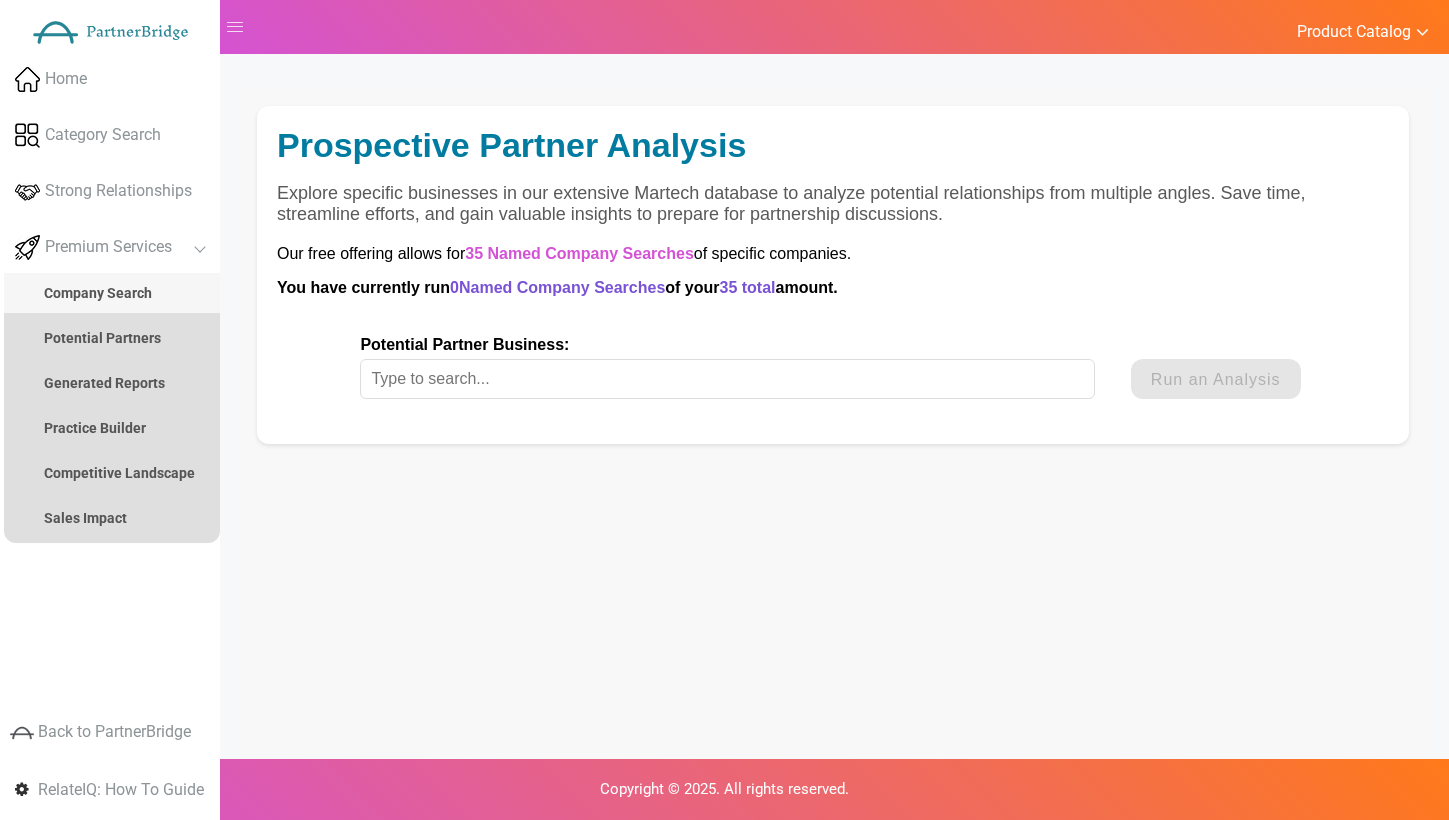 scroll, scrollTop: 0, scrollLeft: 0, axis: both 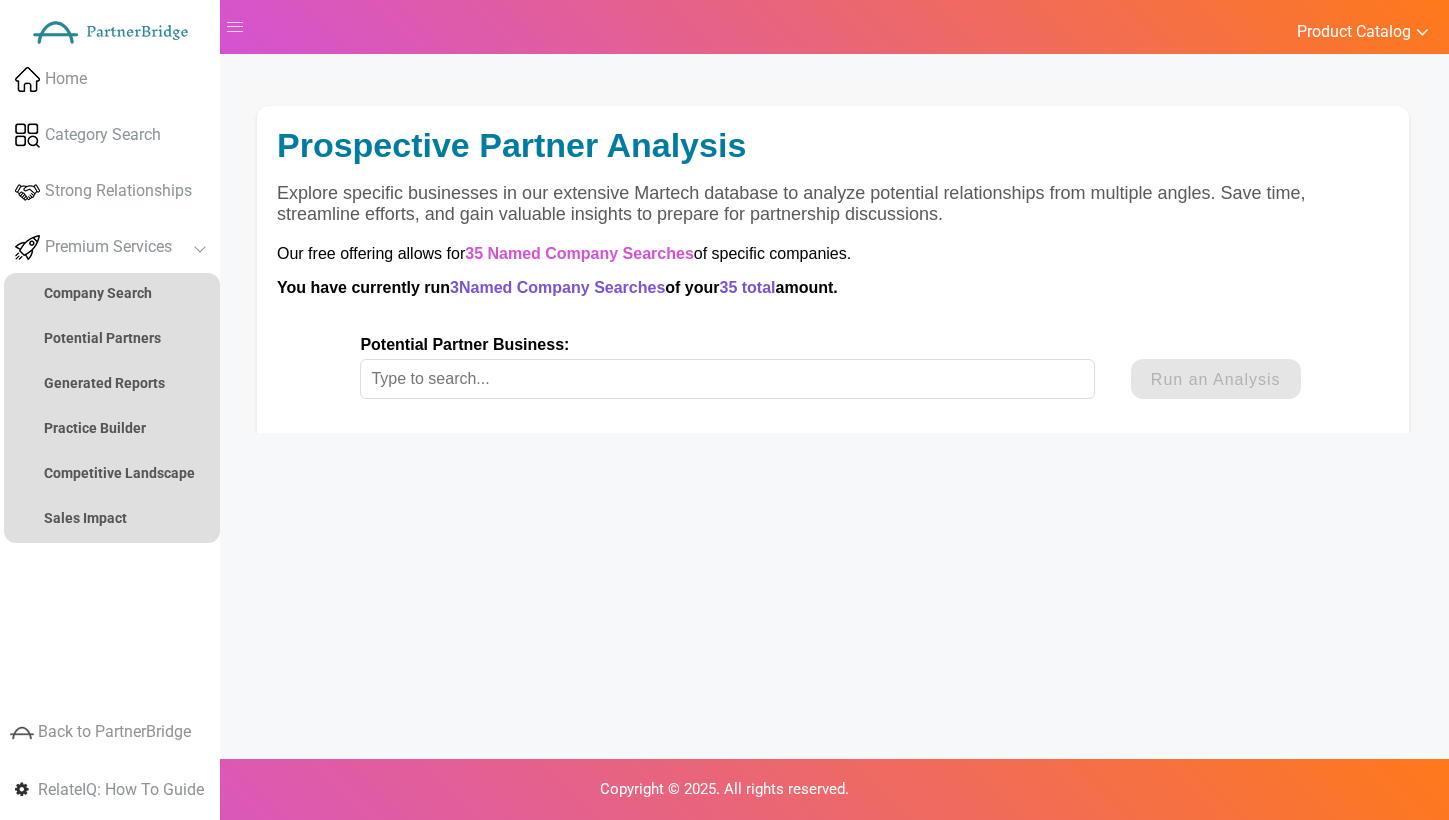 click on "Potential Partner Business:
This  Marketing Technology Company  is not currently in our database, please check the spelling." at bounding box center [735, 367] 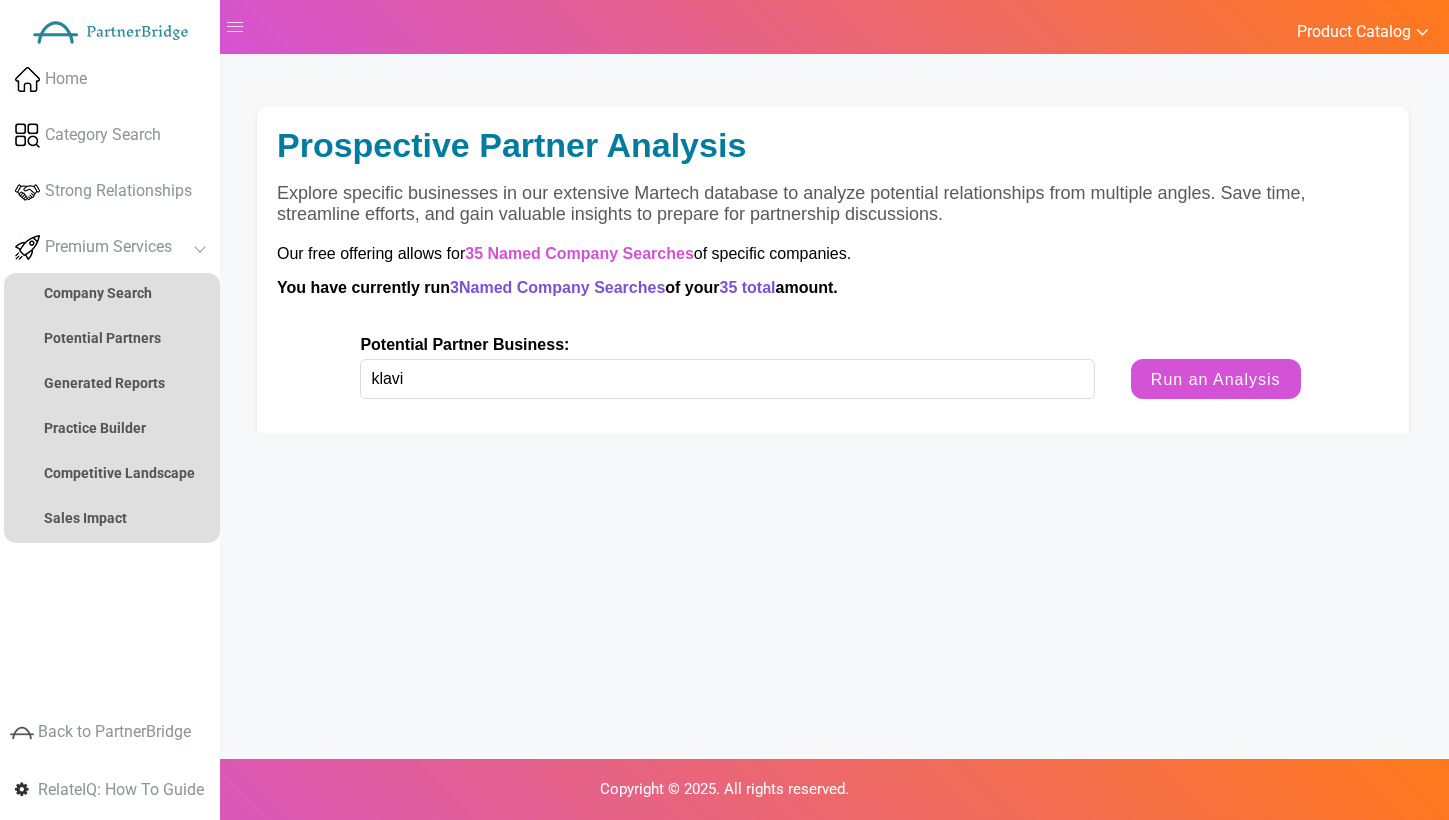type on "Klaviyo" 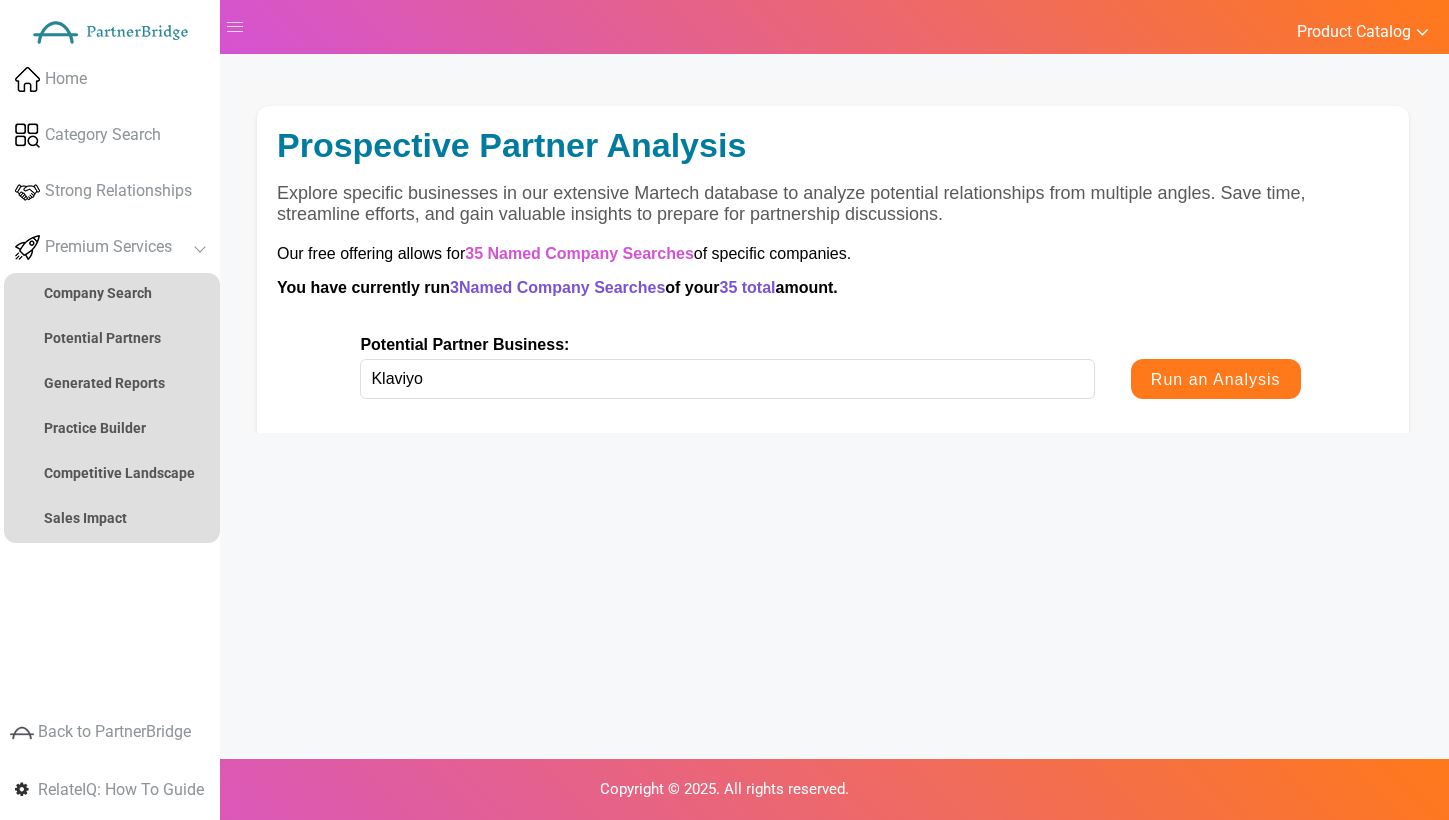 click on "Run an Analysis" at bounding box center (1216, 379) 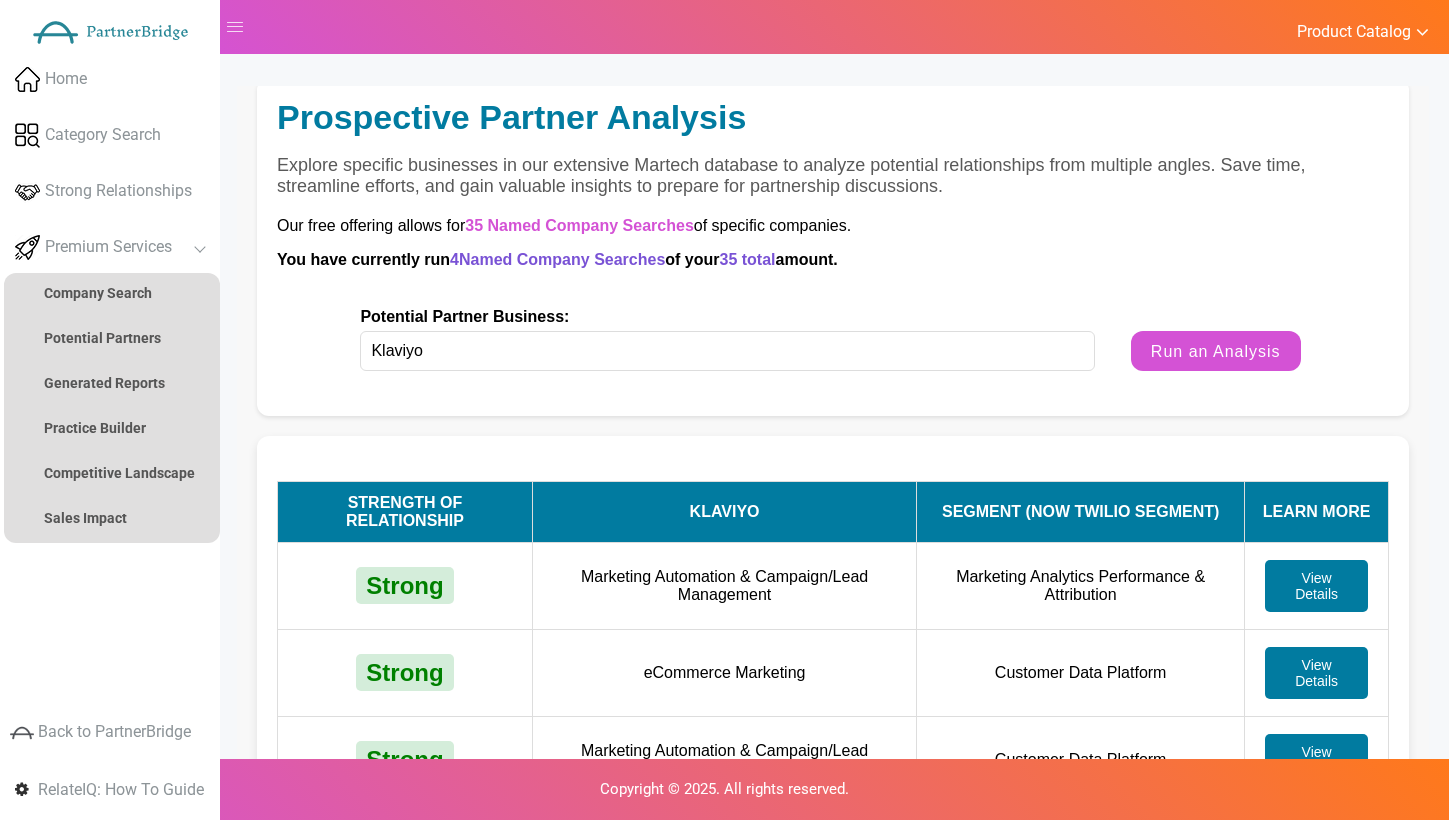 scroll, scrollTop: 40, scrollLeft: 0, axis: vertical 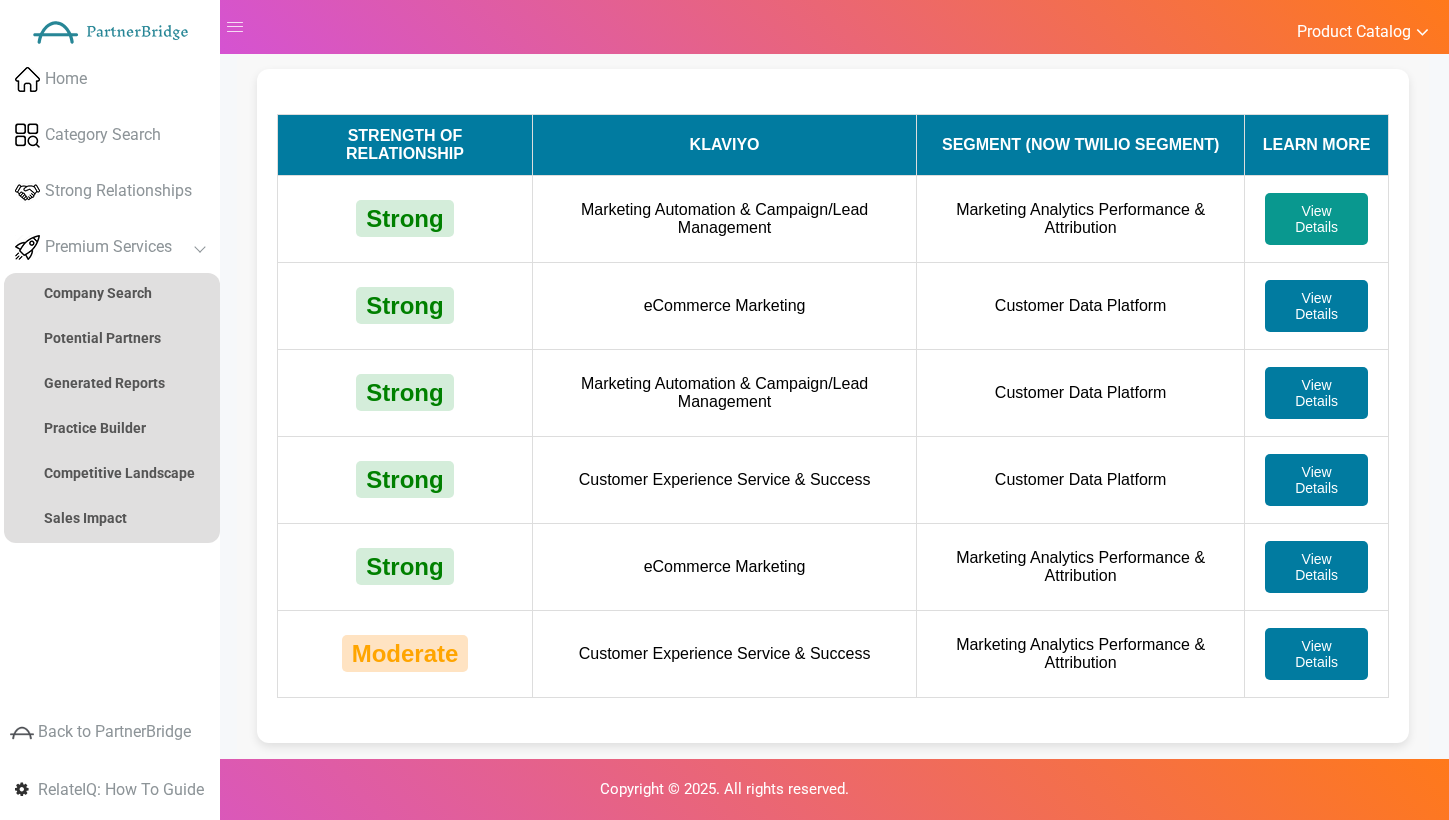 click on "View Details" at bounding box center [1316, 219] 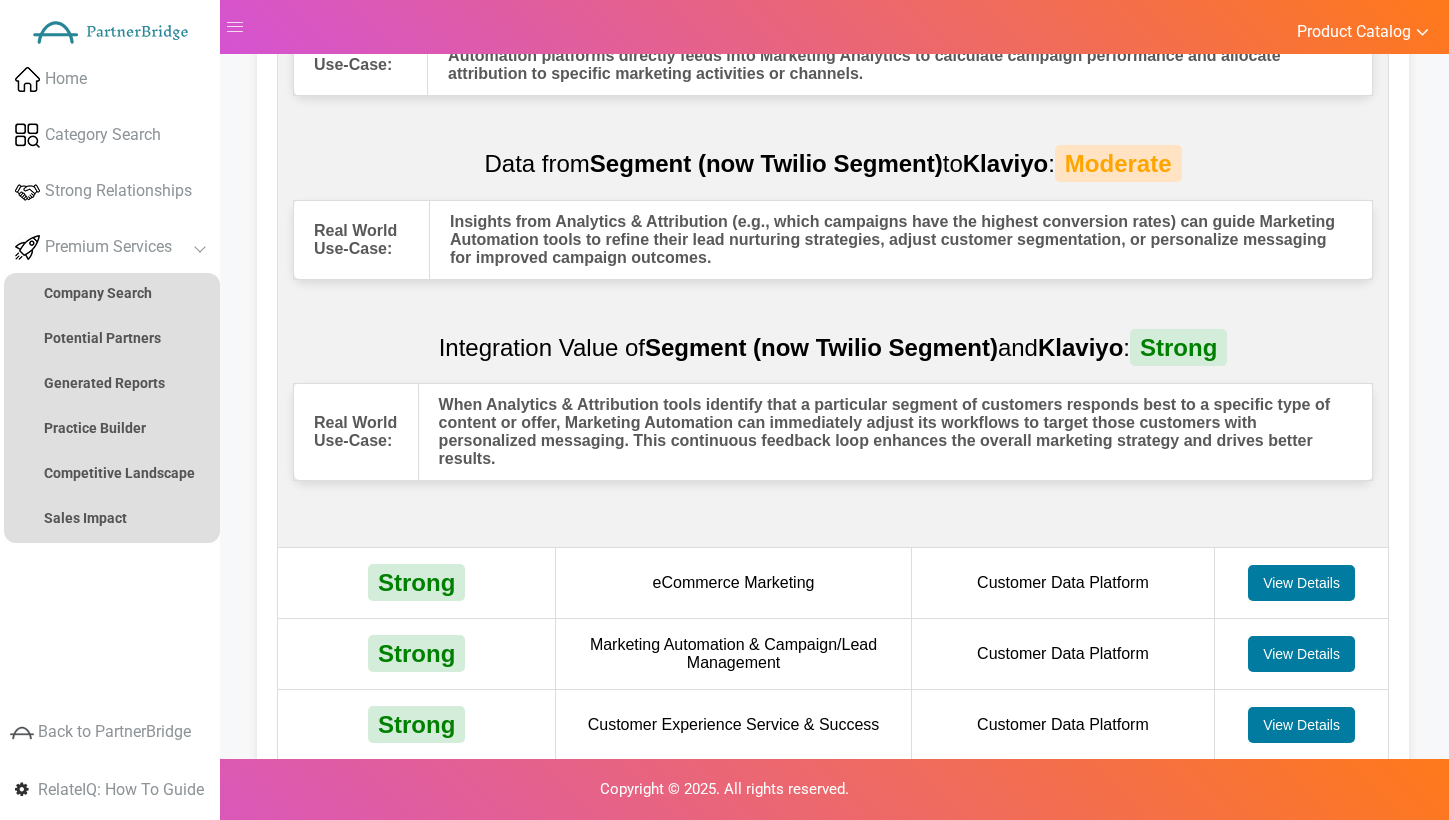 scroll, scrollTop: 323, scrollLeft: 0, axis: vertical 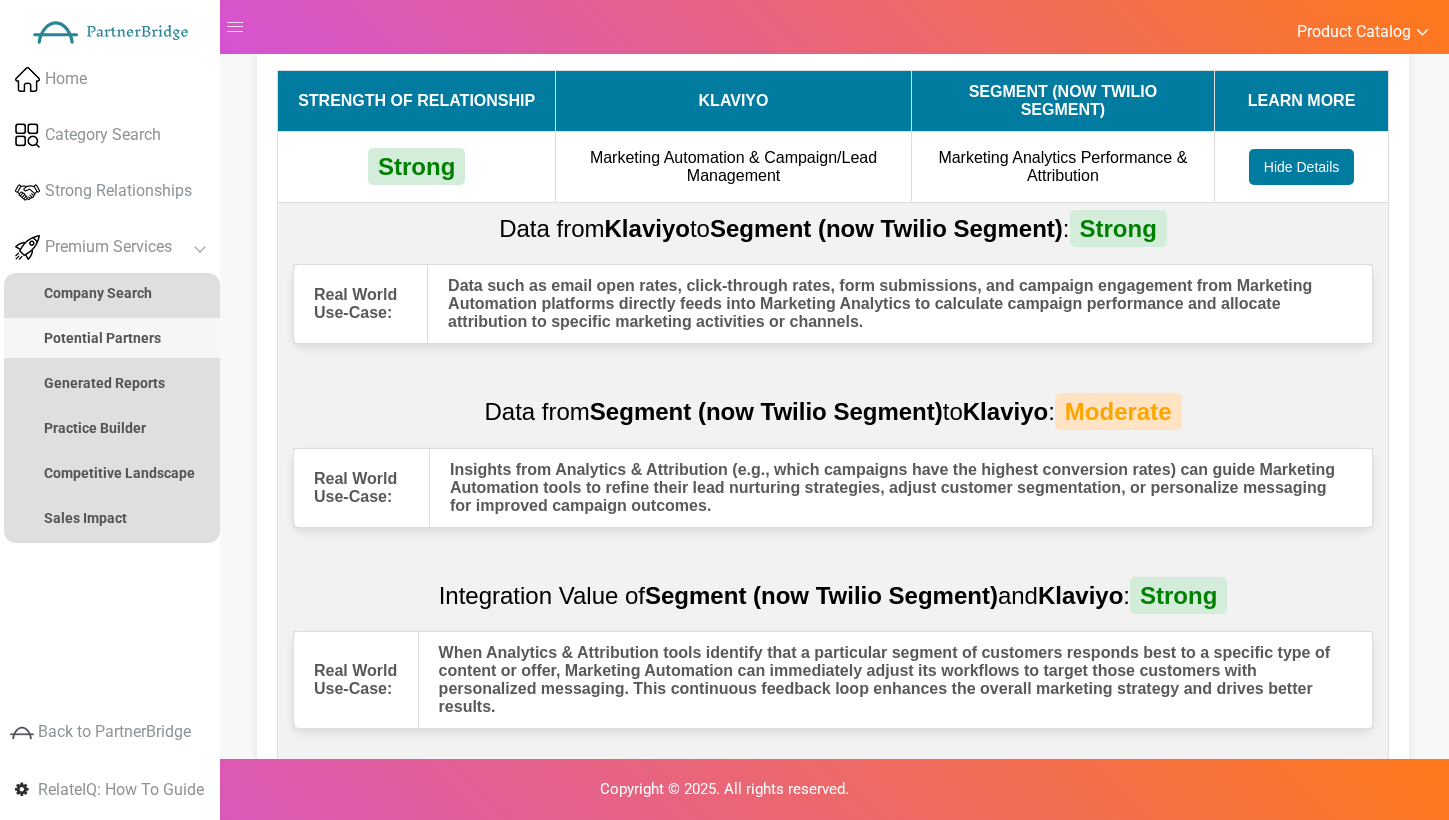 click on "Potential Partners" at bounding box center (112, 338) 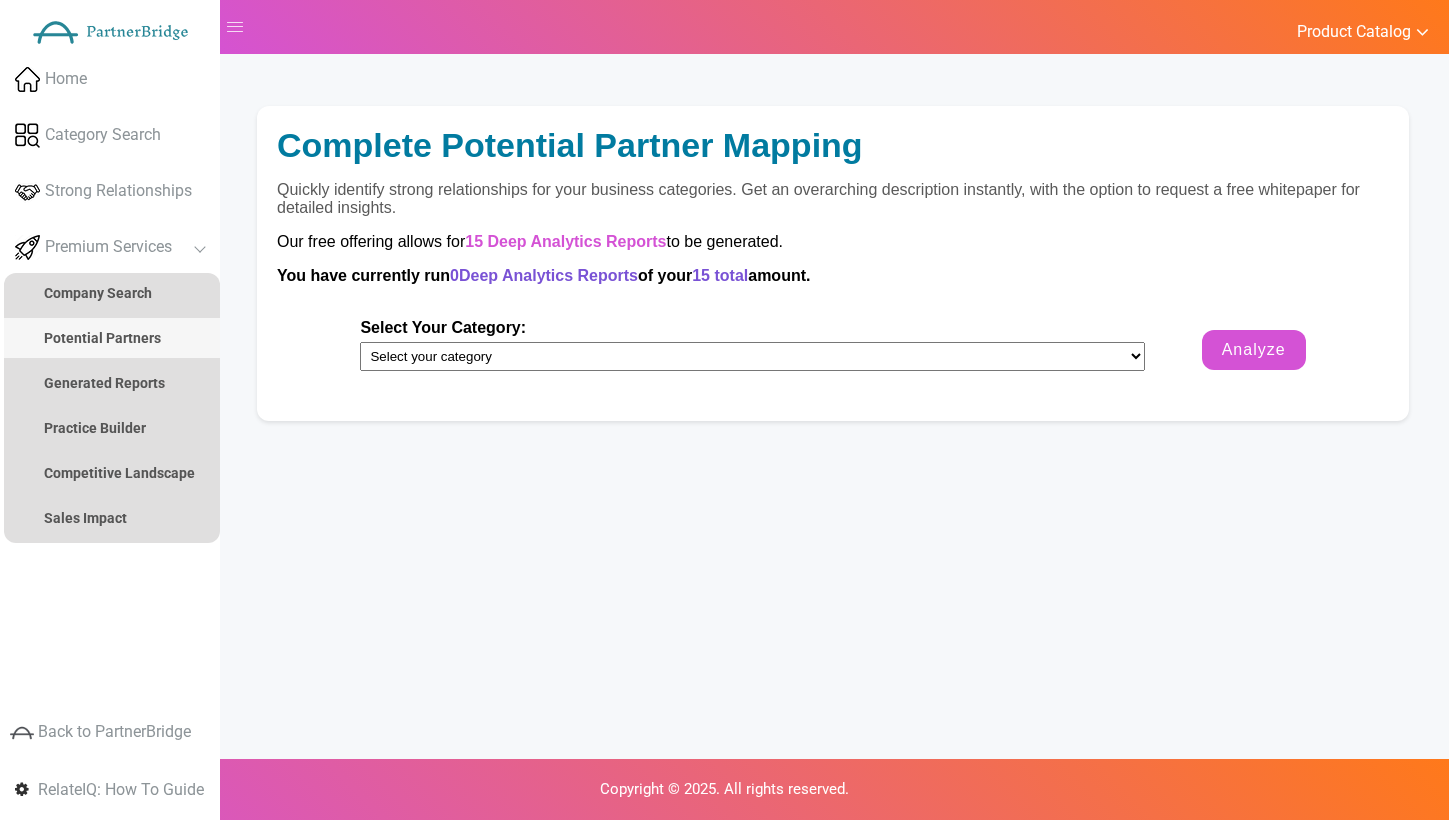 scroll, scrollTop: 0, scrollLeft: 0, axis: both 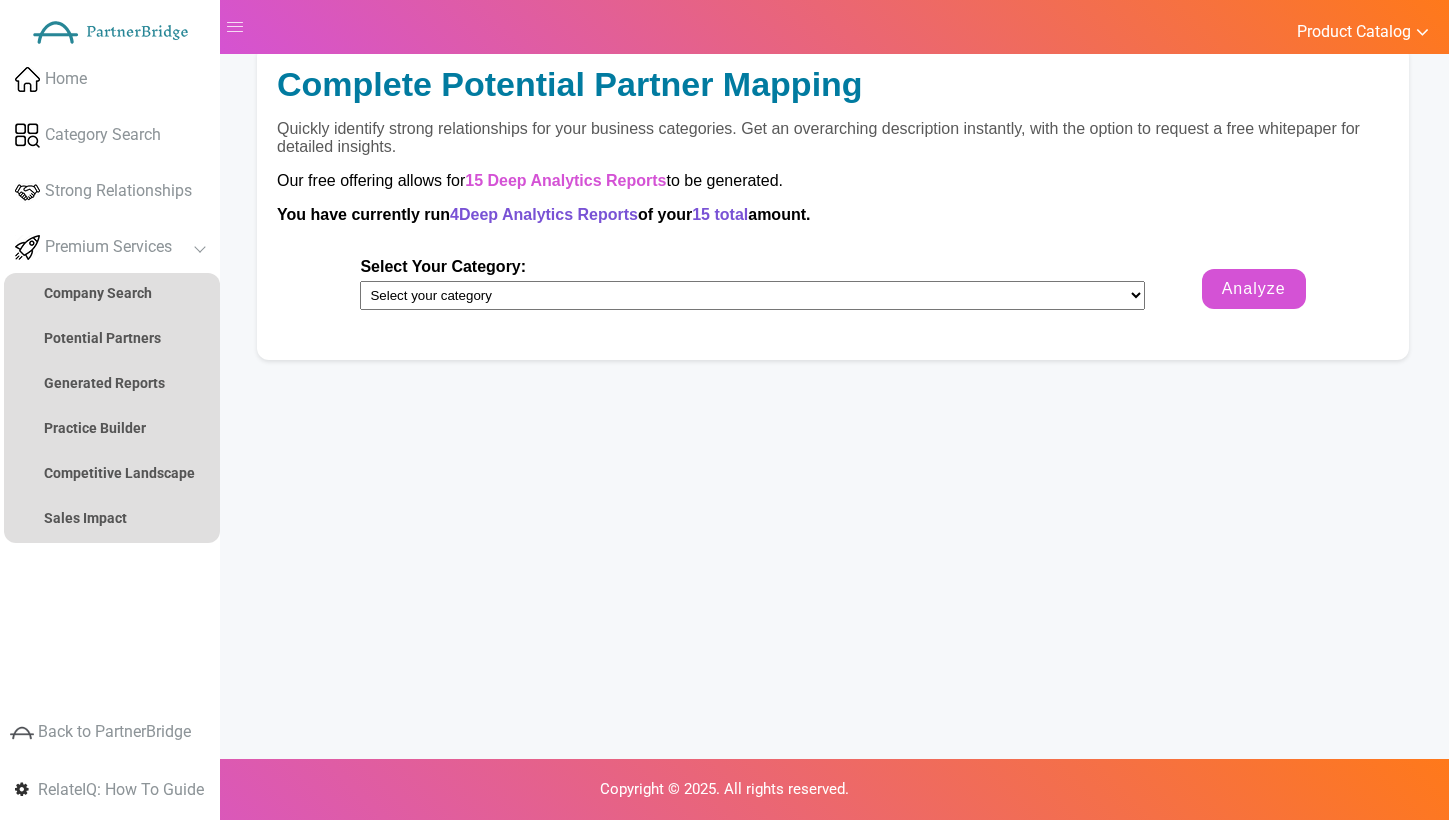click on "Select your category
Customer Data Platform Marketing Analytics Performance & Attribution" at bounding box center [752, 295] 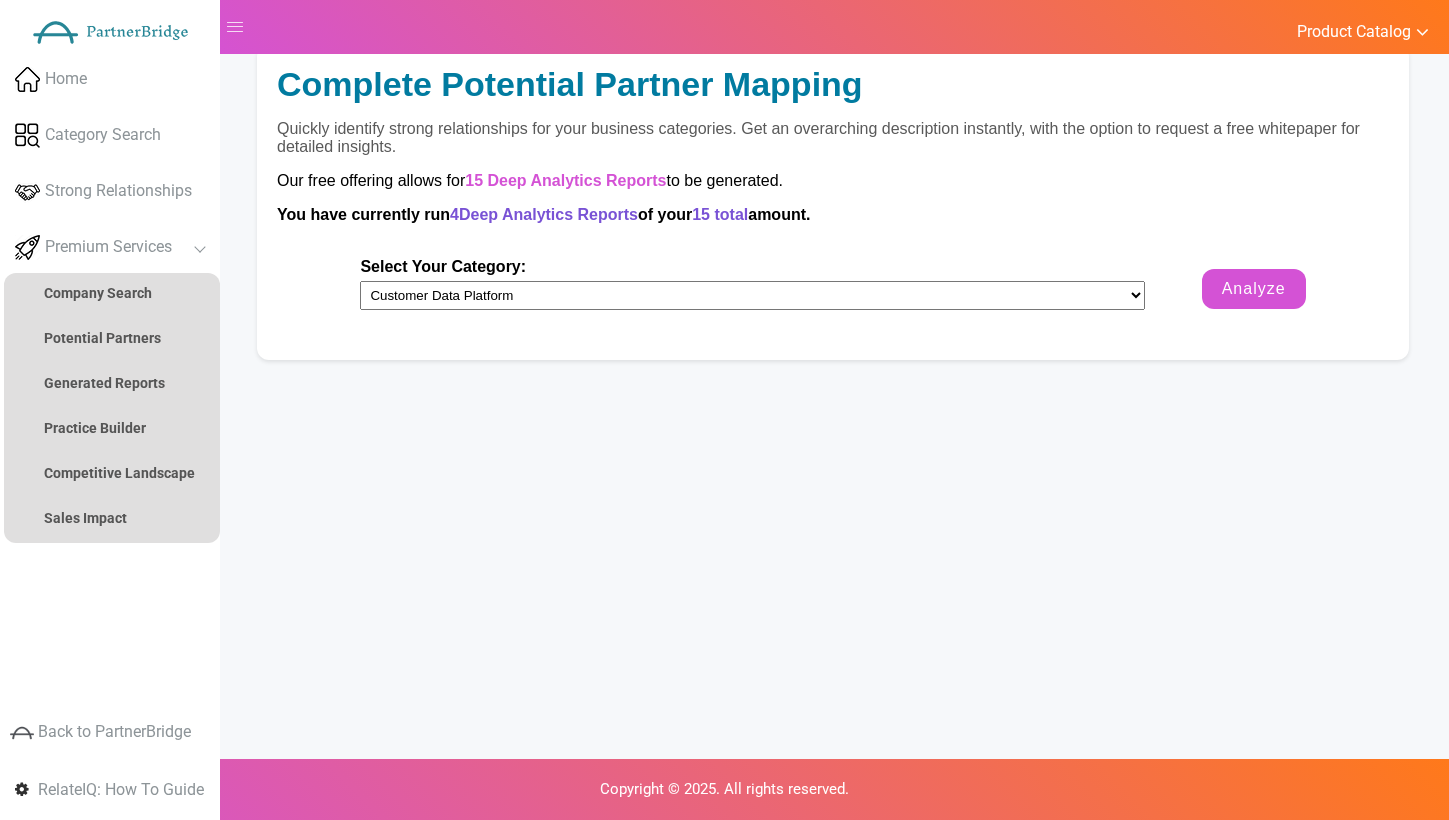 click on "Select Your Category:
Select your category
Customer Data Platform Marketing Analytics Performance & Attribution
Analyze" at bounding box center [833, 299] 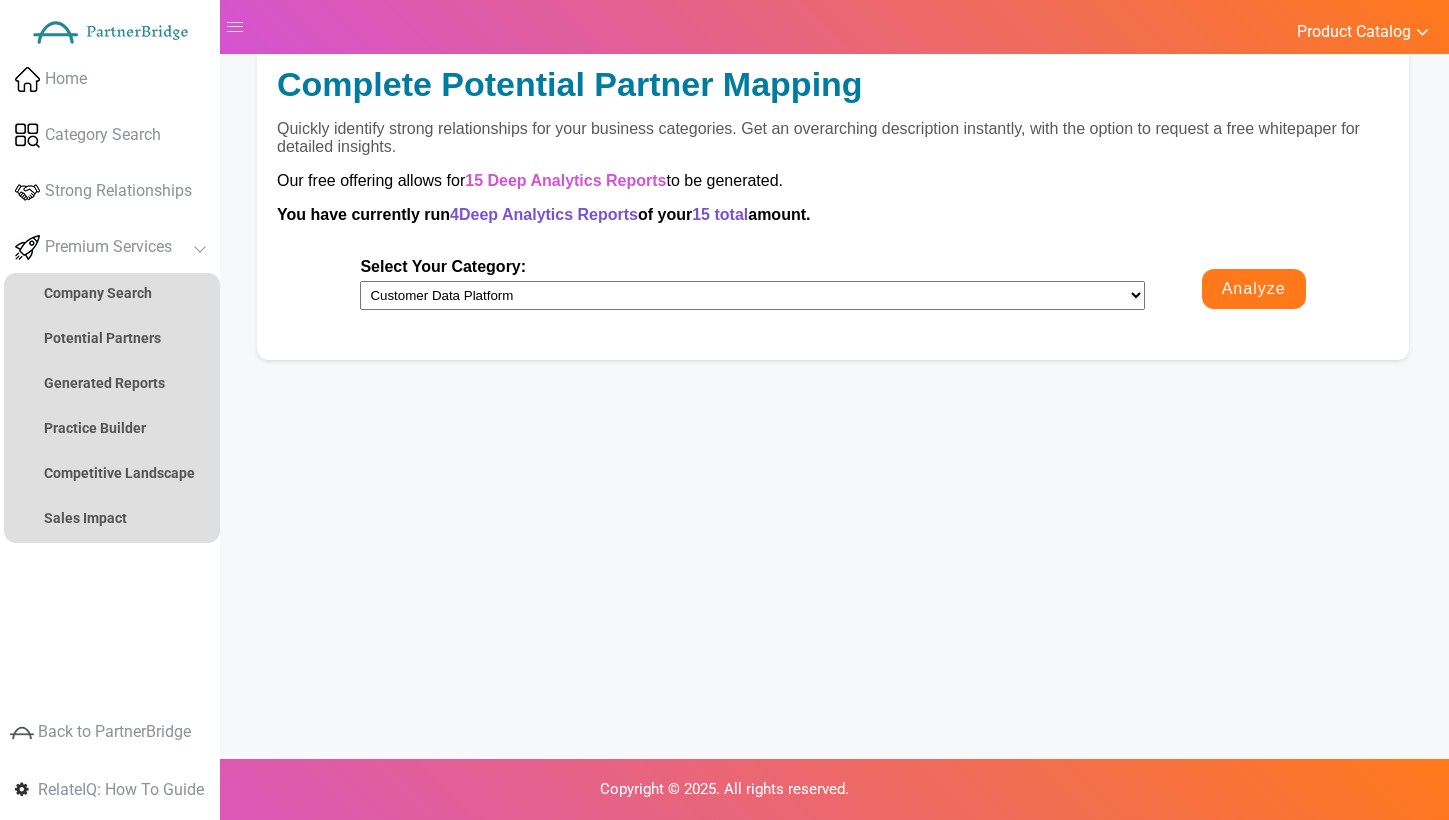 click on "Analyze" at bounding box center (1254, 289) 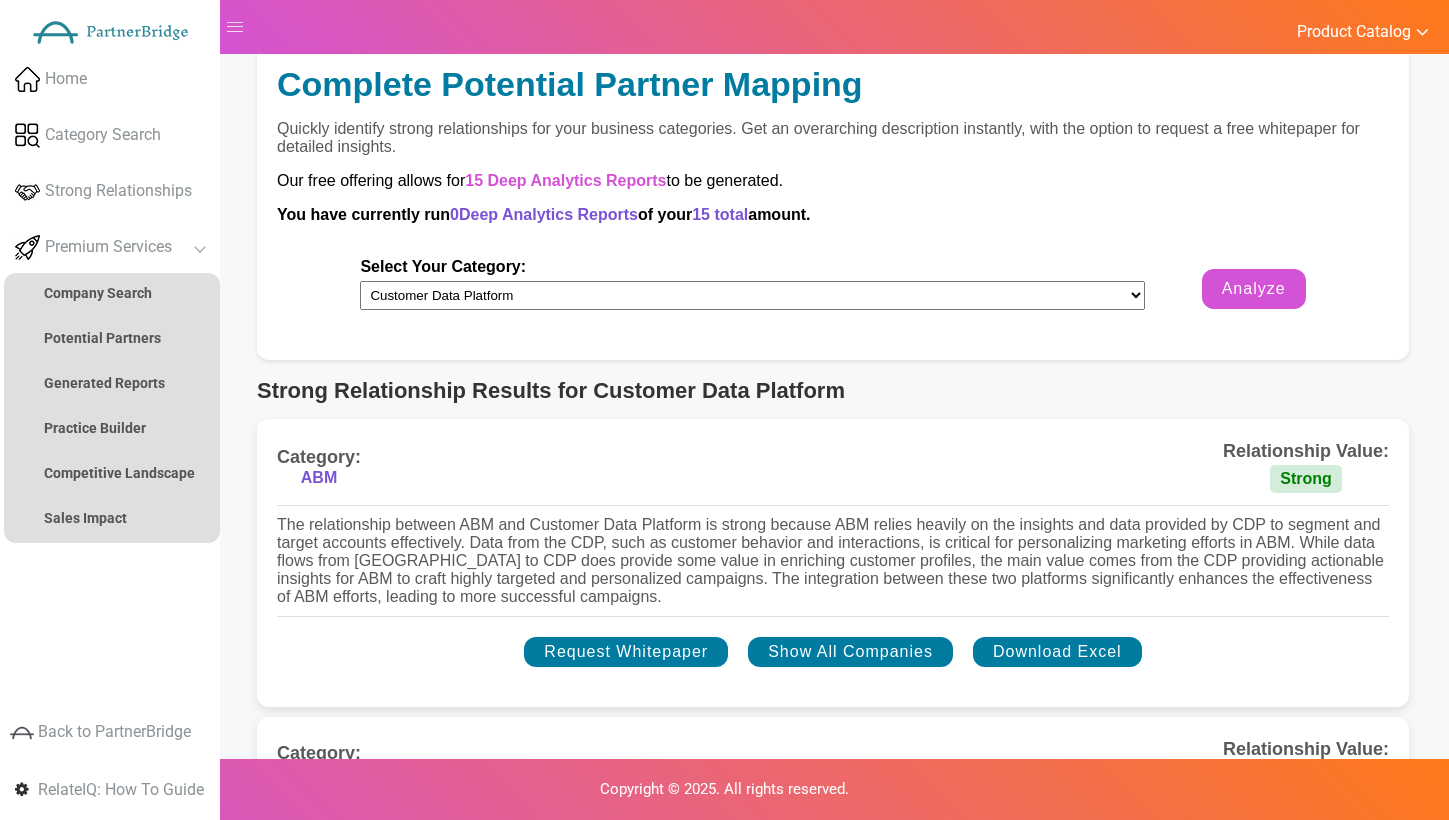 scroll, scrollTop: 0, scrollLeft: 0, axis: both 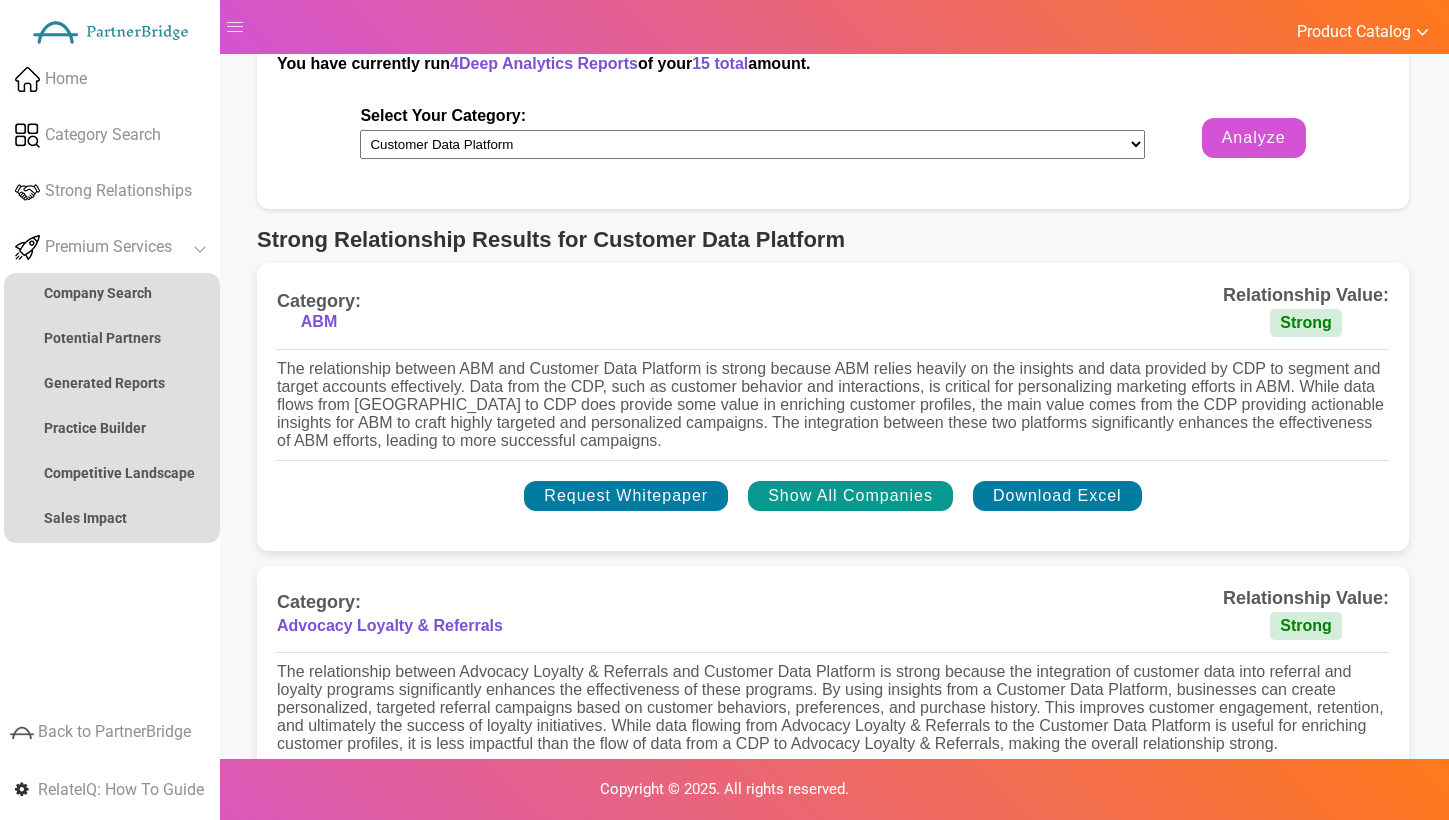click on "Show All Companies" at bounding box center (850, 496) 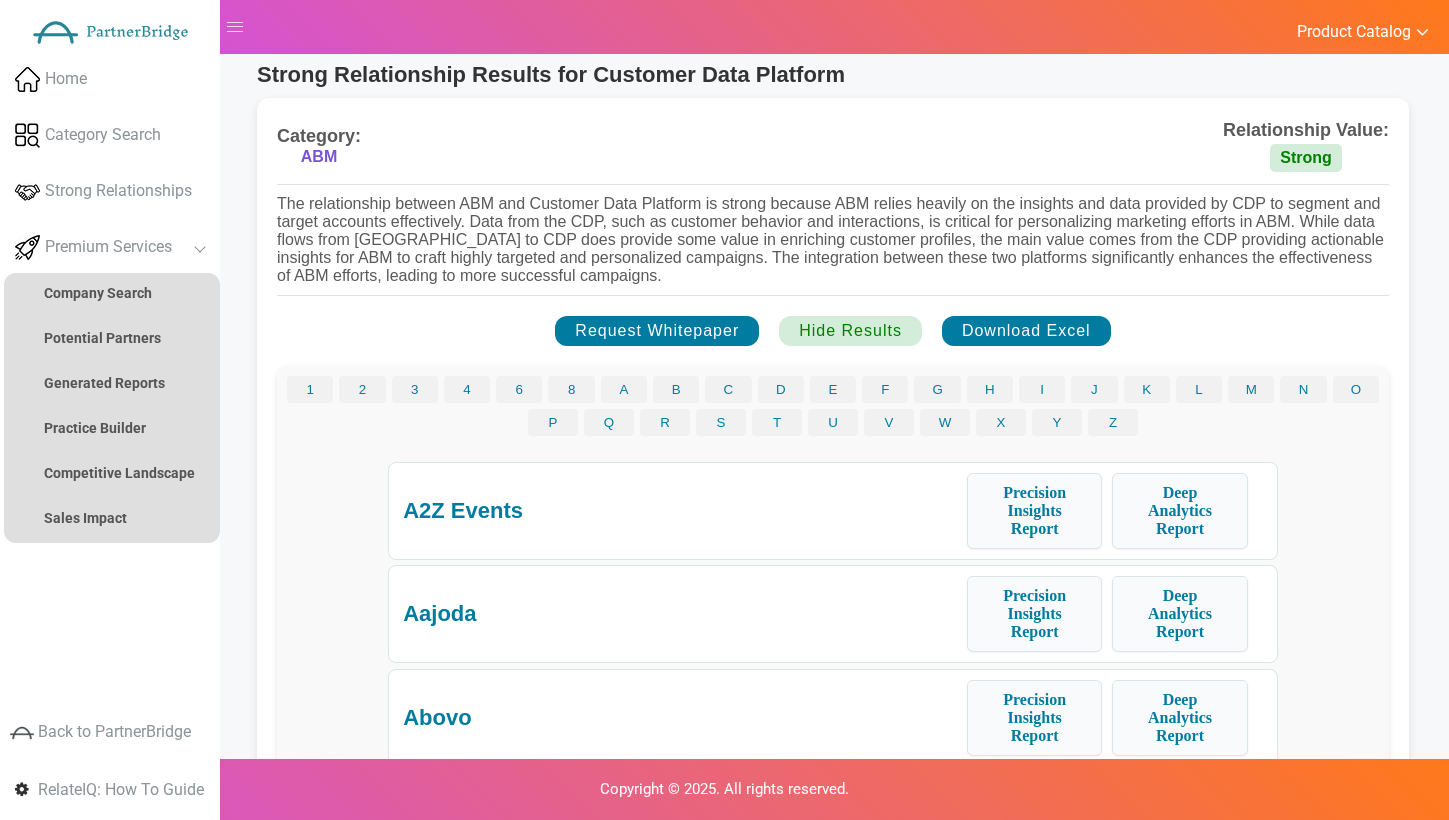 scroll, scrollTop: 378, scrollLeft: 0, axis: vertical 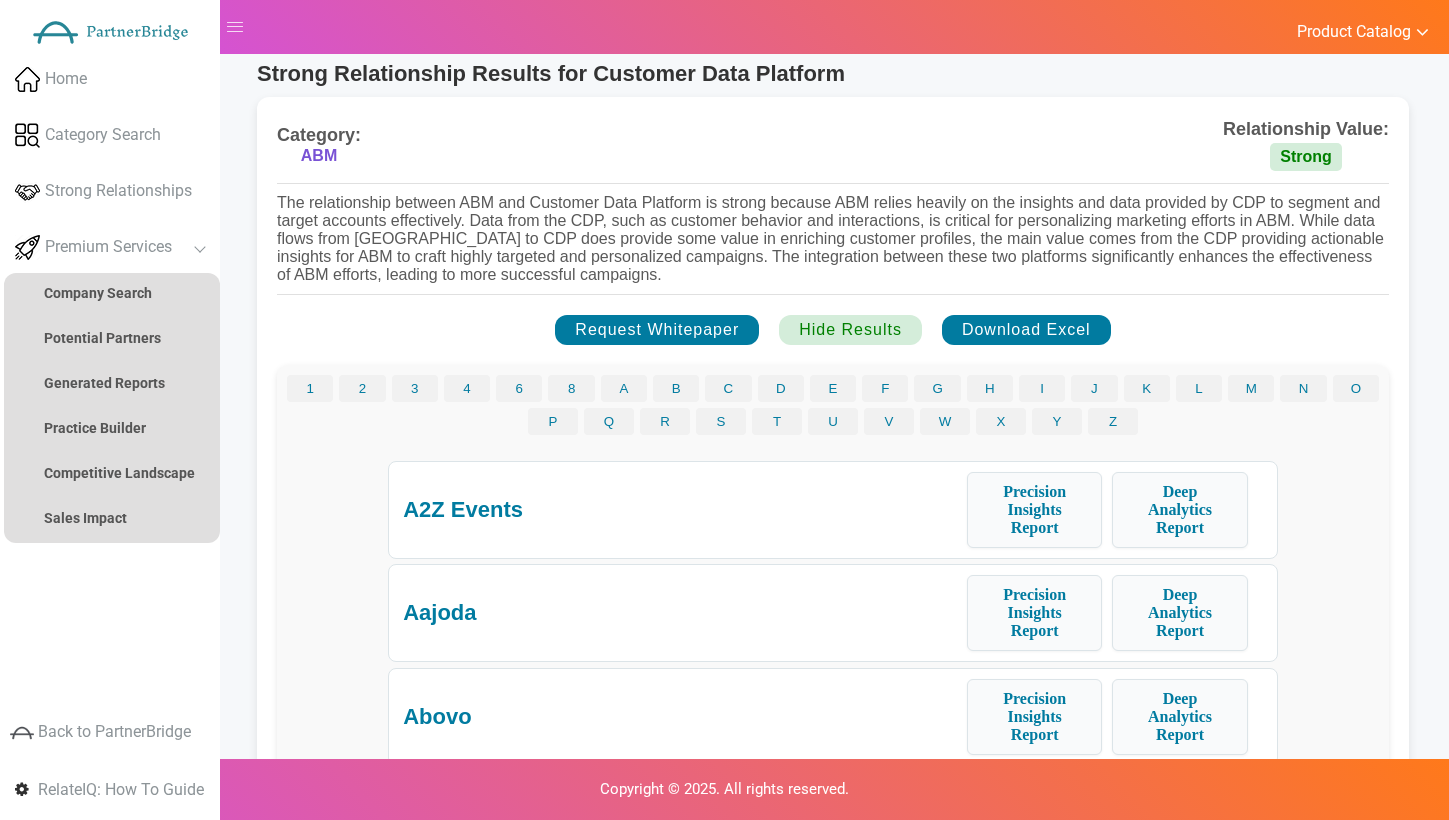 click on "Strong" at bounding box center (1306, 157) 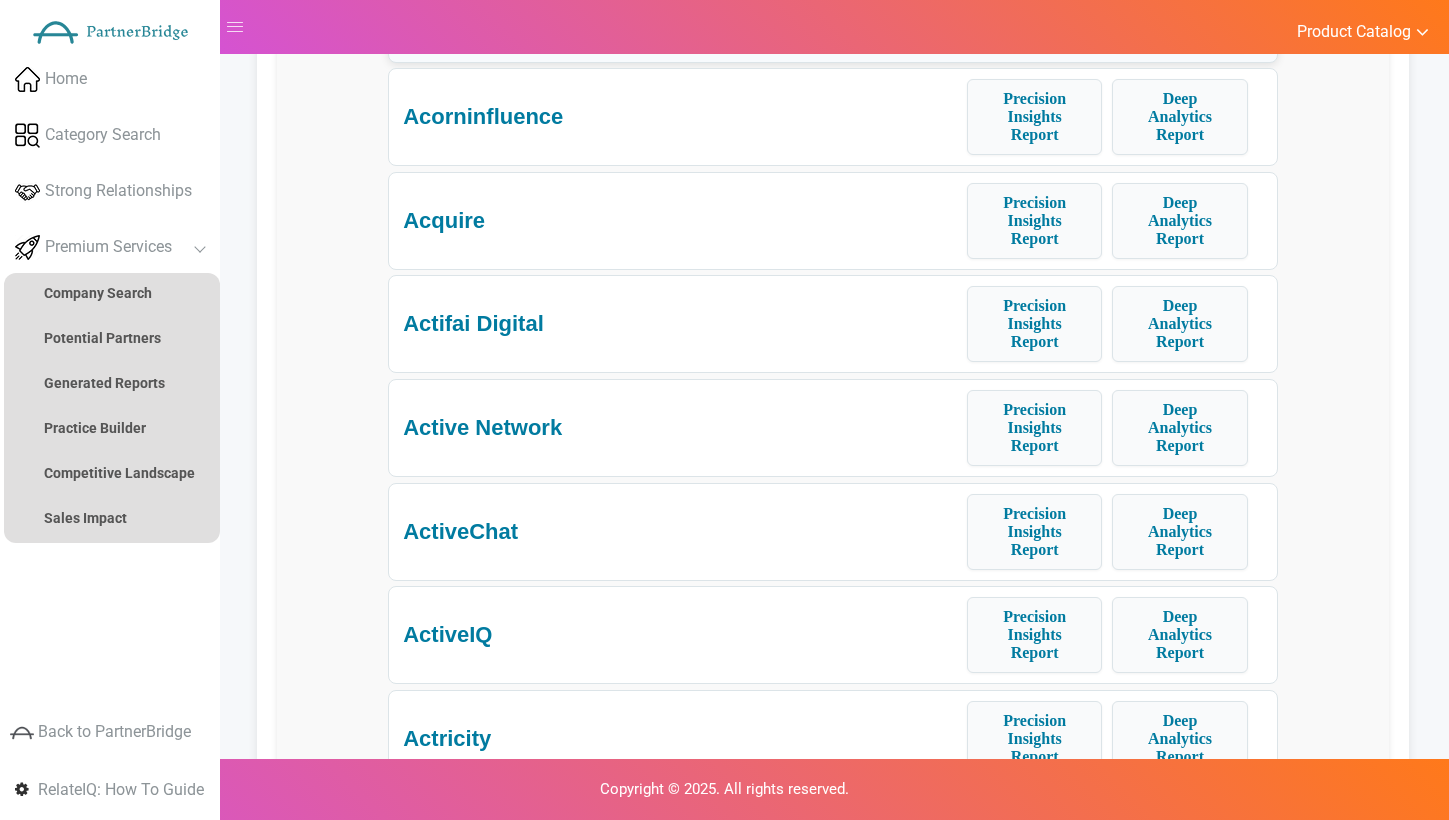 scroll, scrollTop: 1500, scrollLeft: 0, axis: vertical 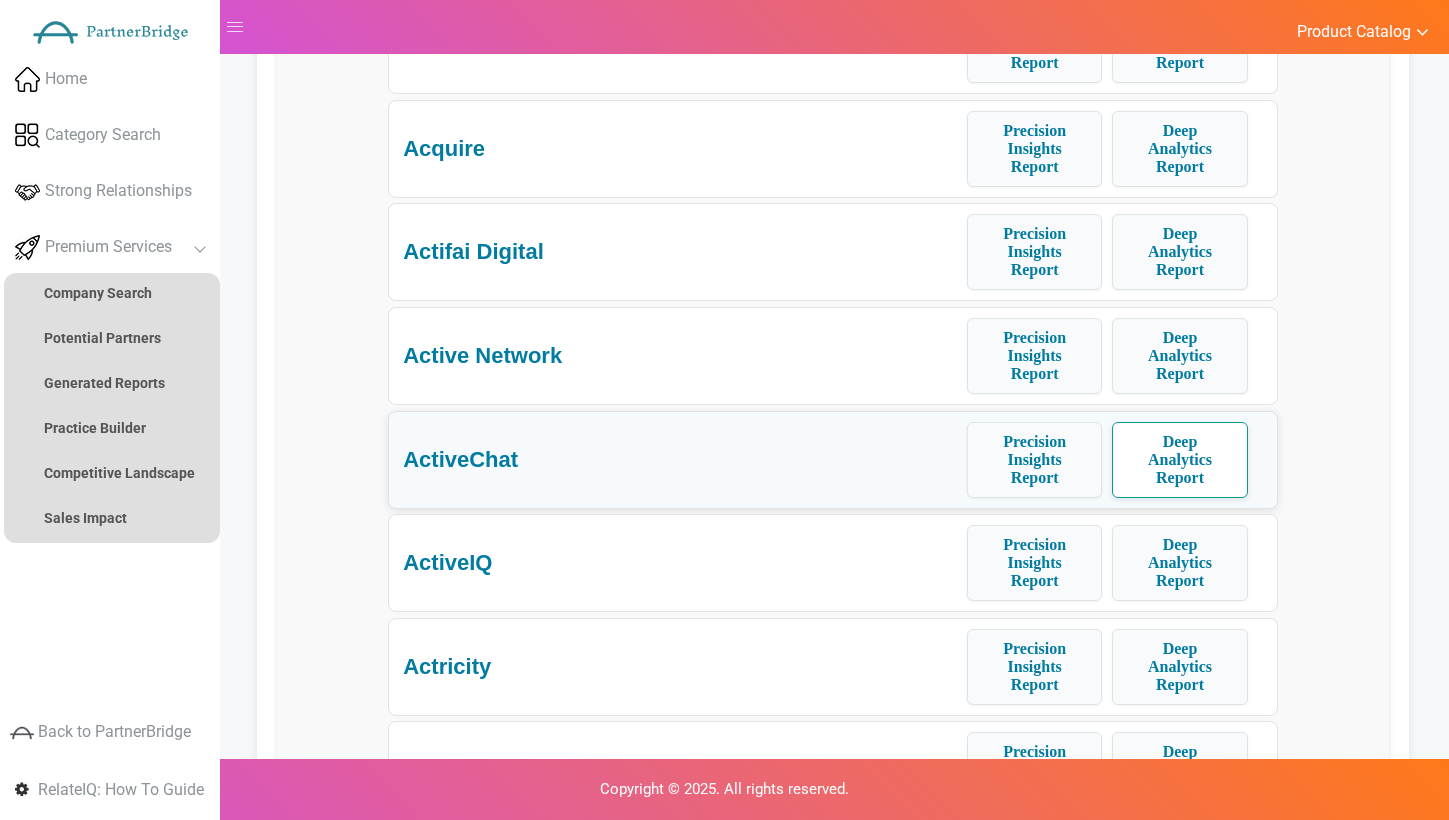 click on "Deep Analytics Report" at bounding box center [1179, 460] 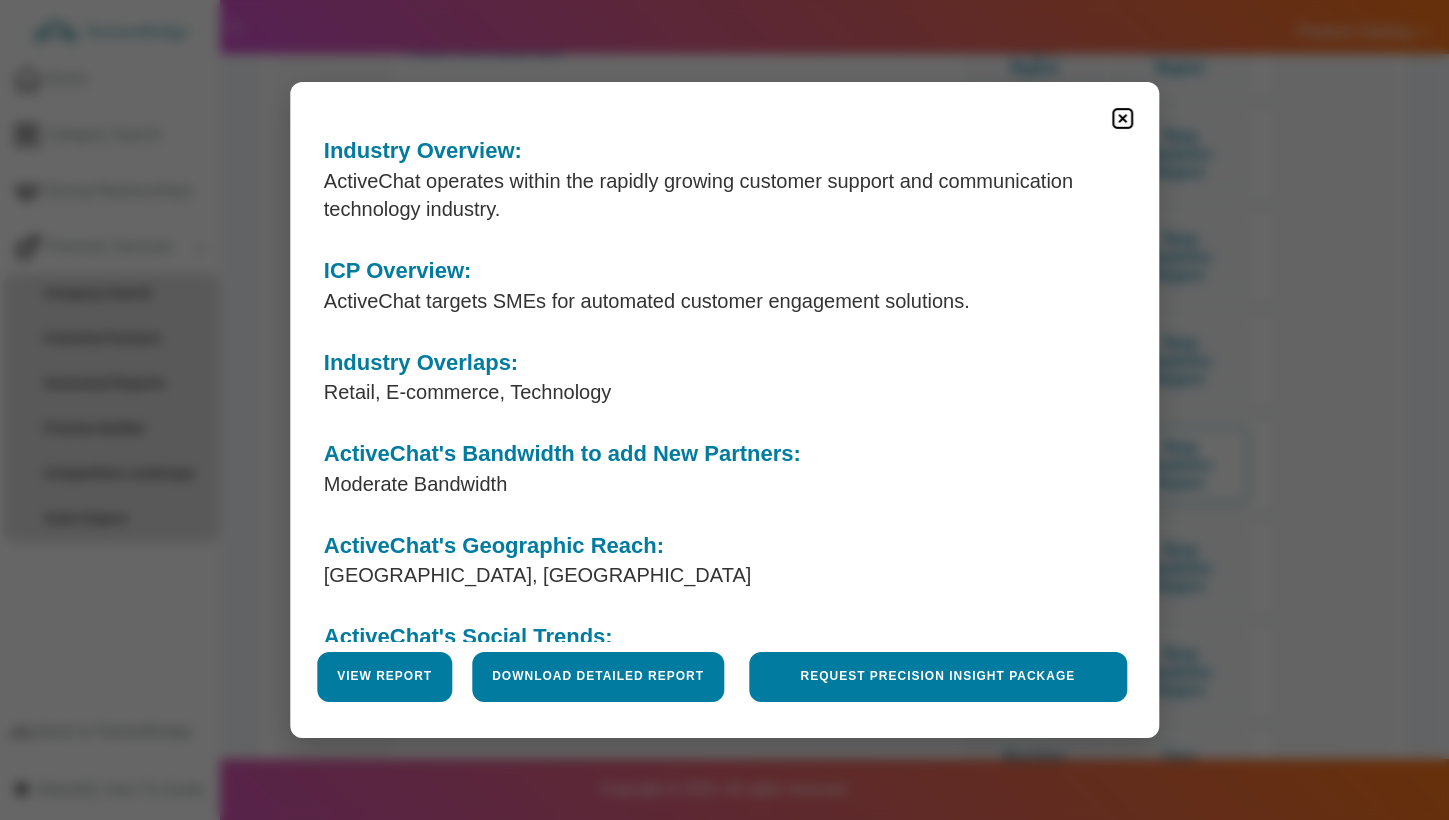 scroll, scrollTop: 100, scrollLeft: 0, axis: vertical 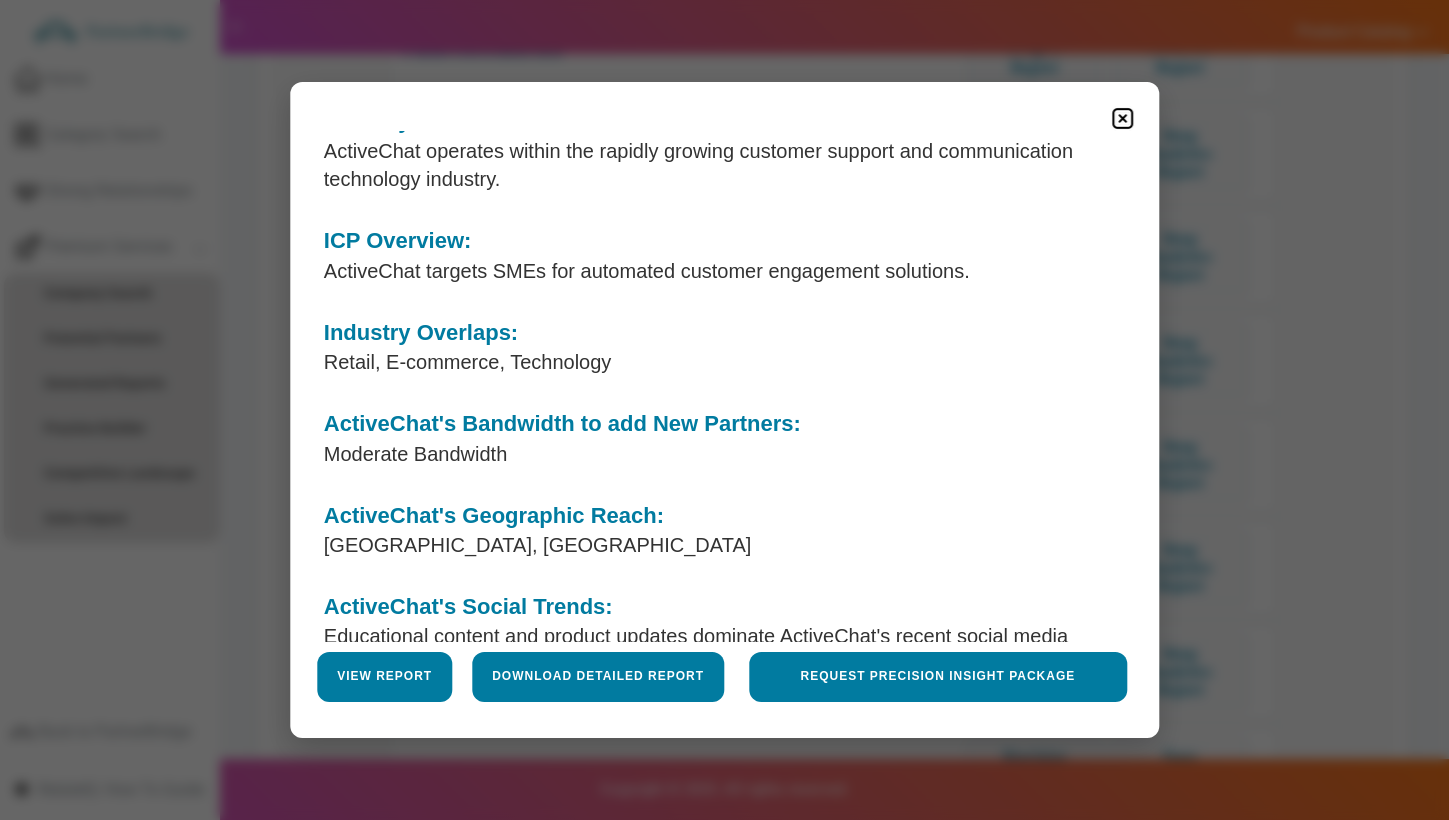 click on "ActiveChat's Bandwidth to add New Partners:" at bounding box center (562, 423) 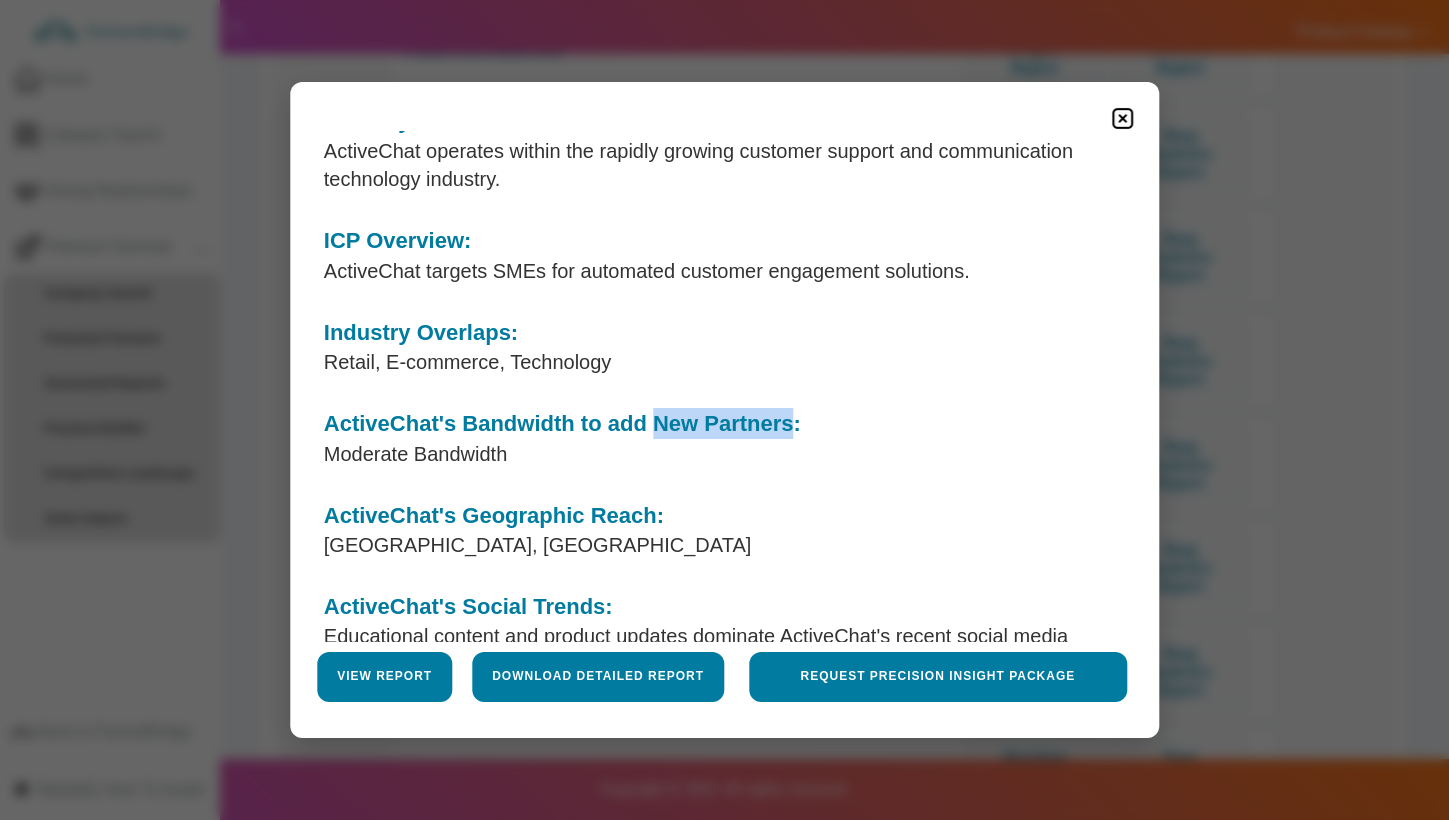 drag, startPoint x: 776, startPoint y: 424, endPoint x: 716, endPoint y: 420, distance: 60.133186 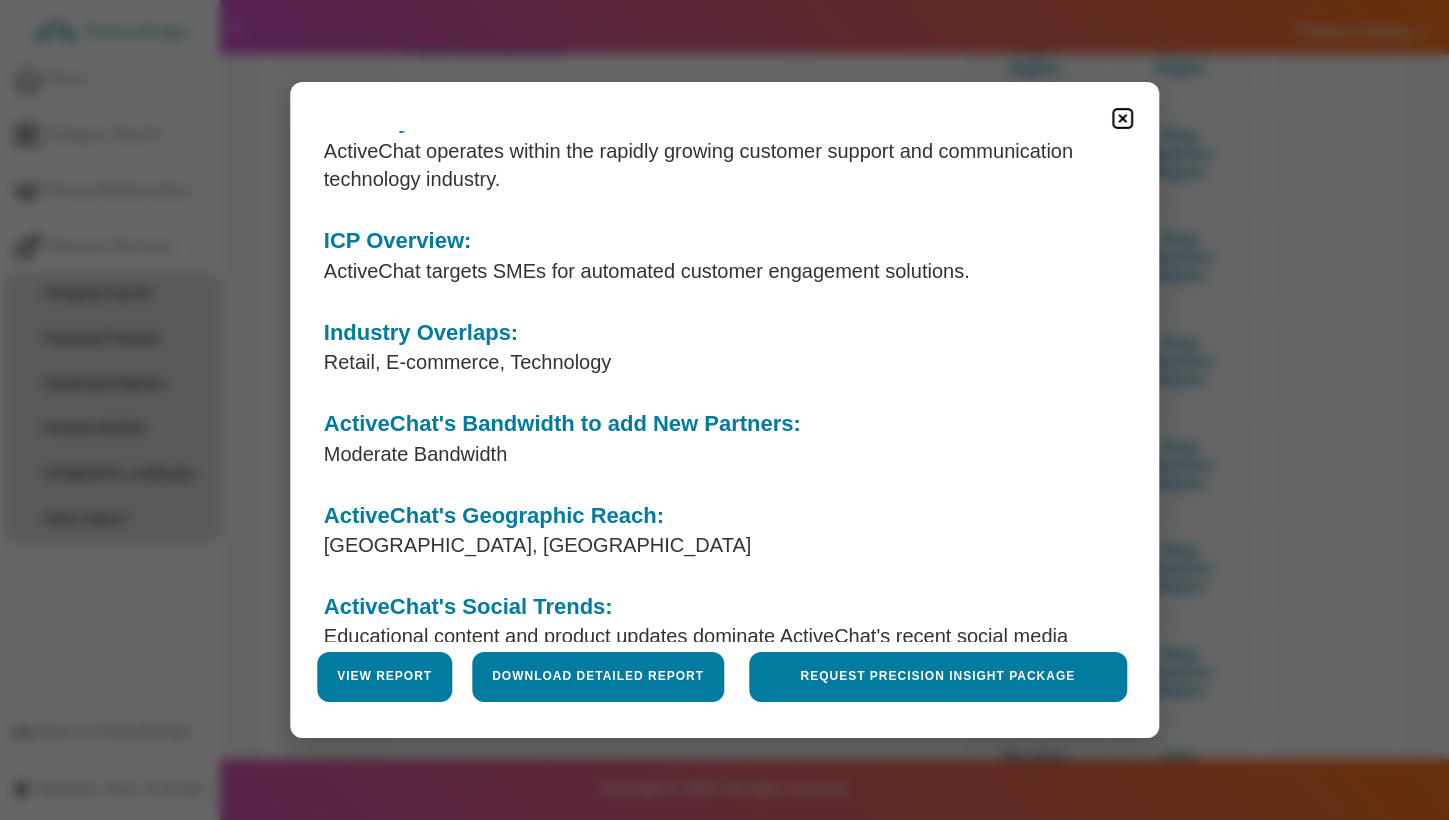 click on "ActiveChat's Bandwidth to add New Partners:" at bounding box center (562, 423) 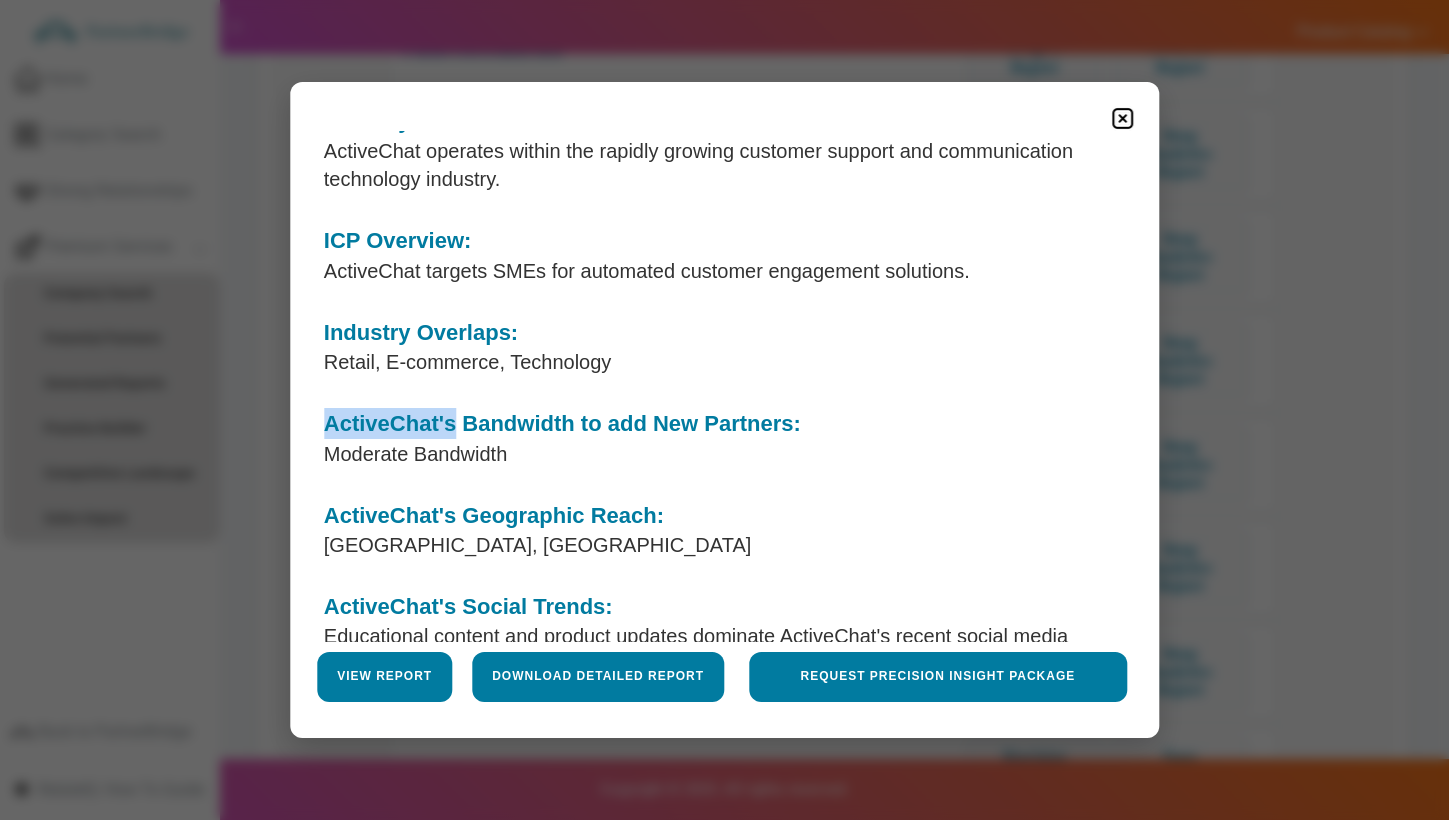 click on "ActiveChat's Bandwidth to add New Partners:" at bounding box center (562, 423) 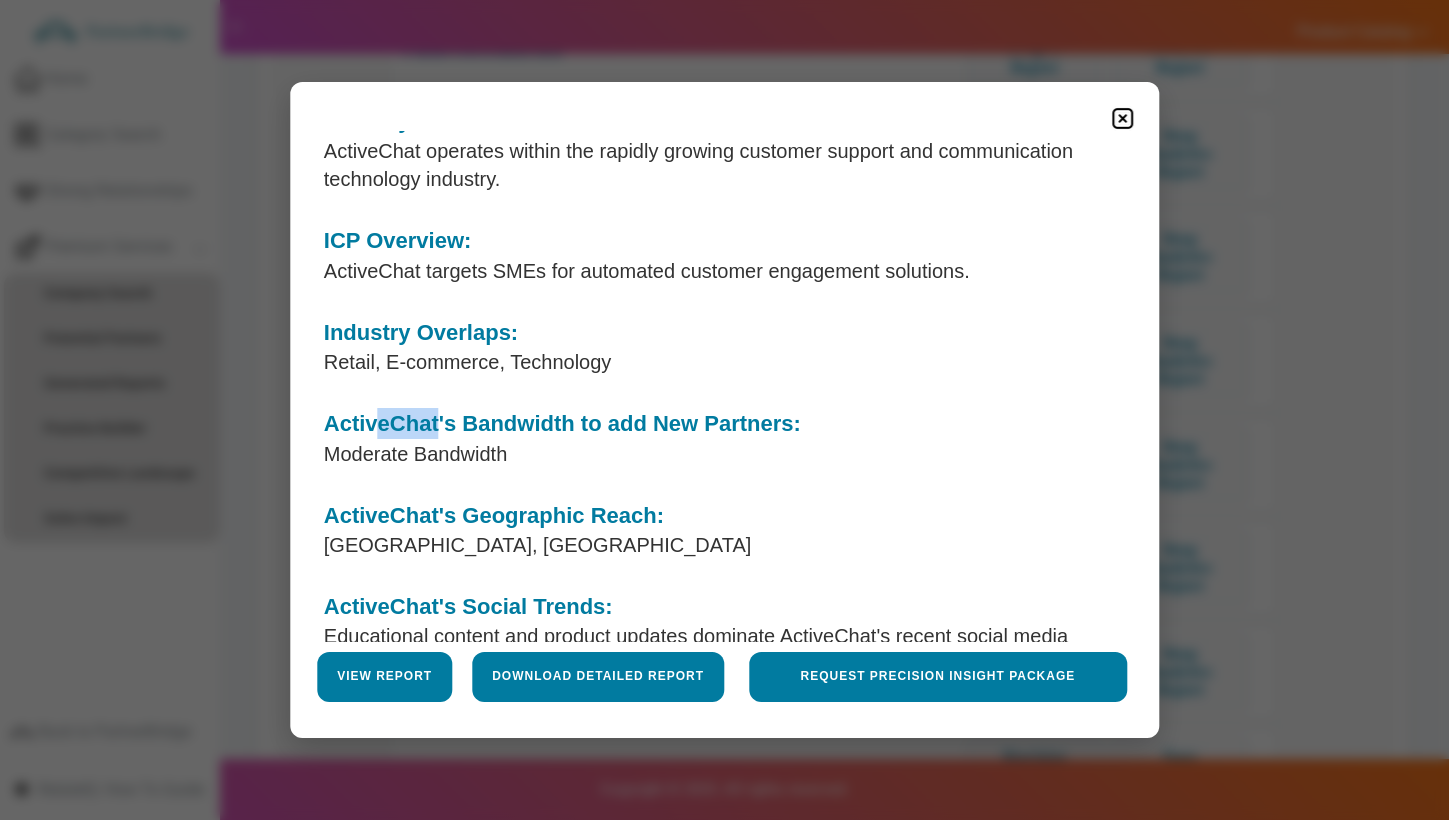 drag, startPoint x: 448, startPoint y: 424, endPoint x: 386, endPoint y: 431, distance: 62.39391 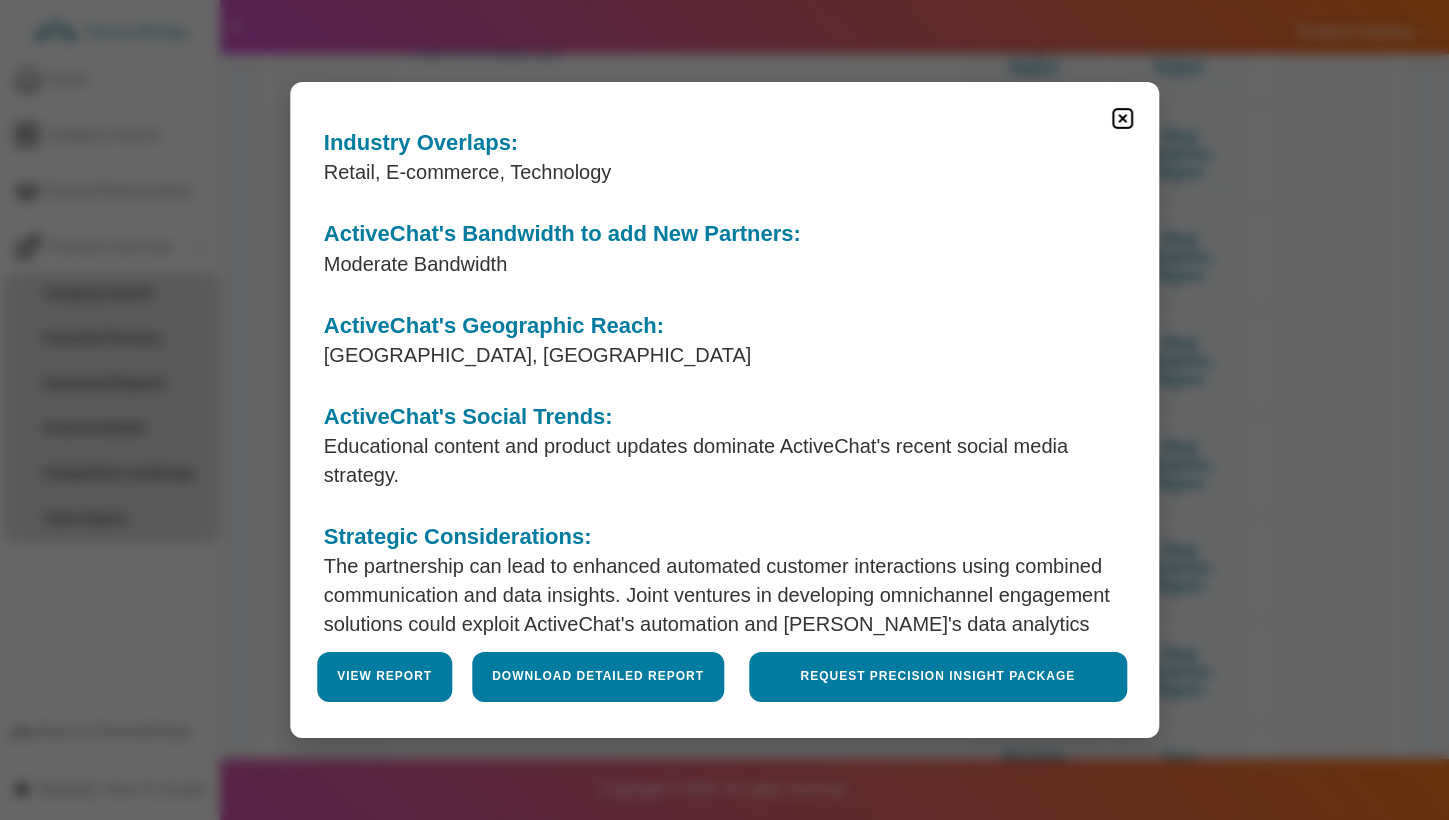 scroll, scrollTop: 303, scrollLeft: 0, axis: vertical 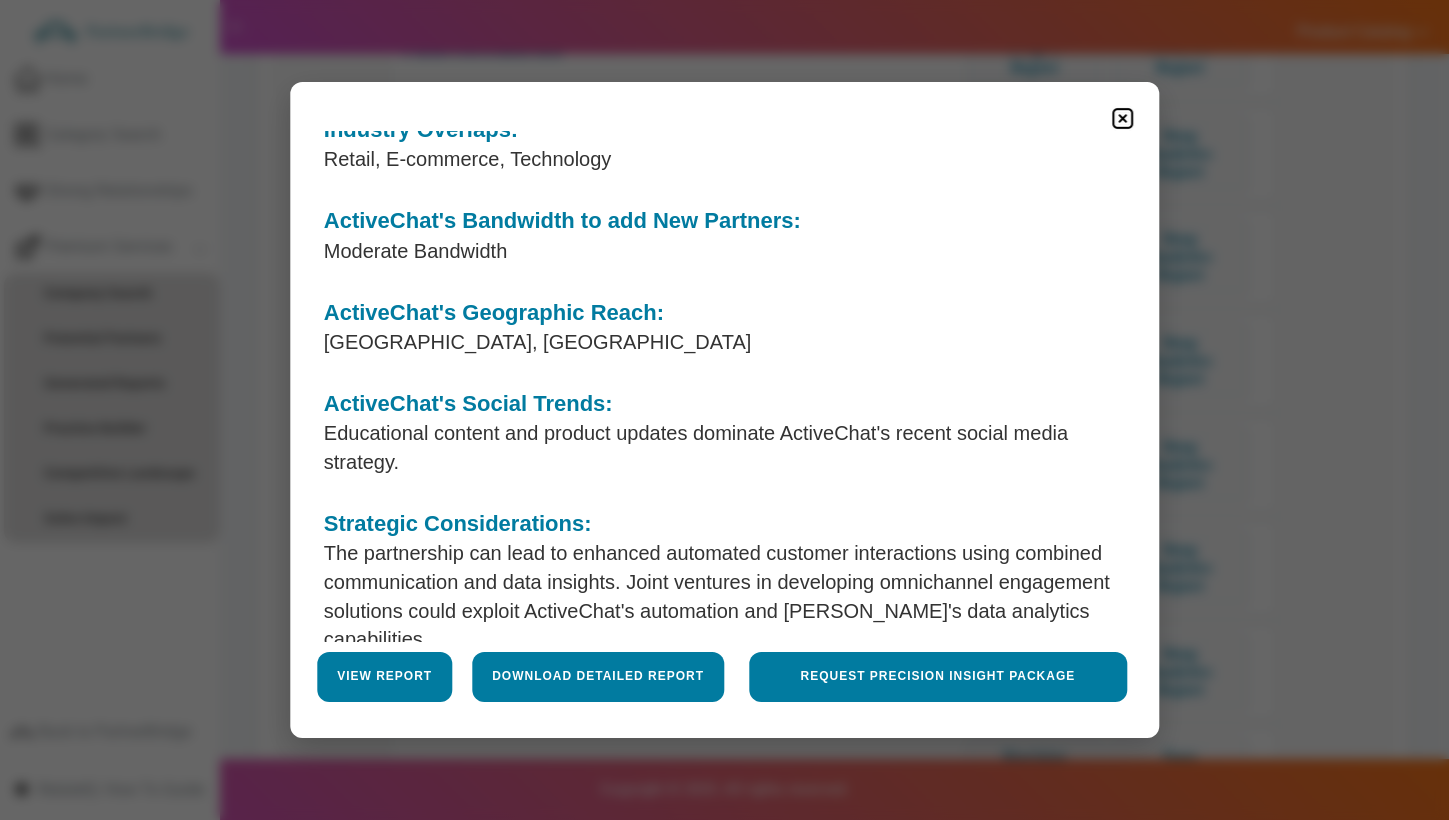 click on "ActiveChat's Social Trends:" at bounding box center [468, 403] 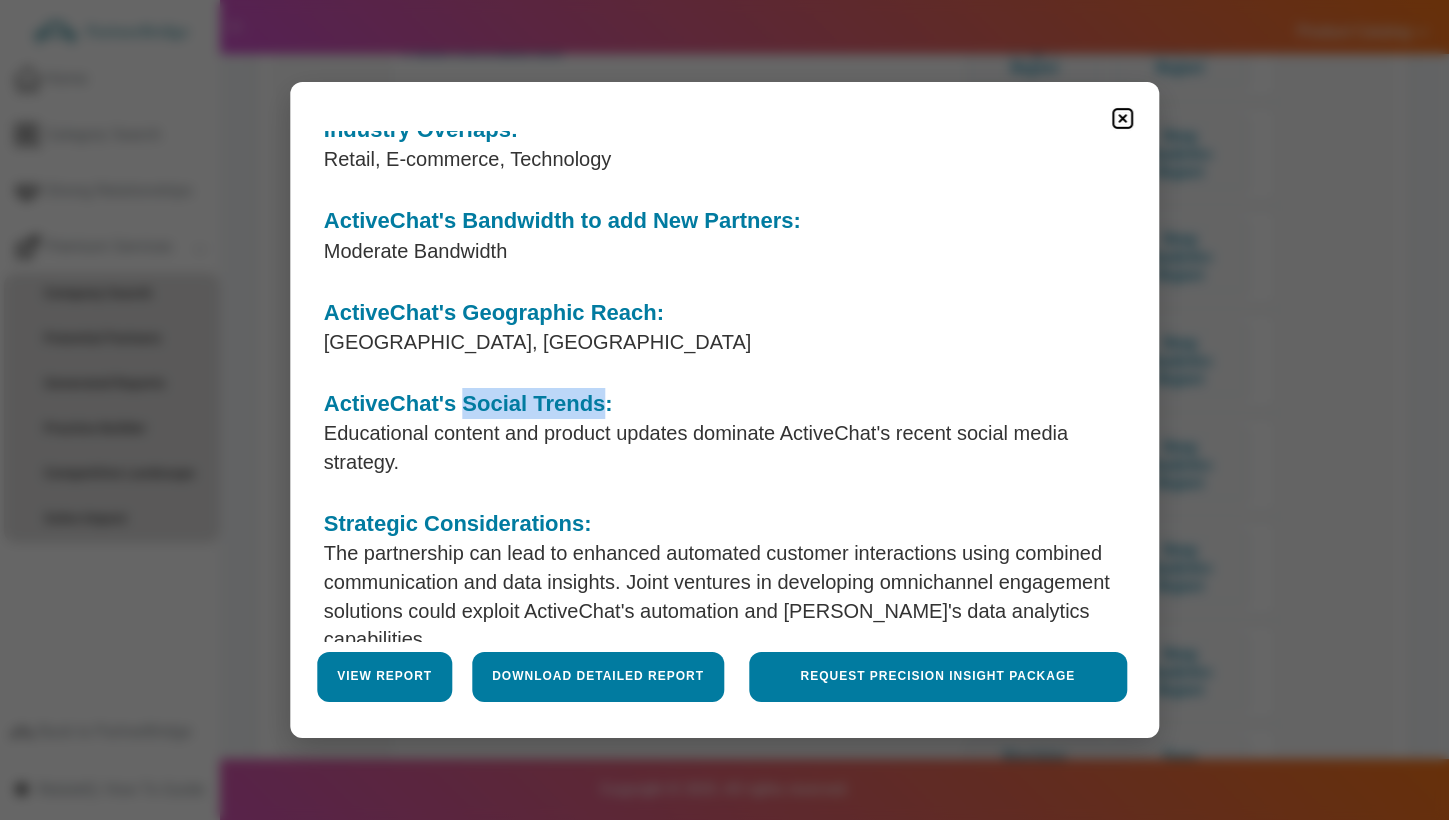 drag, startPoint x: 505, startPoint y: 396, endPoint x: 567, endPoint y: 405, distance: 62.649822 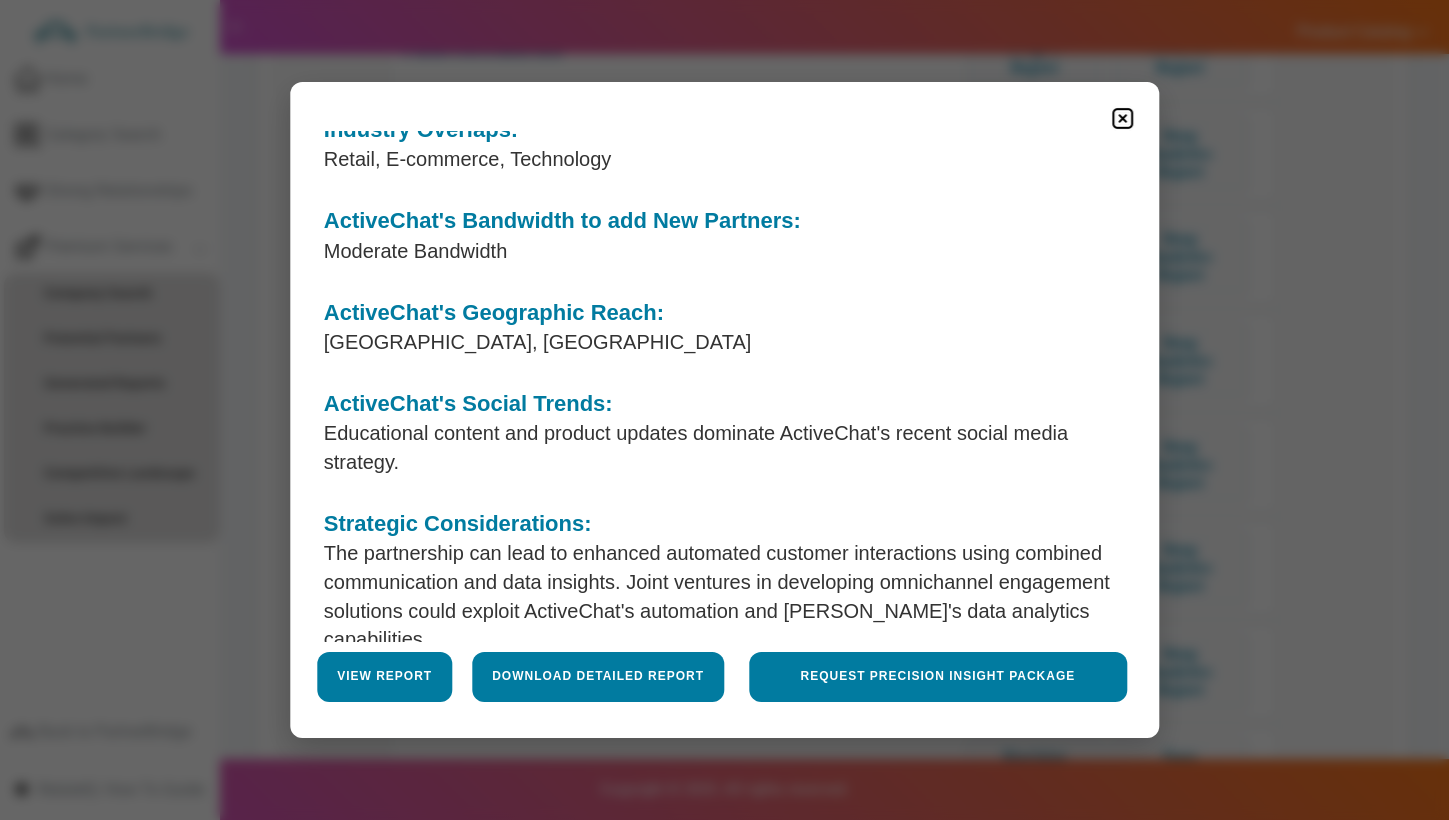 click on "ActiveChat's Social Trends:" at bounding box center [468, 403] 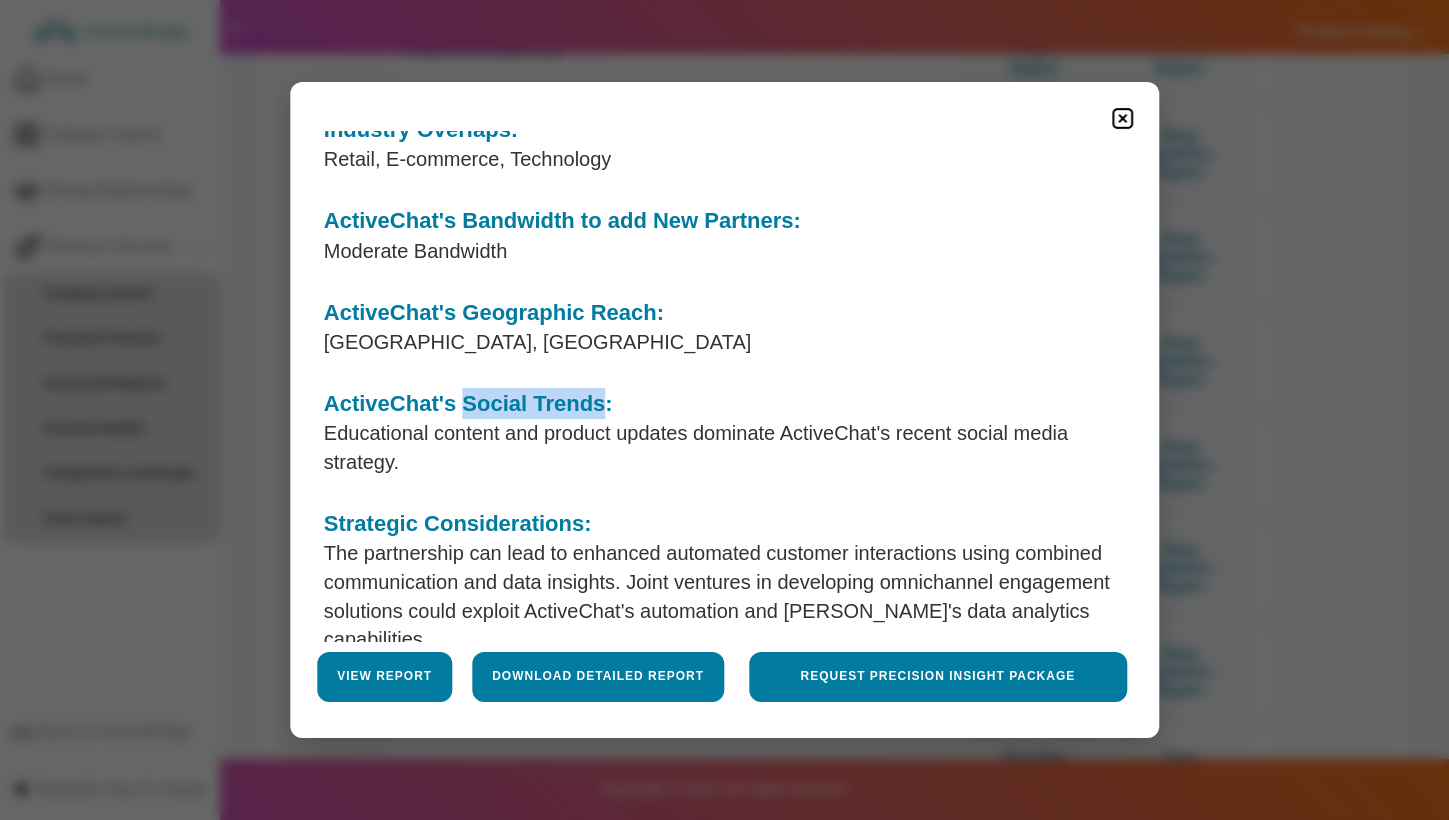 drag, startPoint x: 515, startPoint y: 397, endPoint x: 552, endPoint y: 398, distance: 37.01351 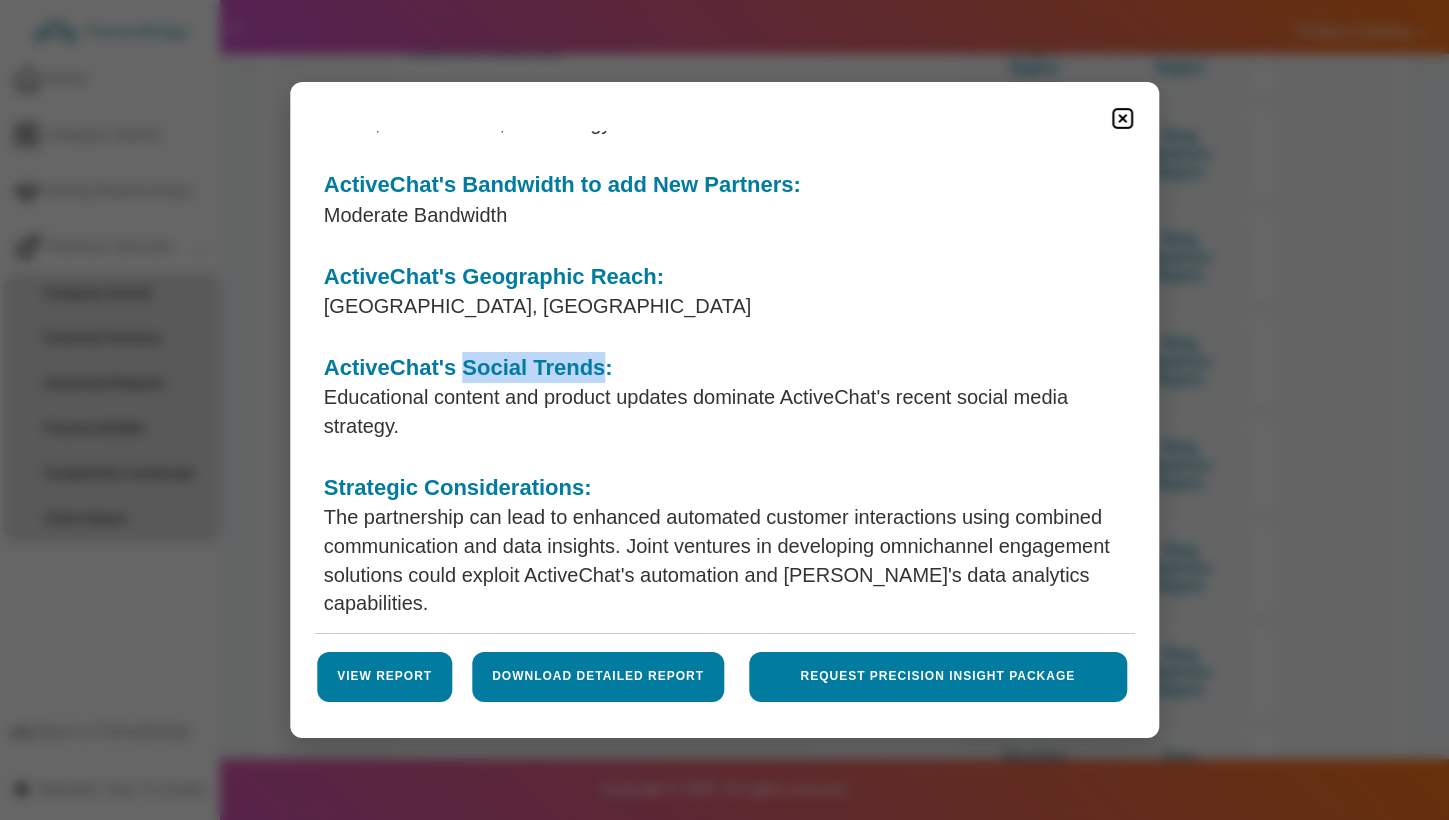 scroll, scrollTop: 346, scrollLeft: 0, axis: vertical 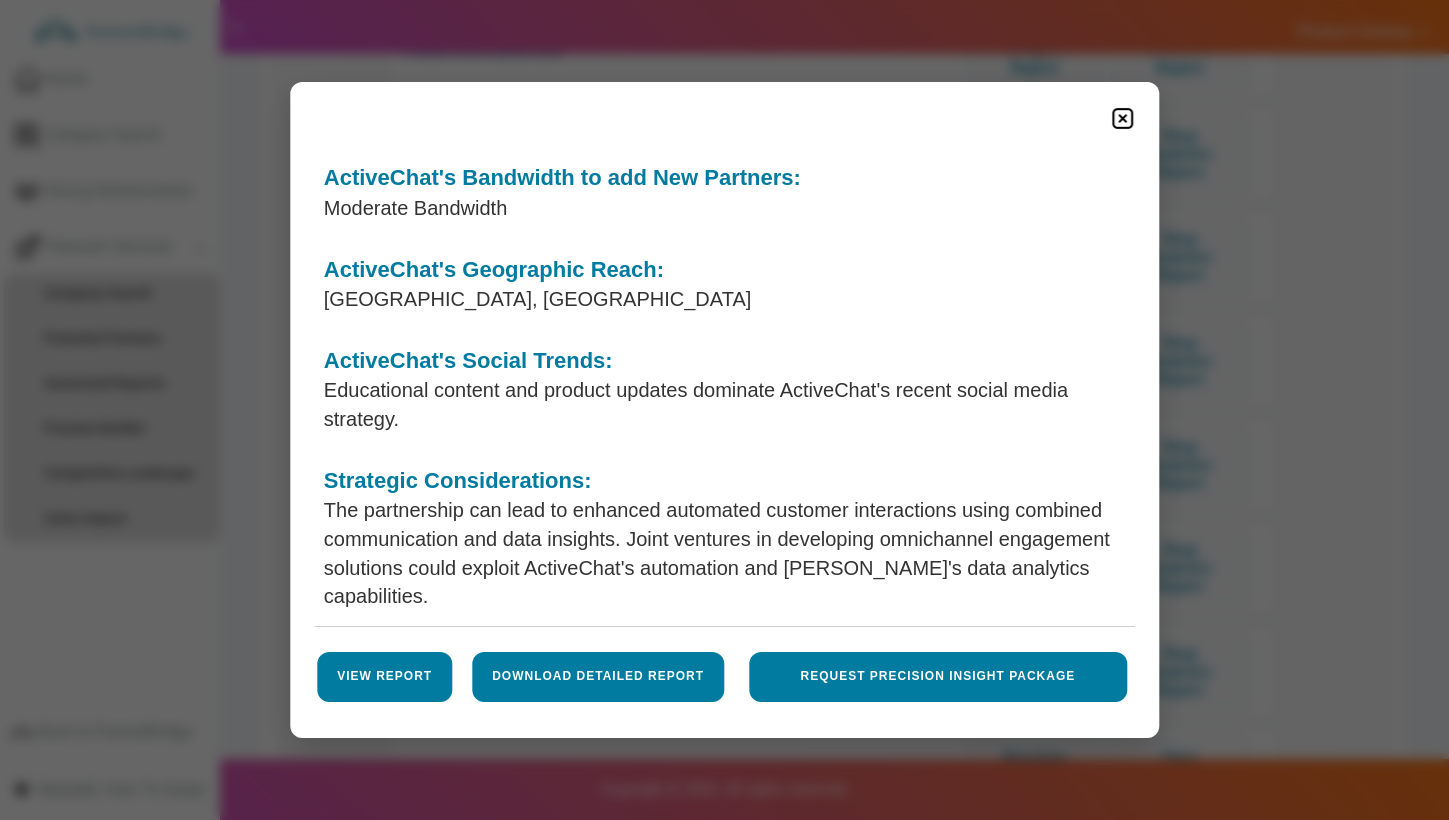 click on "Strategic Considerations:" at bounding box center (458, 480) 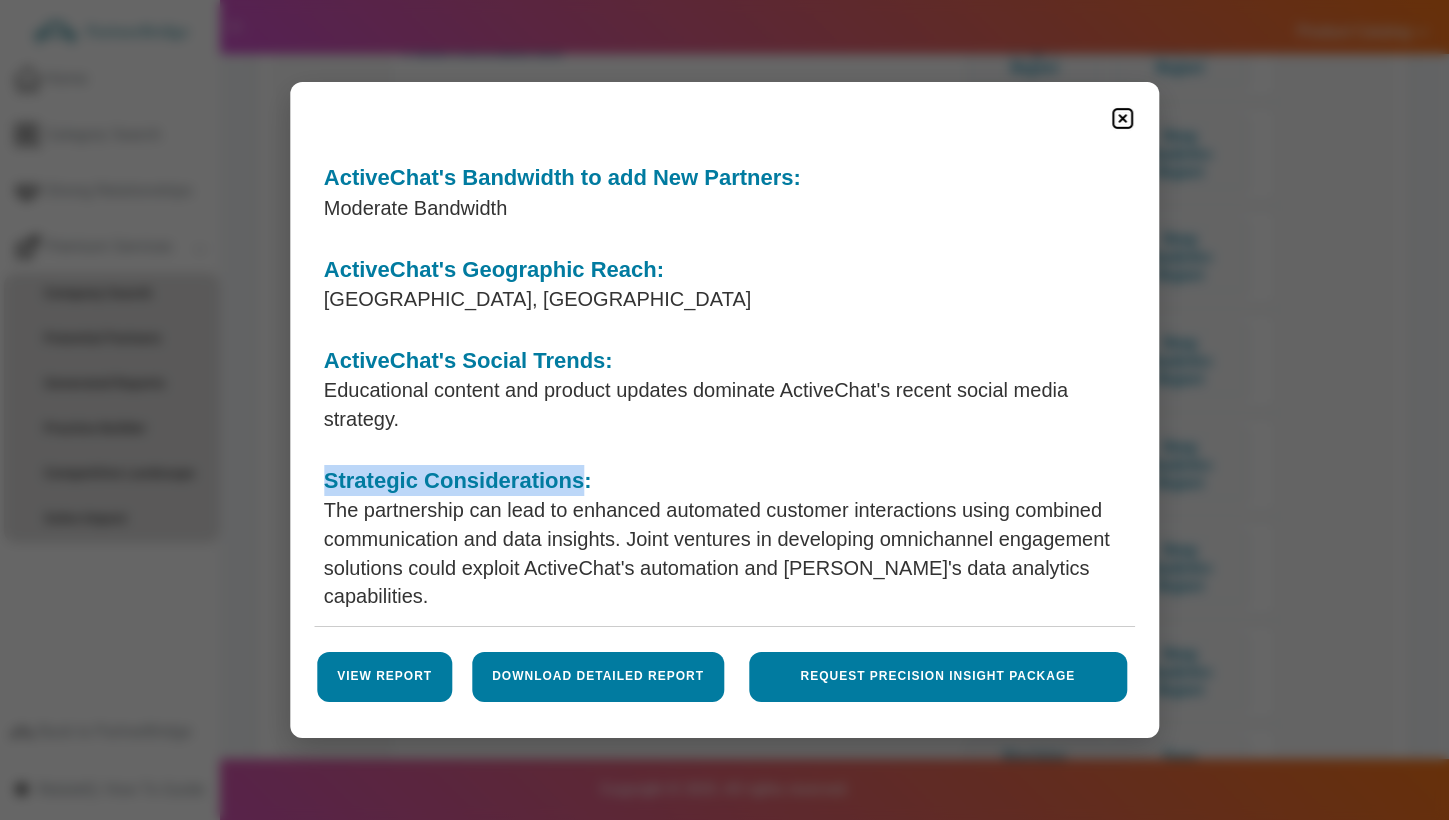 drag, startPoint x: 379, startPoint y: 477, endPoint x: 454, endPoint y: 478, distance: 75.00667 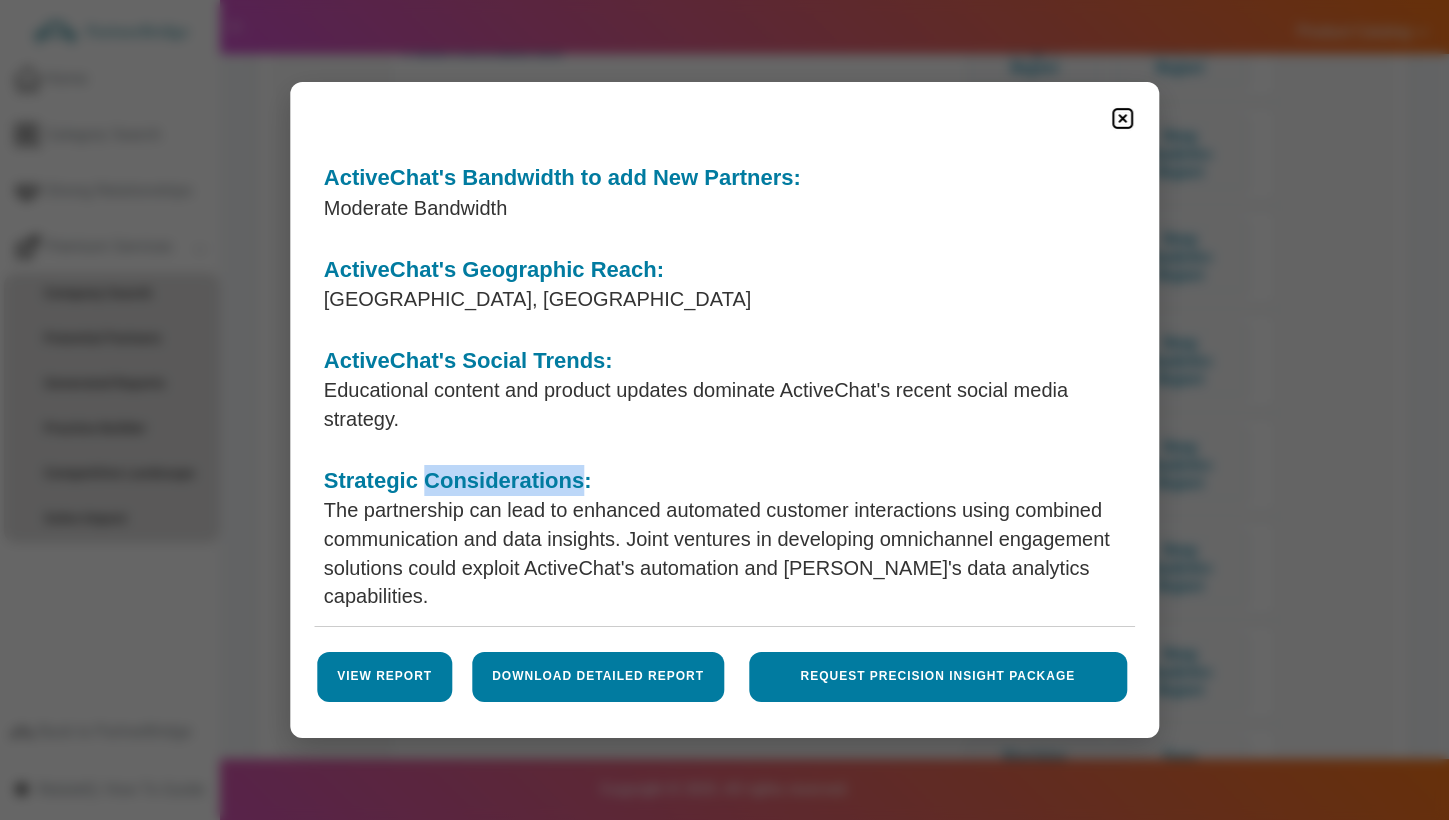 click on "Strategic Considerations:" at bounding box center (458, 480) 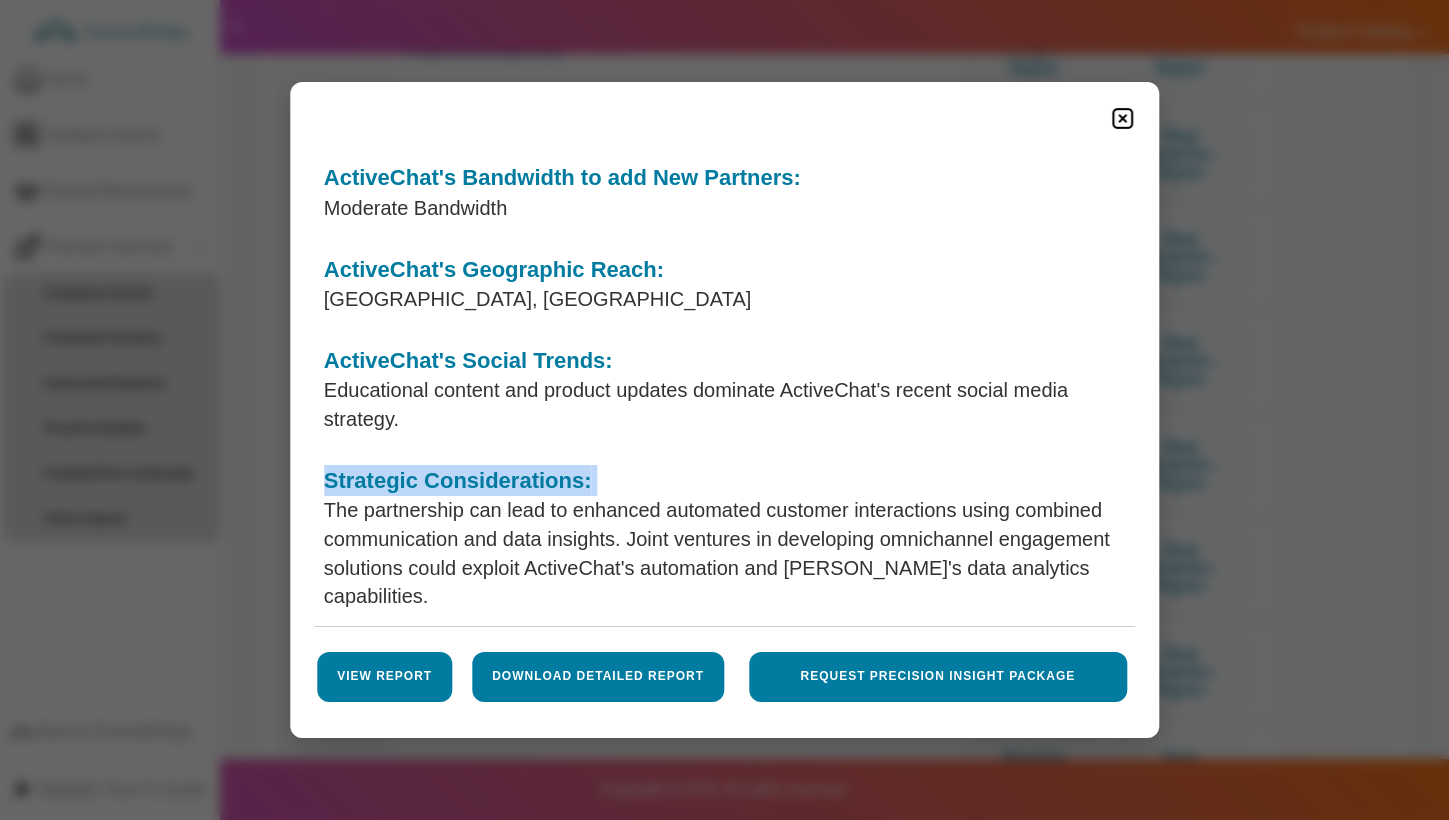 drag, startPoint x: 454, startPoint y: 478, endPoint x: 421, endPoint y: 478, distance: 33 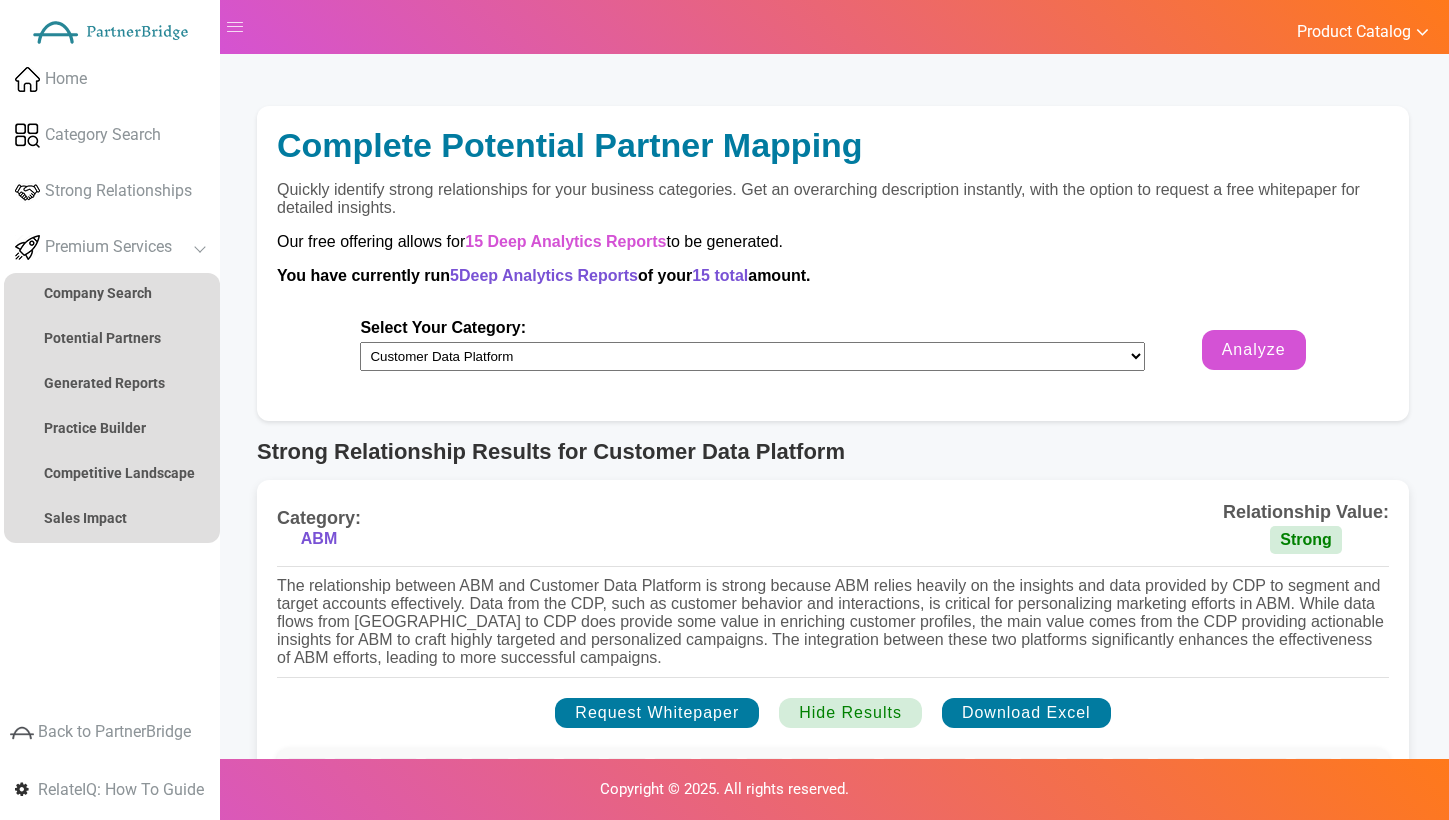 scroll, scrollTop: 0, scrollLeft: 0, axis: both 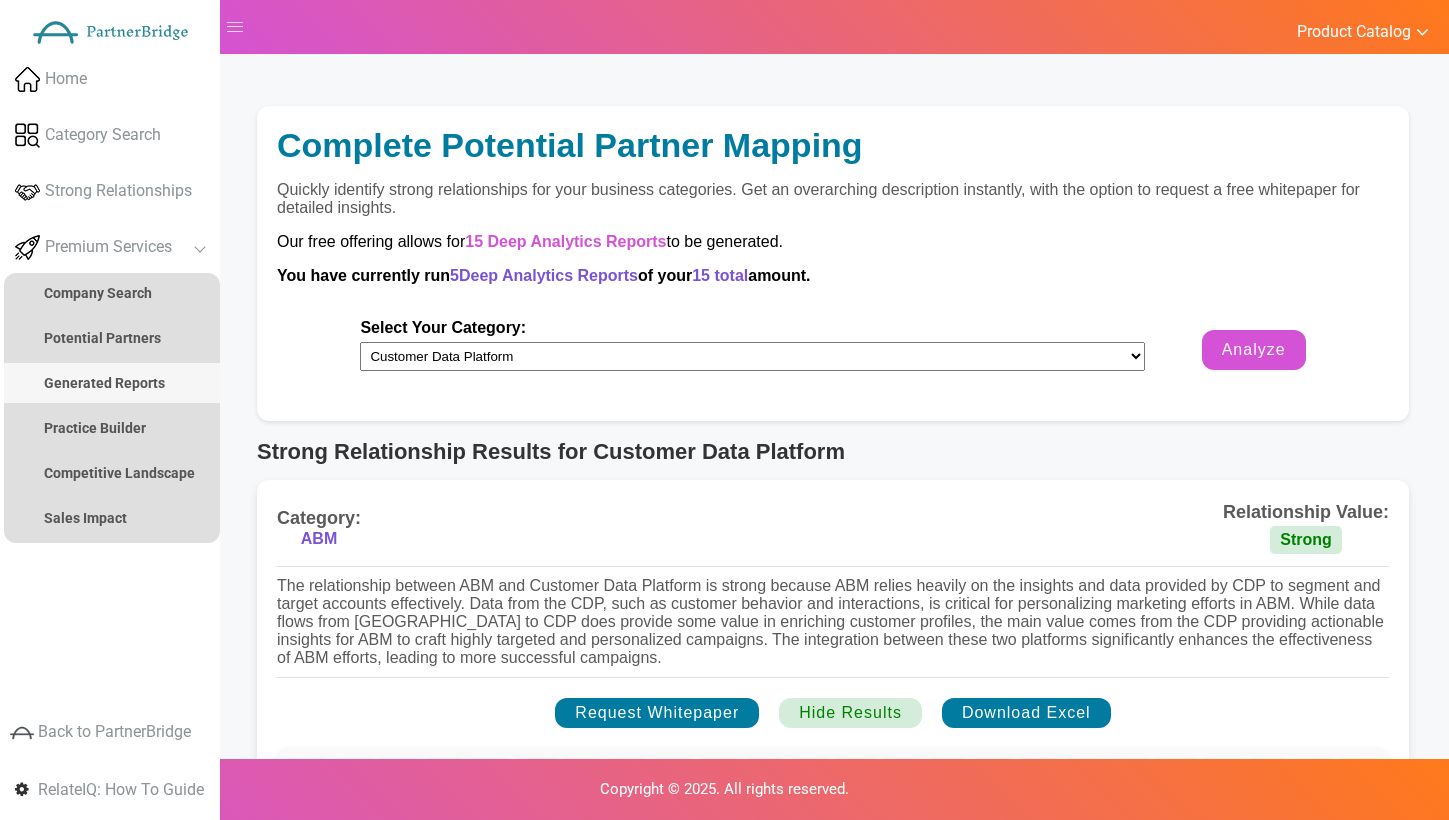 click on "Generated Reports" at bounding box center (104, 383) 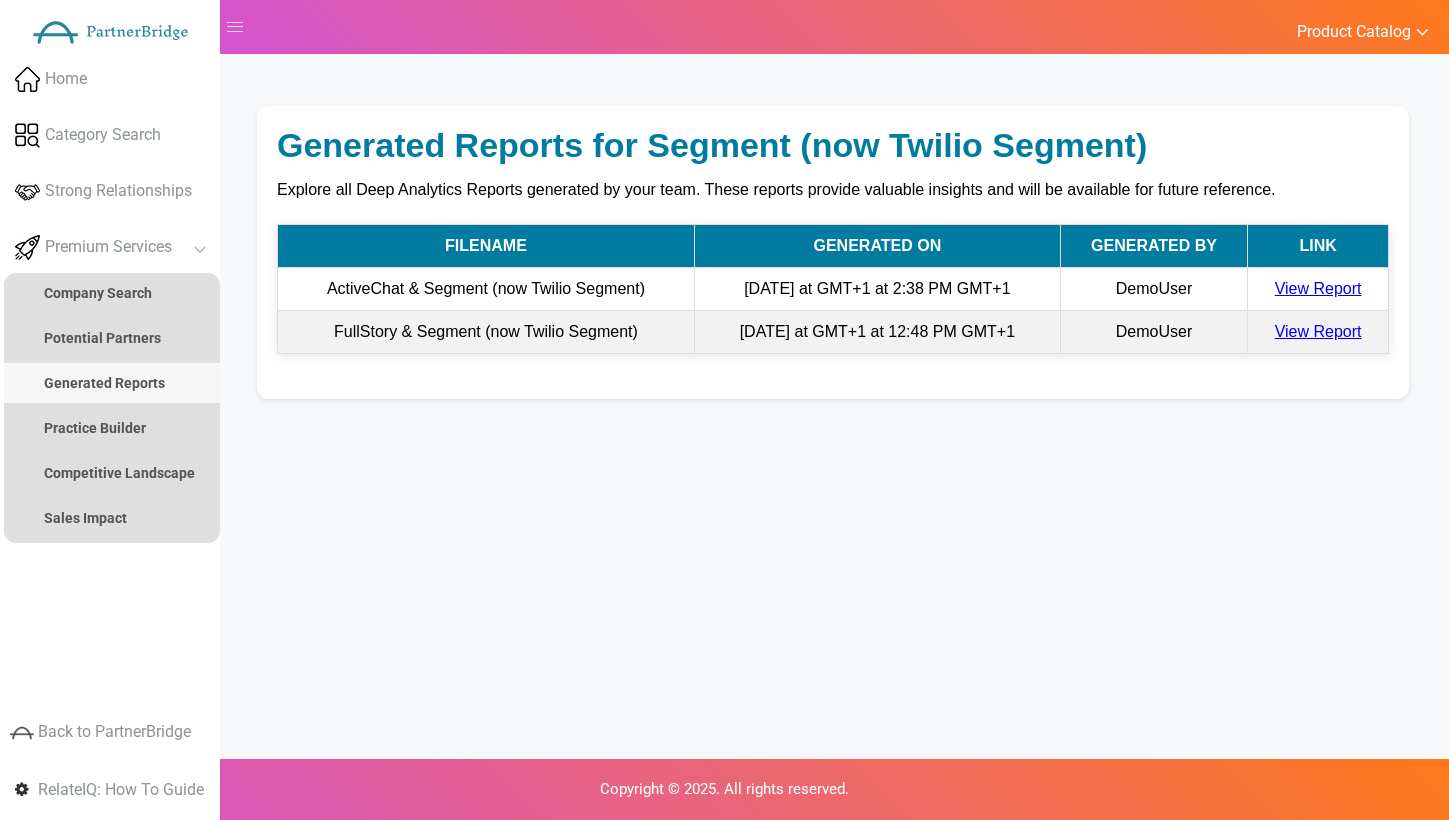 scroll, scrollTop: 0, scrollLeft: 0, axis: both 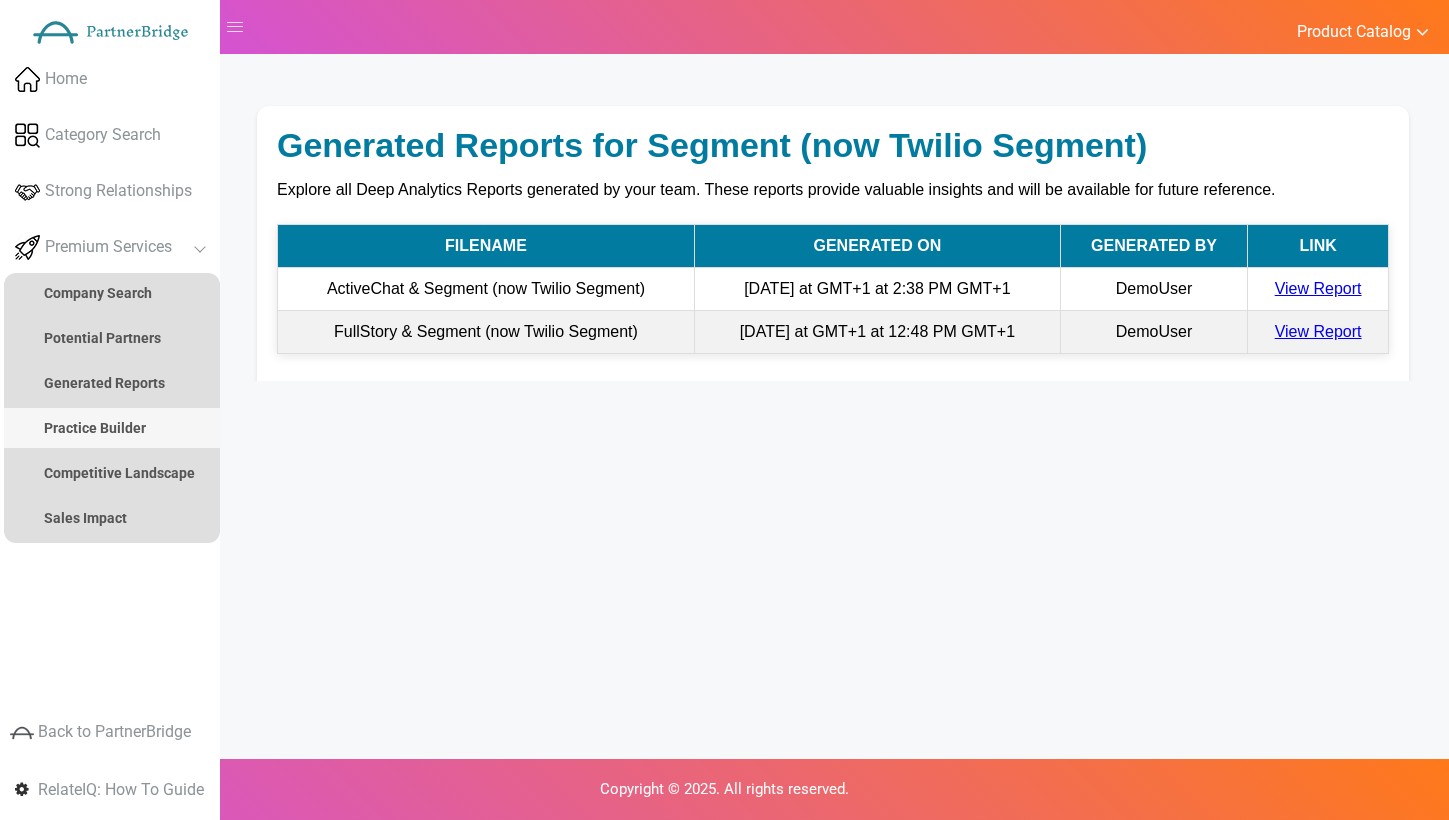 click on "Practice Builder" at bounding box center (95, 428) 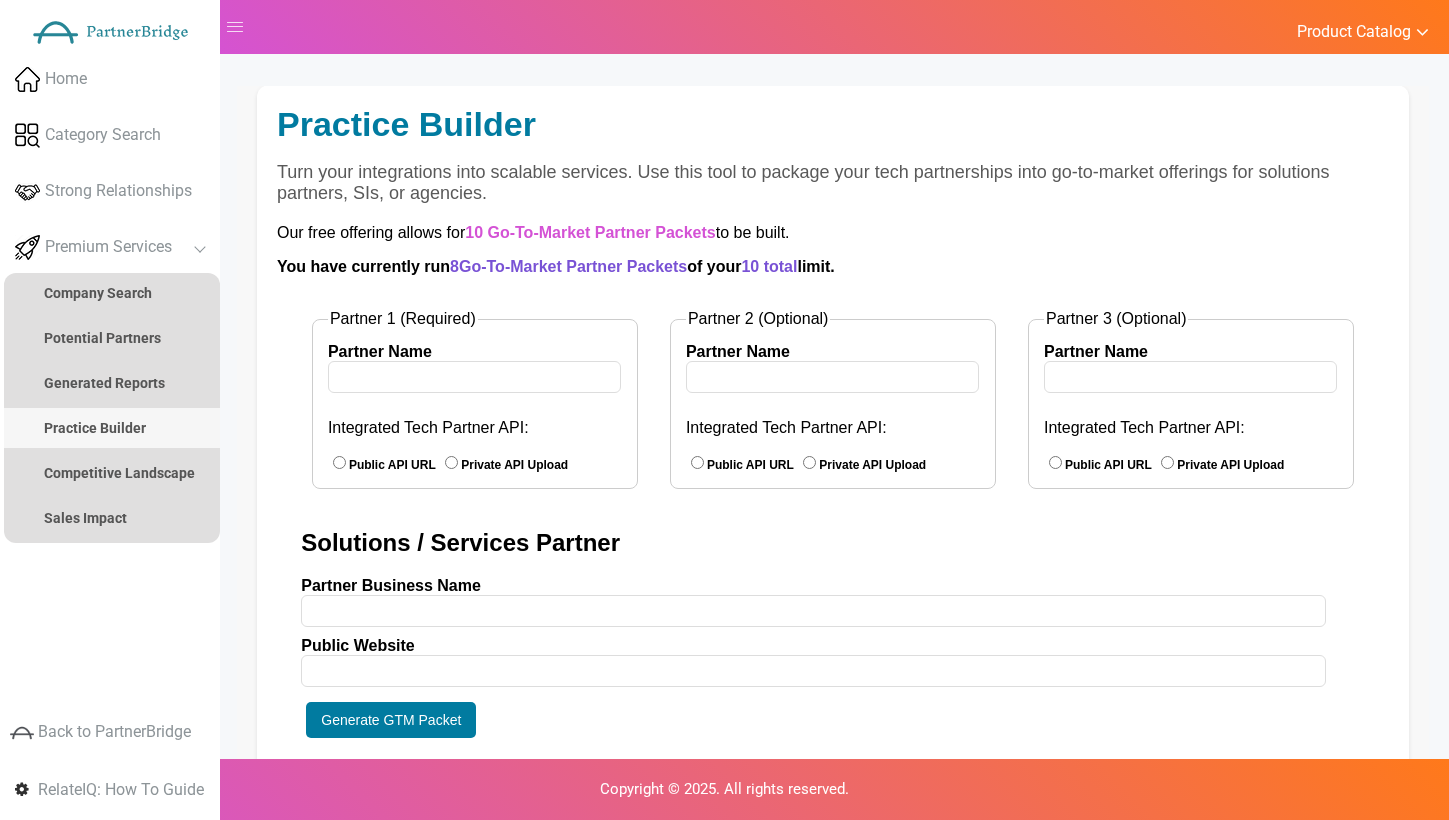 scroll, scrollTop: 40, scrollLeft: 0, axis: vertical 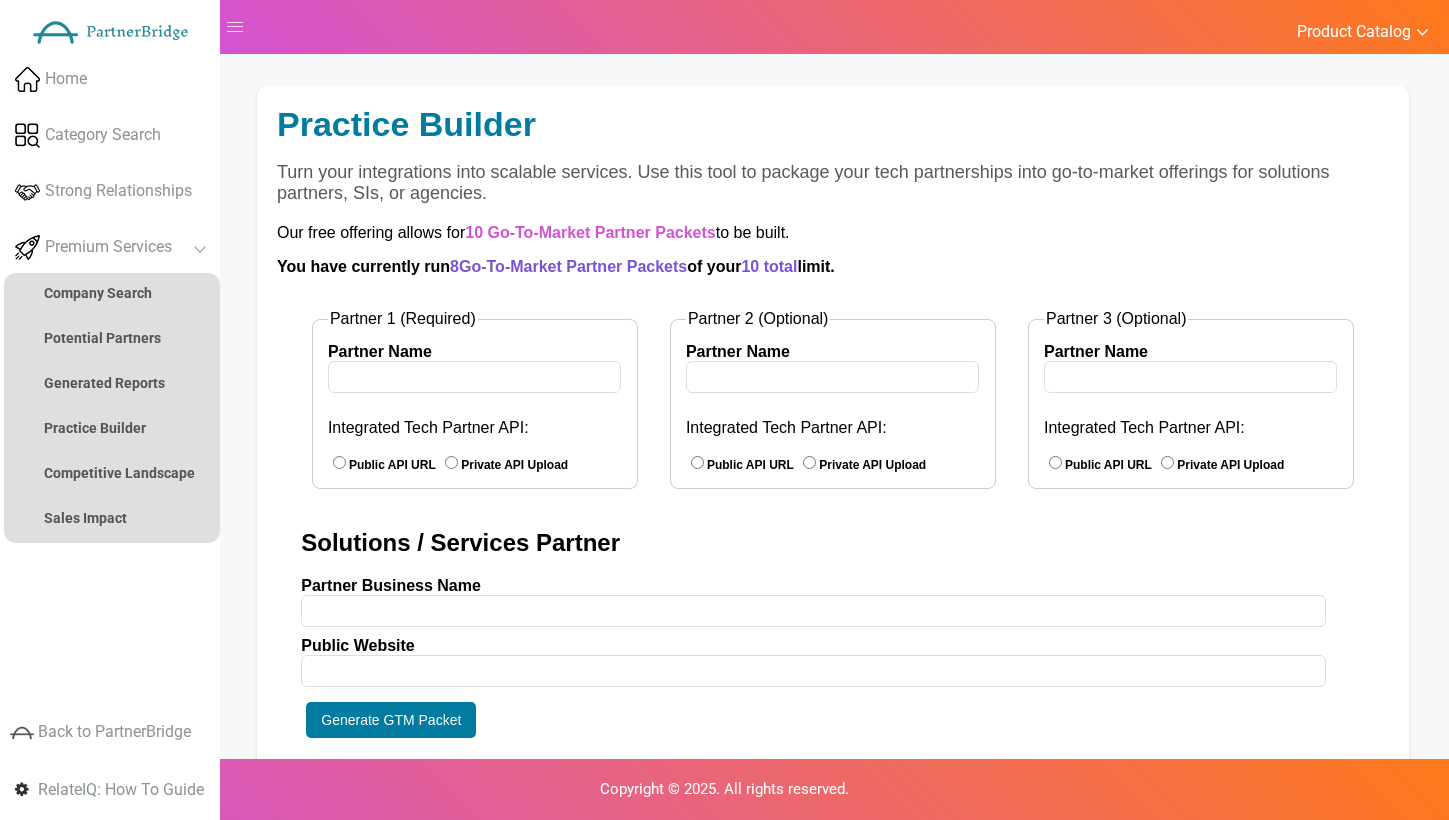 click at bounding box center [474, 377] 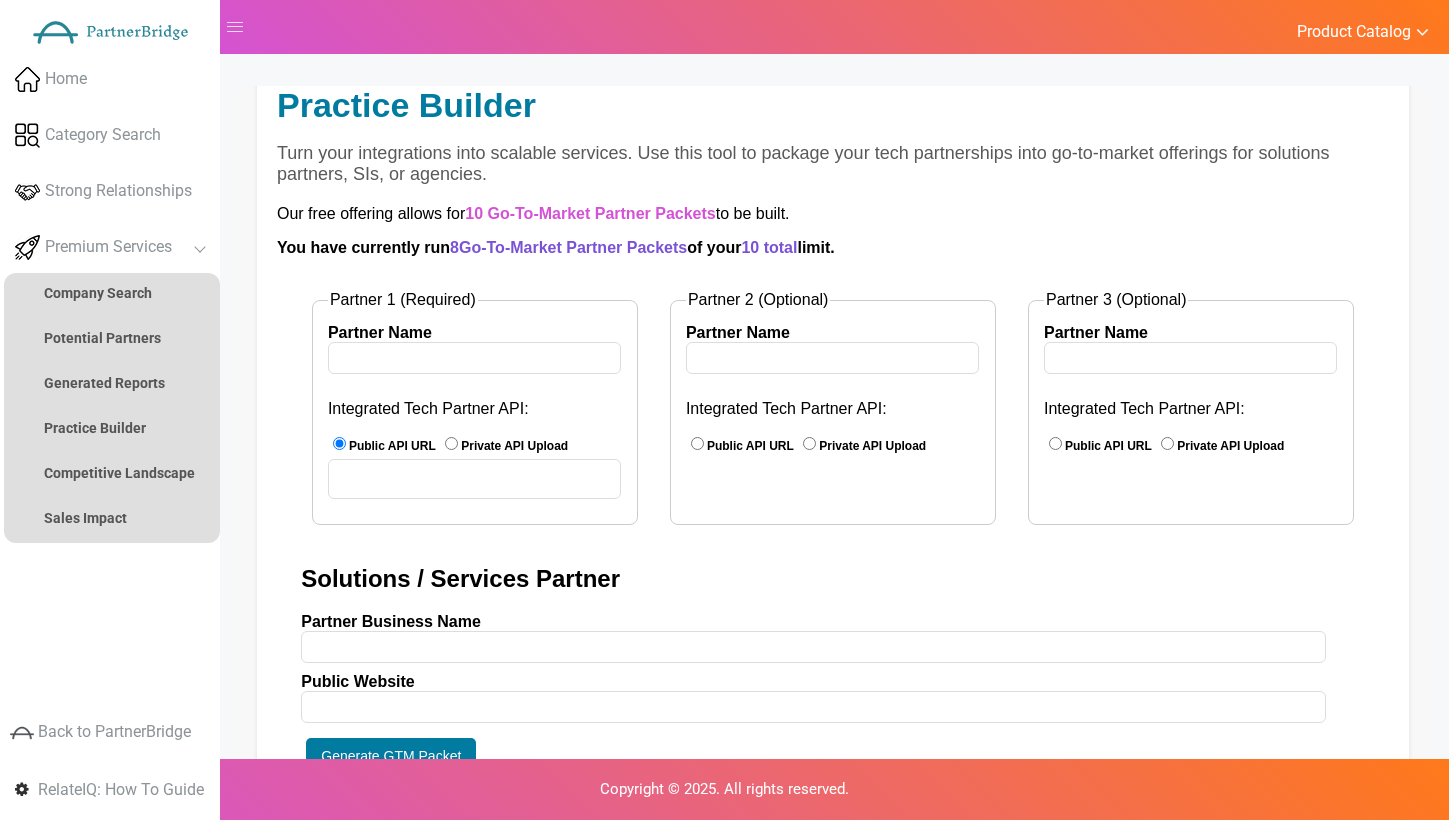 click on "Partner 1 (Required)
Partner Name
Integrated Tech Partner API:
Public API URL
Private API Upload" at bounding box center [475, 408] 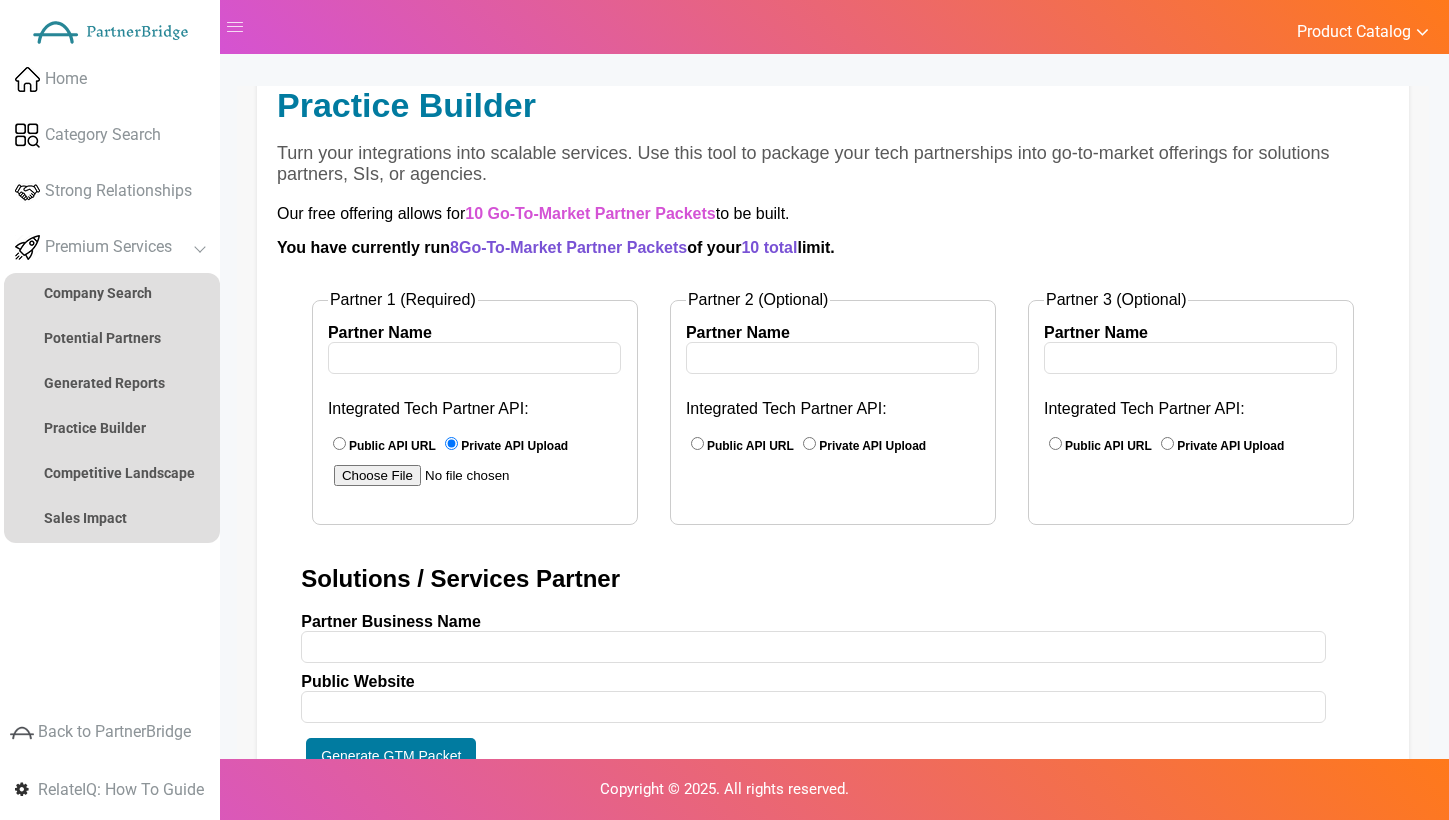 click on "Public API URL" at bounding box center [740, 446] 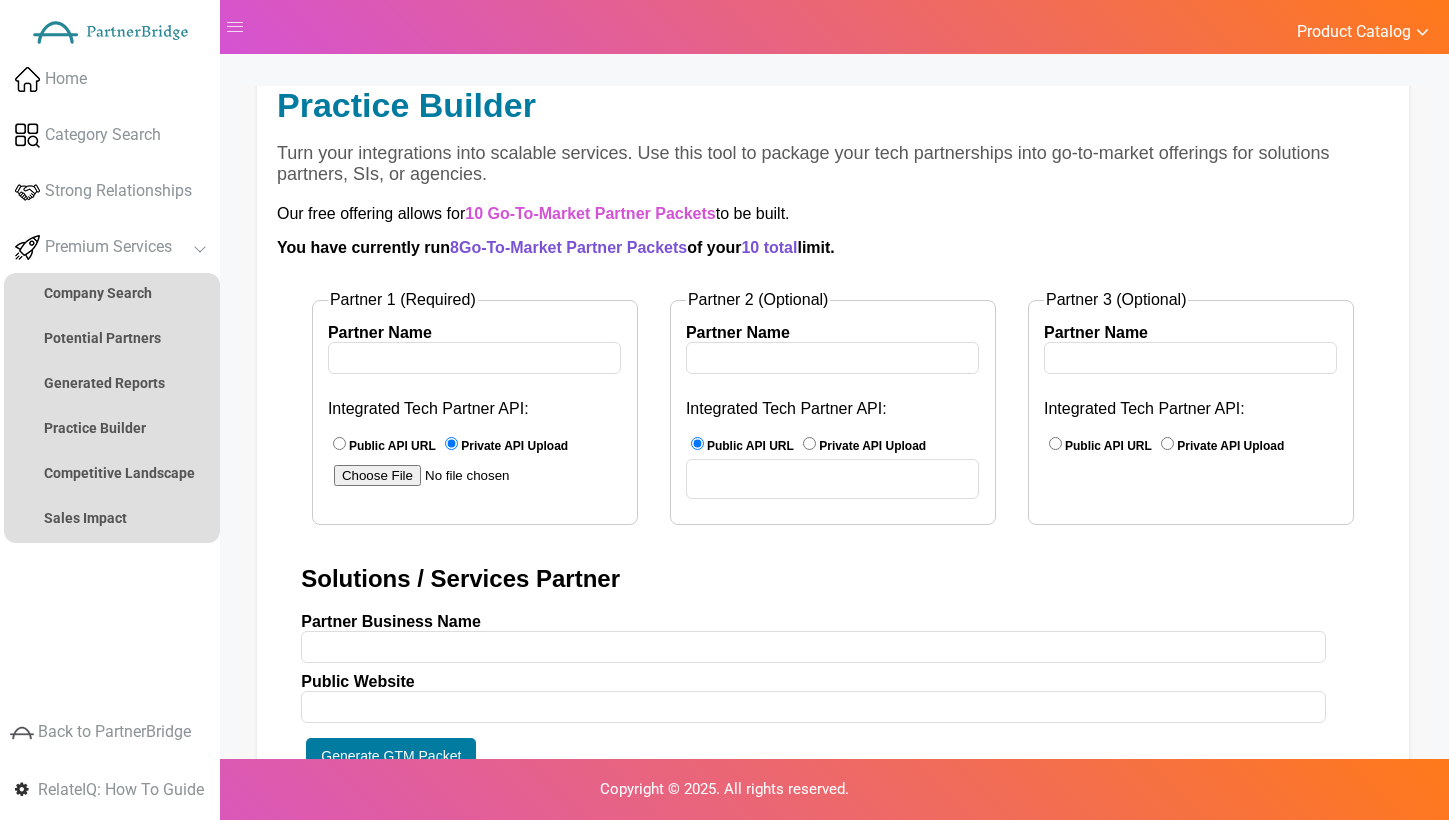 click on "Private API Upload" at bounding box center [862, 446] 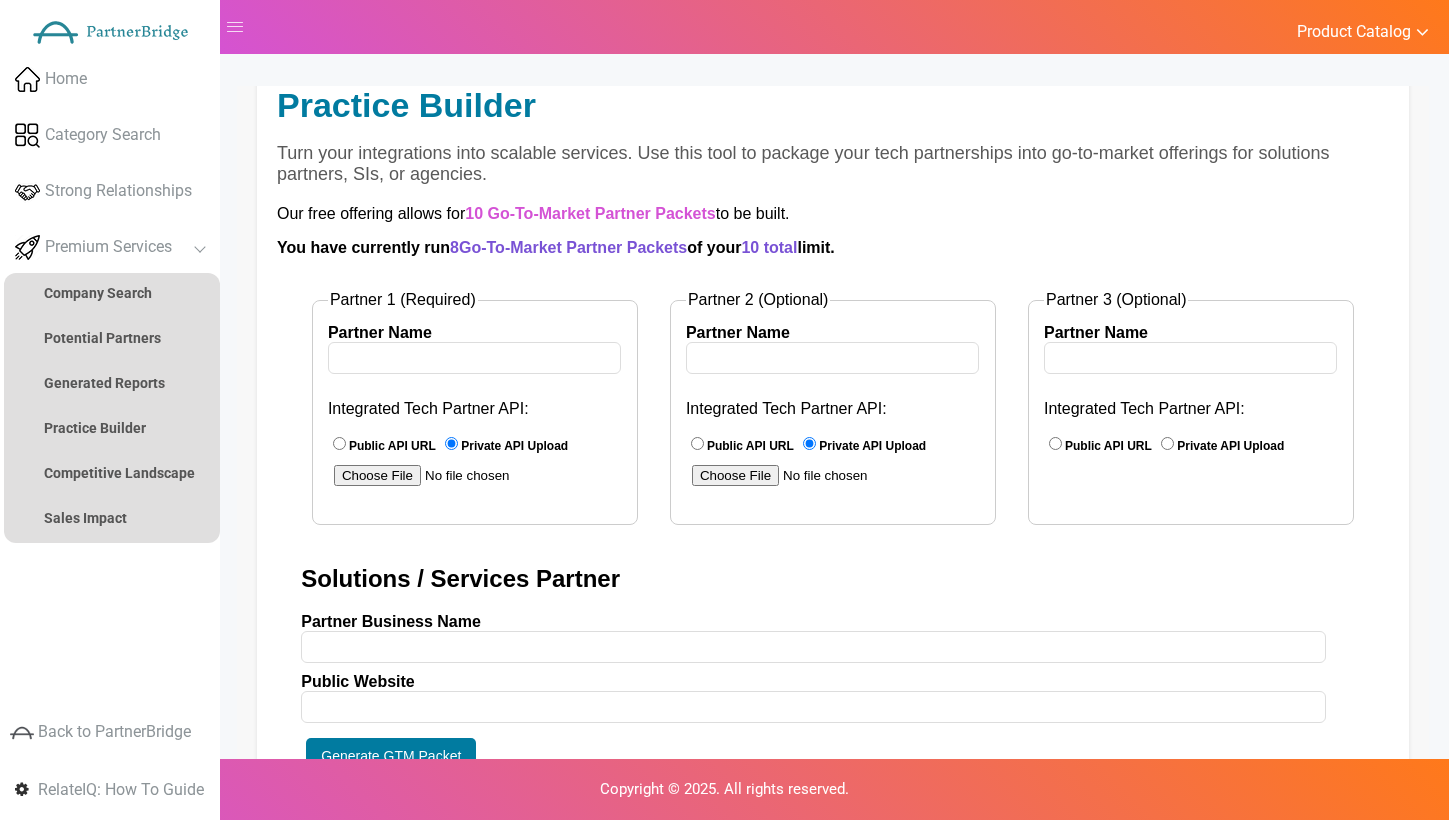 click on "Partner 3 (Optional)
Partner Name
Integrated Tech Partner API:
Public API URL
Private API Upload" at bounding box center [1191, 408] 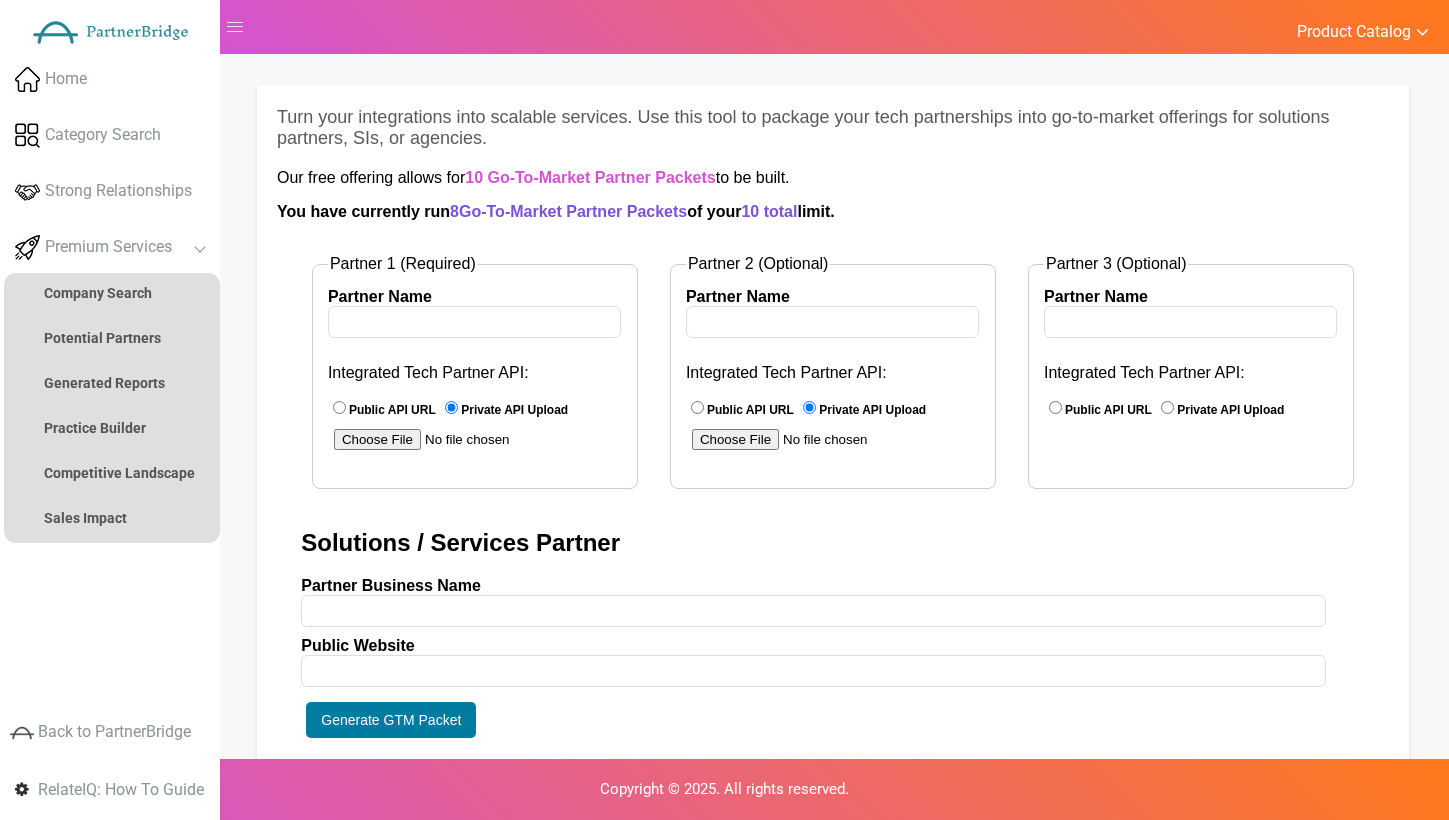 click on "Partner 1 (Required)
Partner Name
Integrated Tech Partner API:
Public API URL
Private API Upload
Partner 2 (Optional)
Partner Name
Integrated Tech Partner API:" at bounding box center [833, 499] 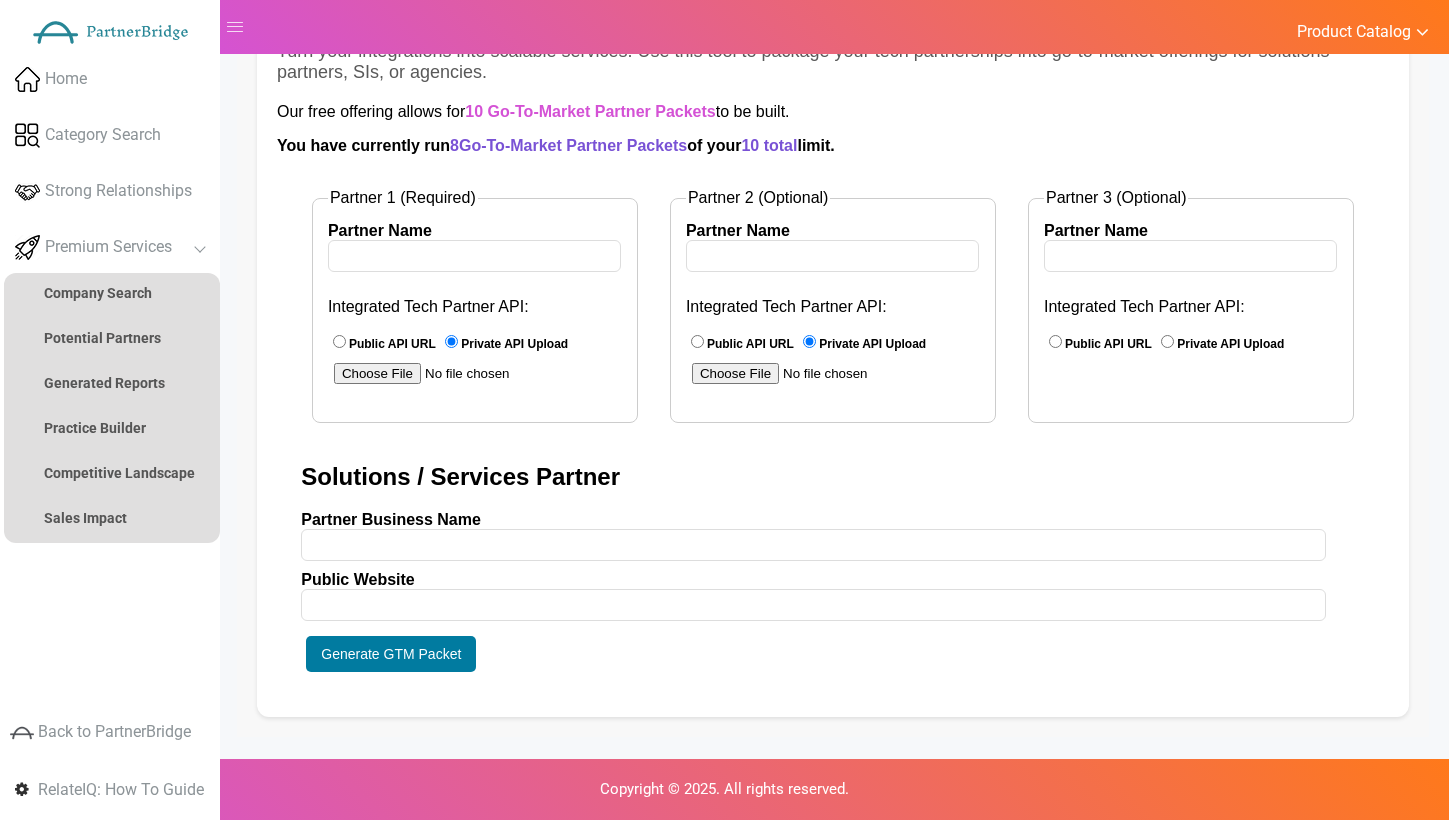 scroll, scrollTop: 0, scrollLeft: 0, axis: both 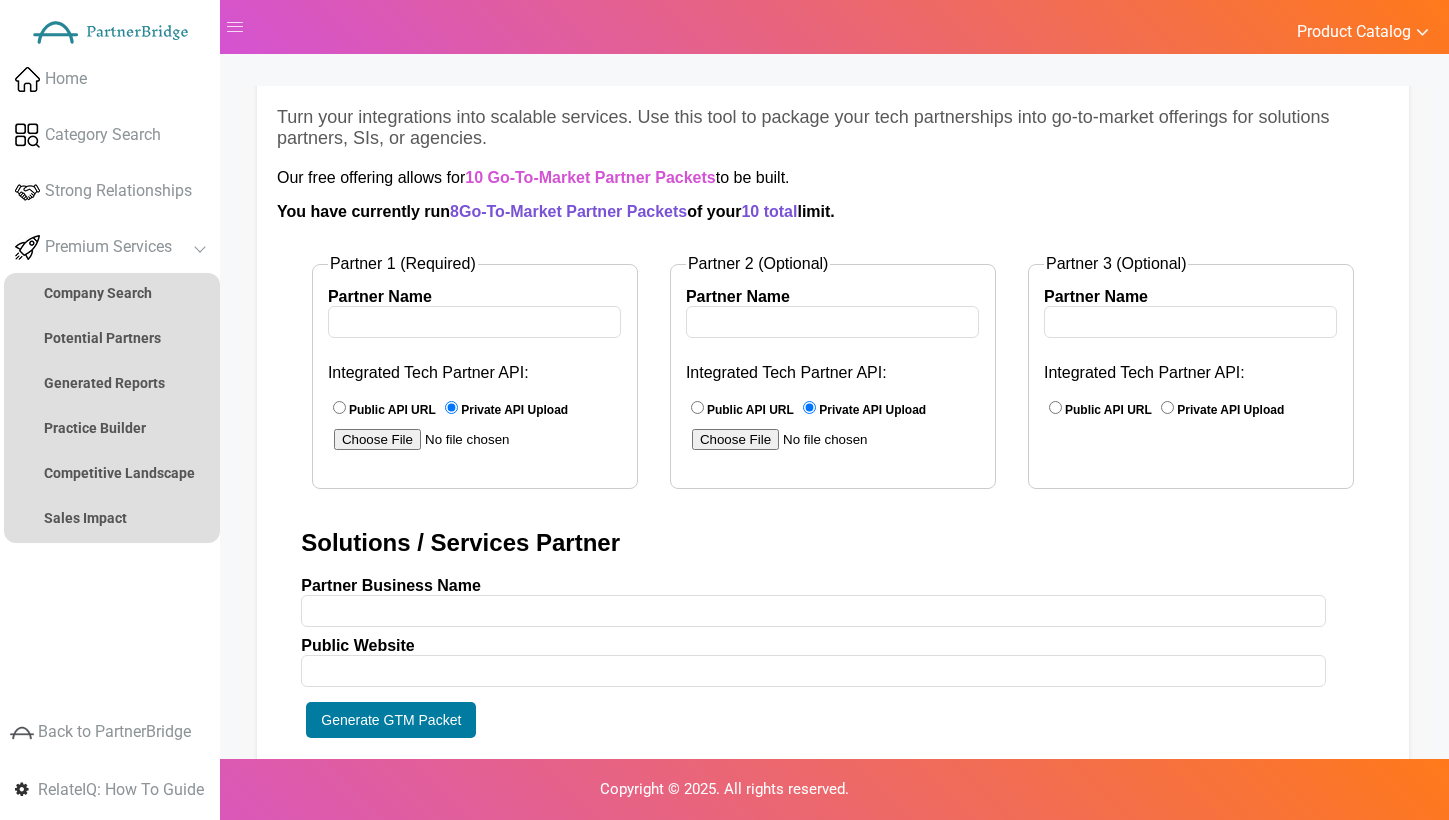 click at bounding box center (474, 322) 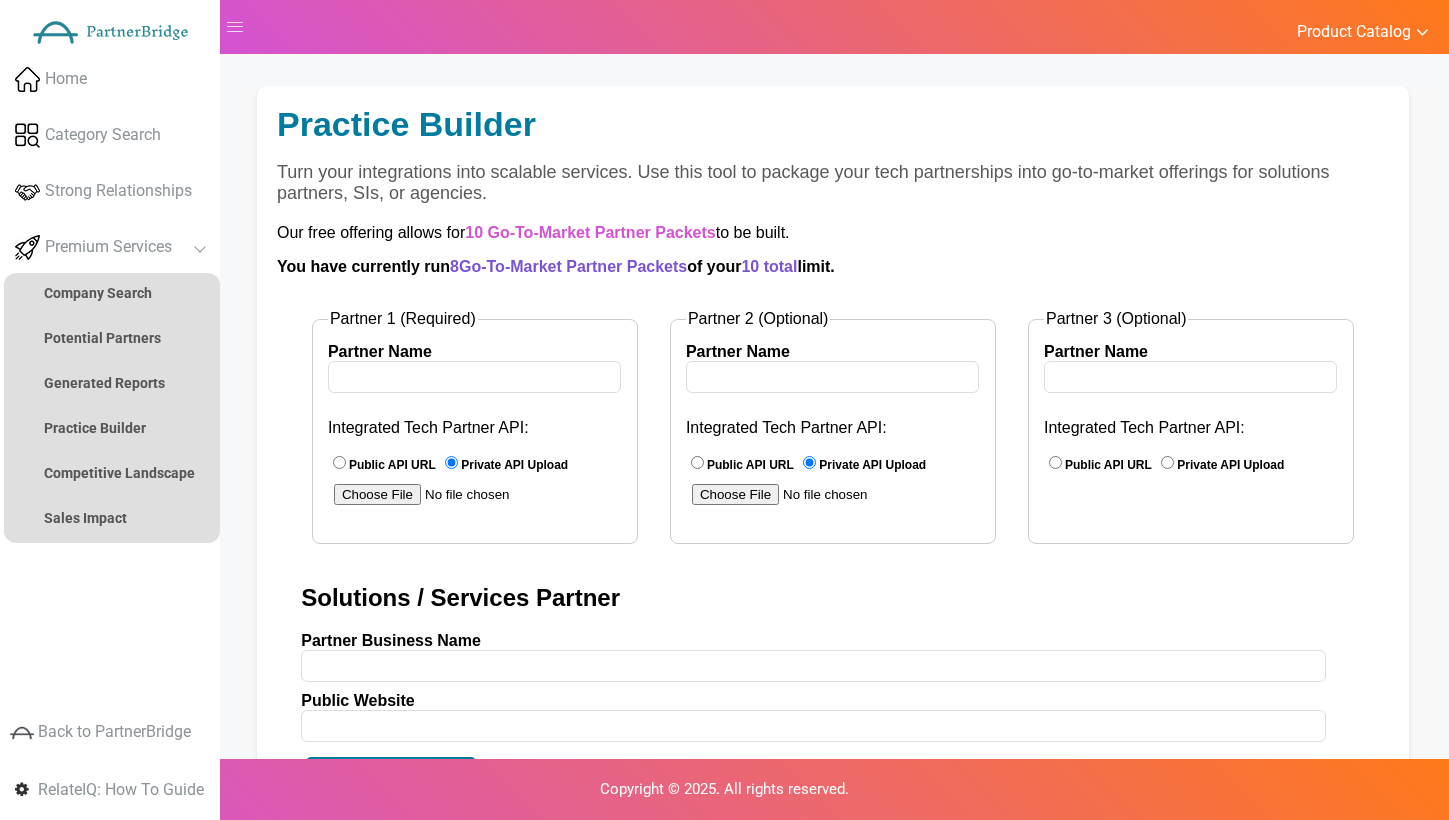 scroll, scrollTop: 0, scrollLeft: 0, axis: both 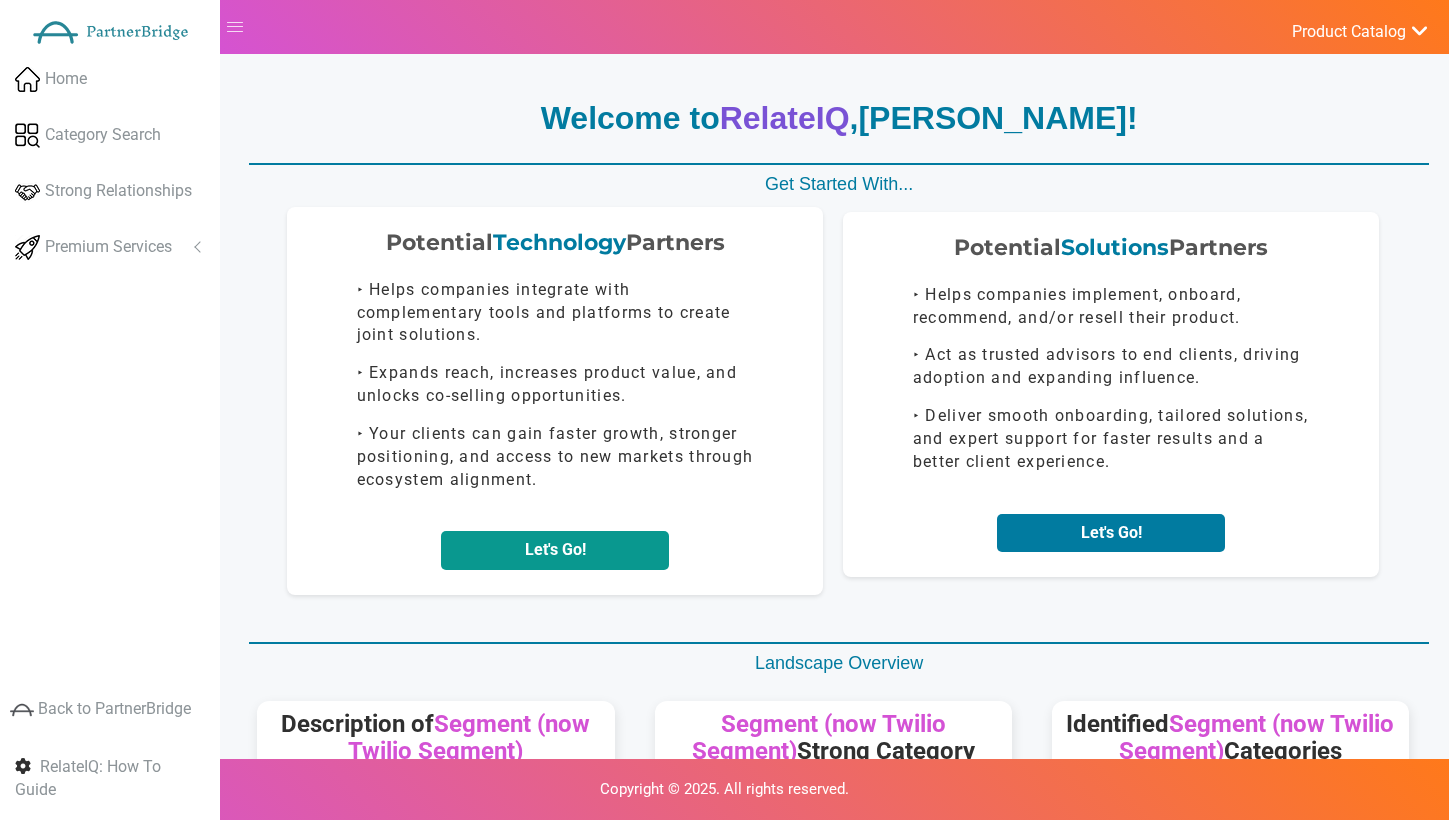 click on "Let's Go!" at bounding box center [555, 550] 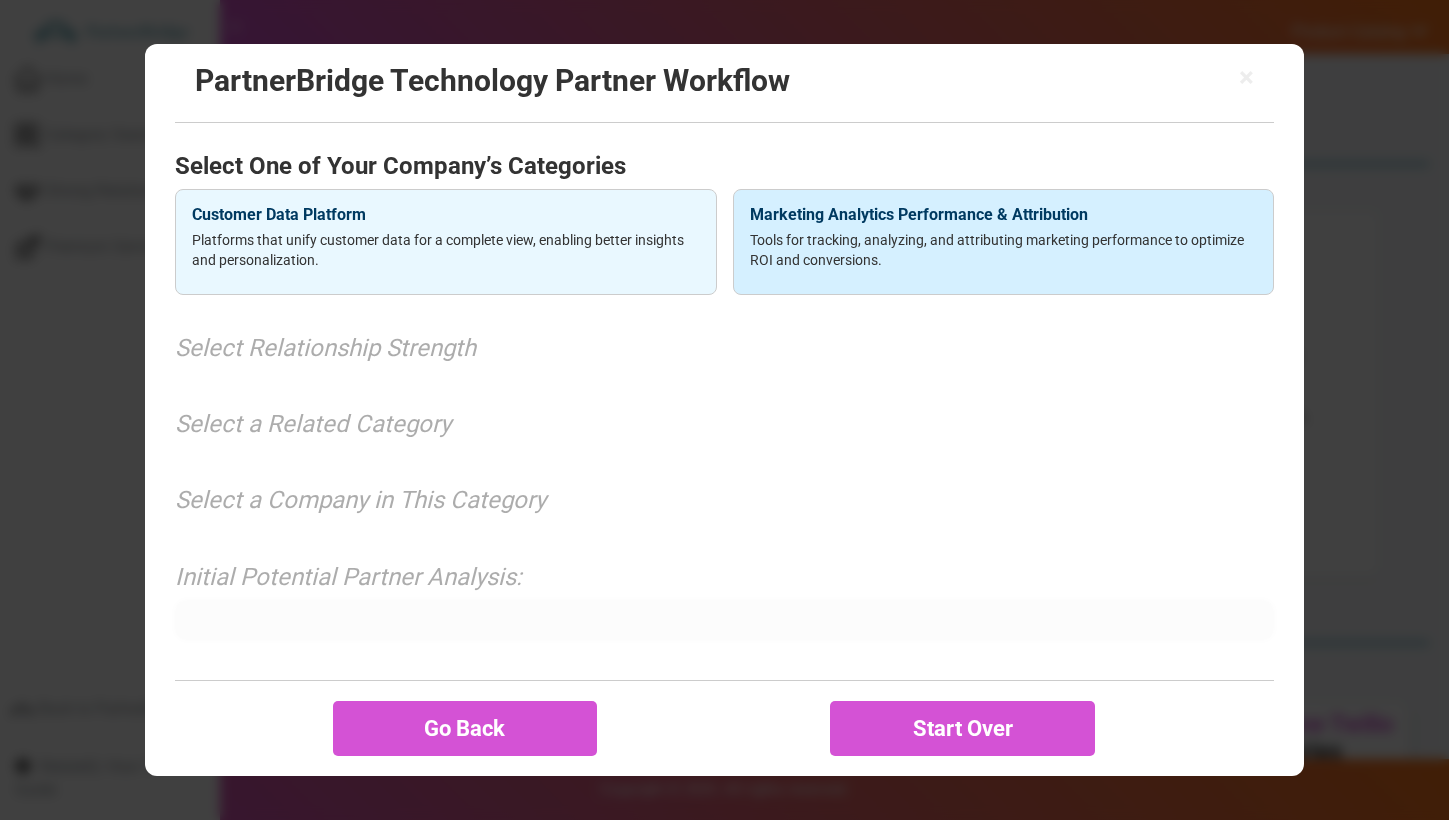 click on "Marketing Analytics Performance & Attribution" at bounding box center (1004, 215) 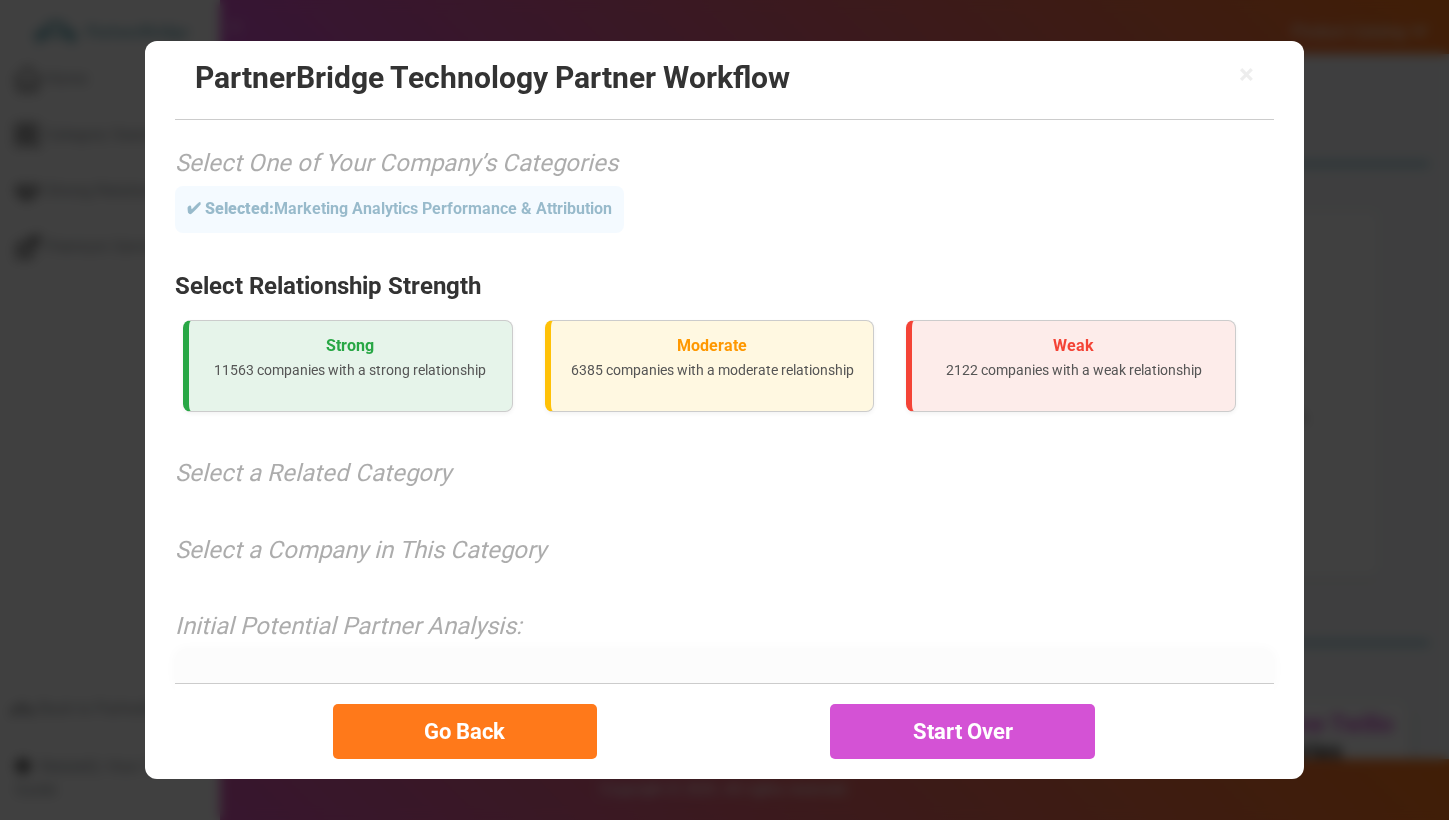 click on "Go Back" at bounding box center (465, 731) 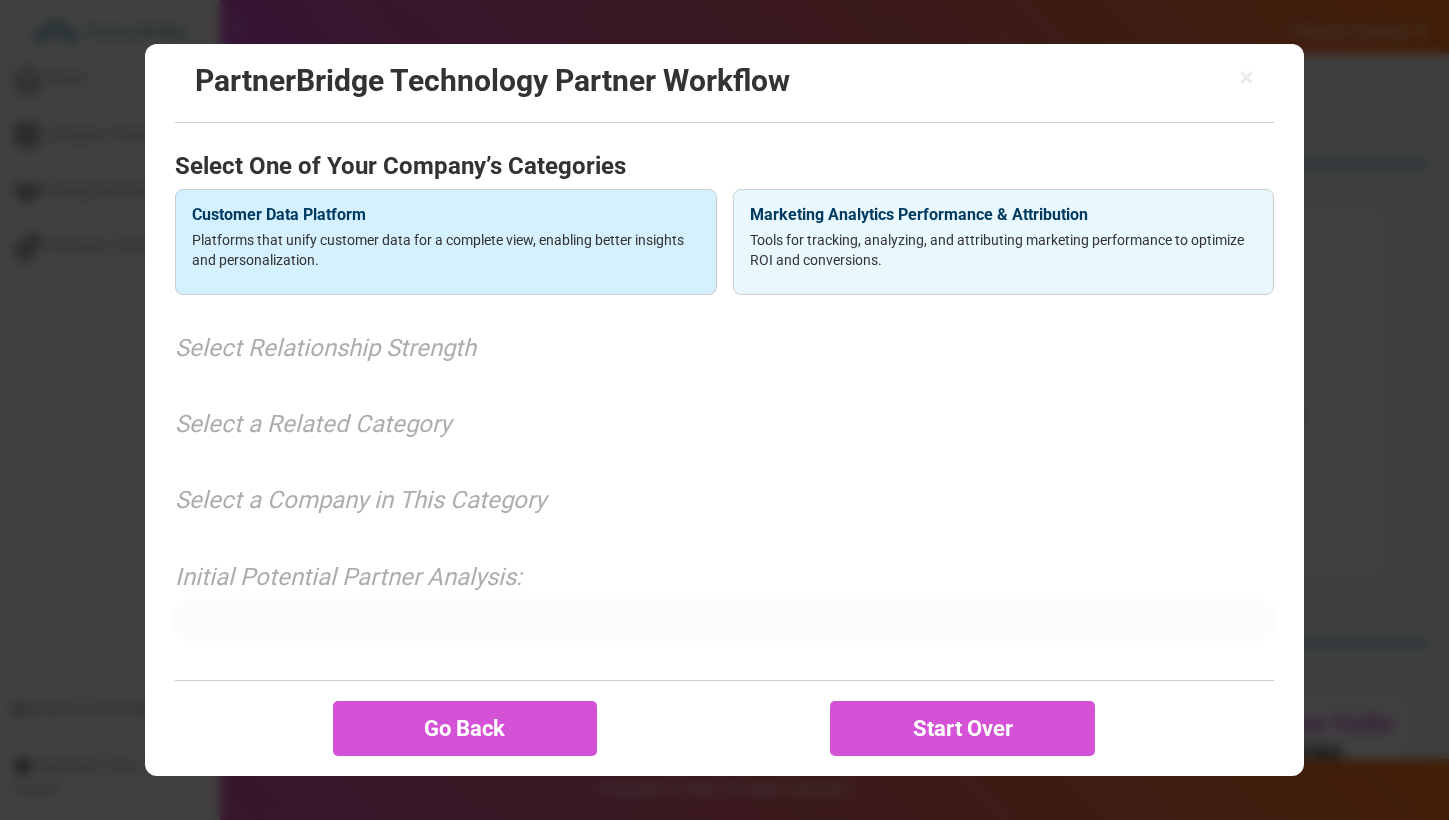 click on "Platforms that unify customer data for a complete view, enabling better insights and personalization." at bounding box center (446, 250) 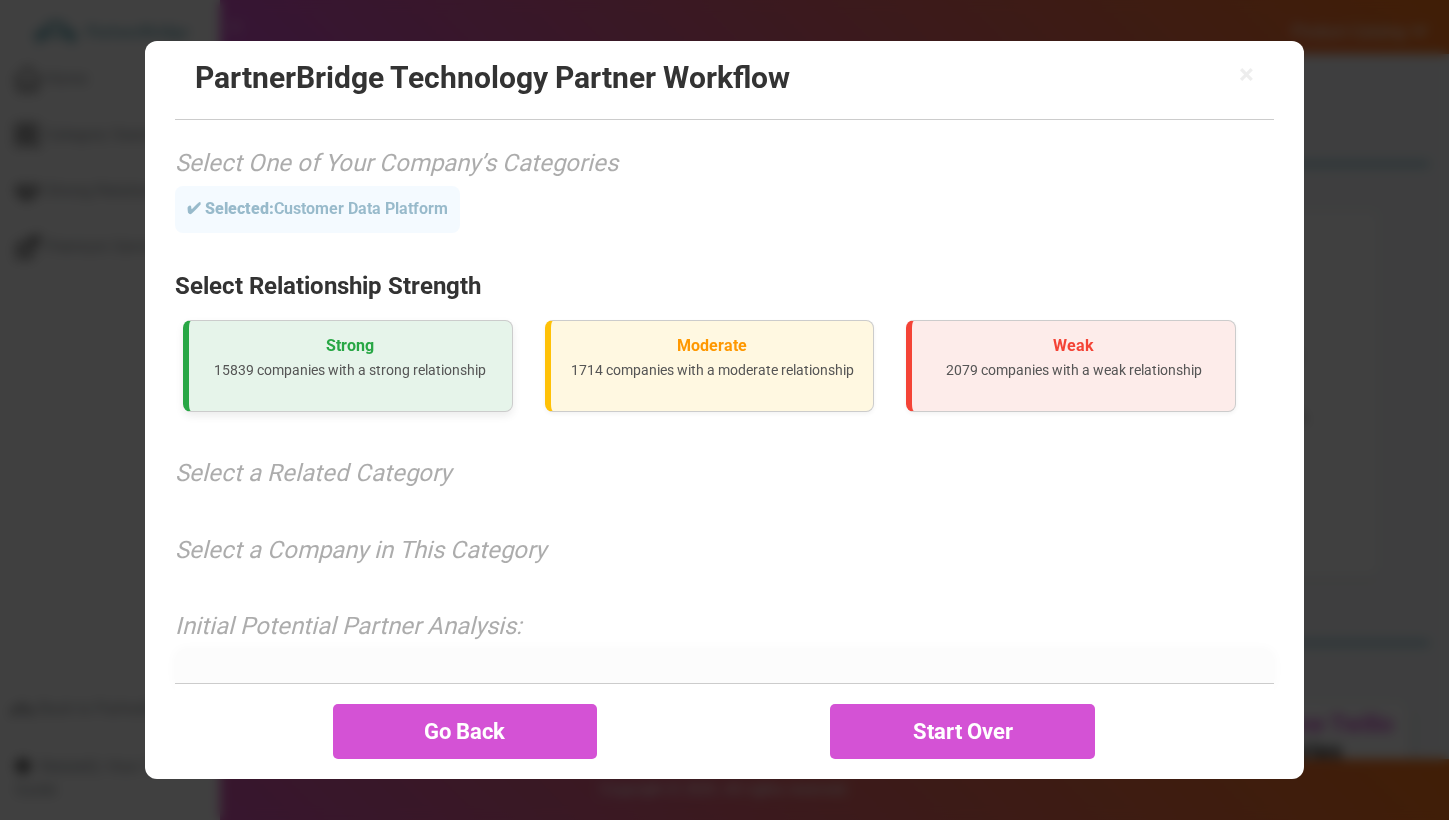 click on "Strong" at bounding box center [350, 346] 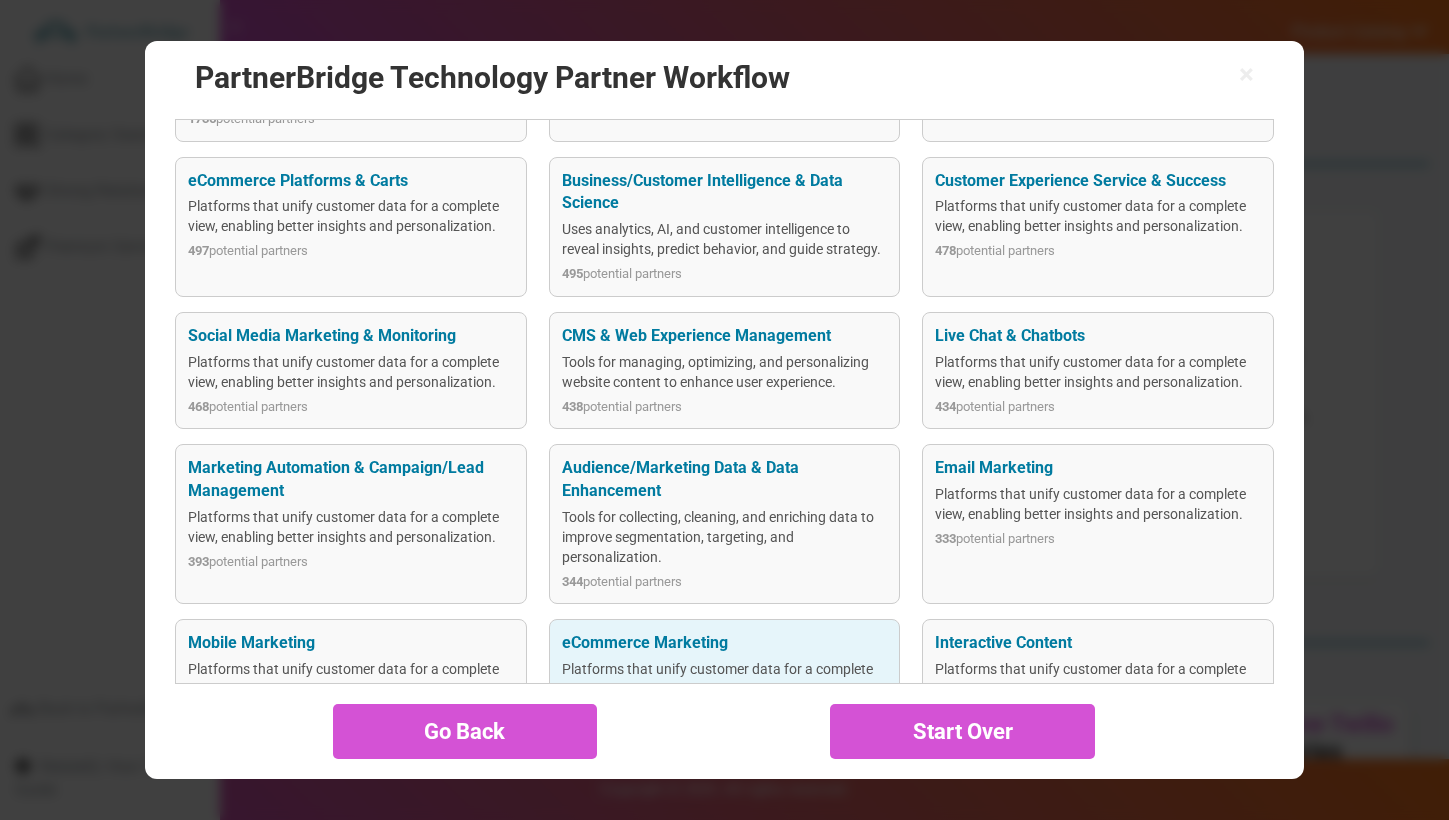 scroll, scrollTop: 570, scrollLeft: 0, axis: vertical 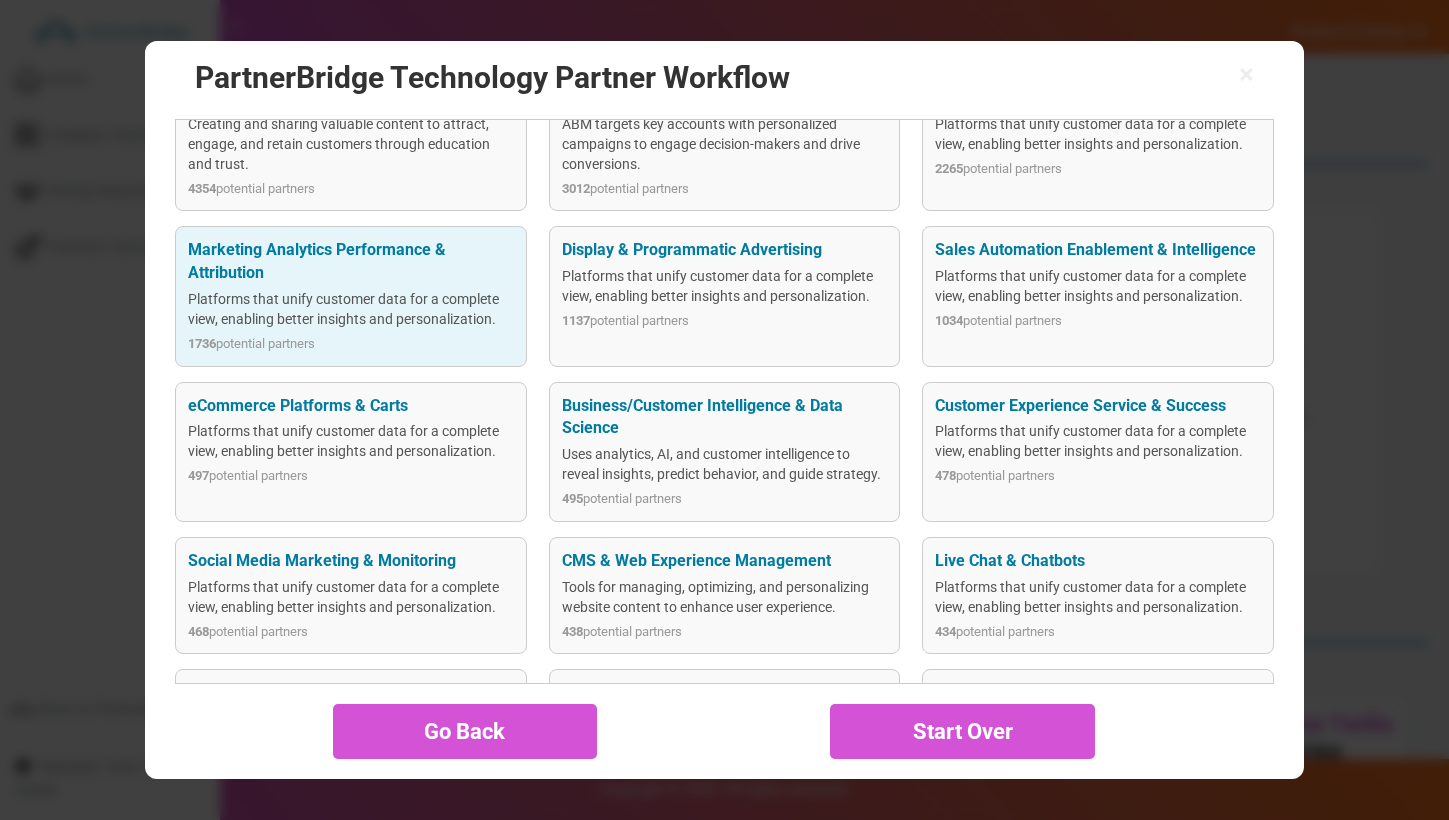 click on "Marketing Analytics Performance & Attribution
Platforms that unify customer data for a complete view, enabling better insights and personalization.
1736  potential partners" at bounding box center [351, 296] 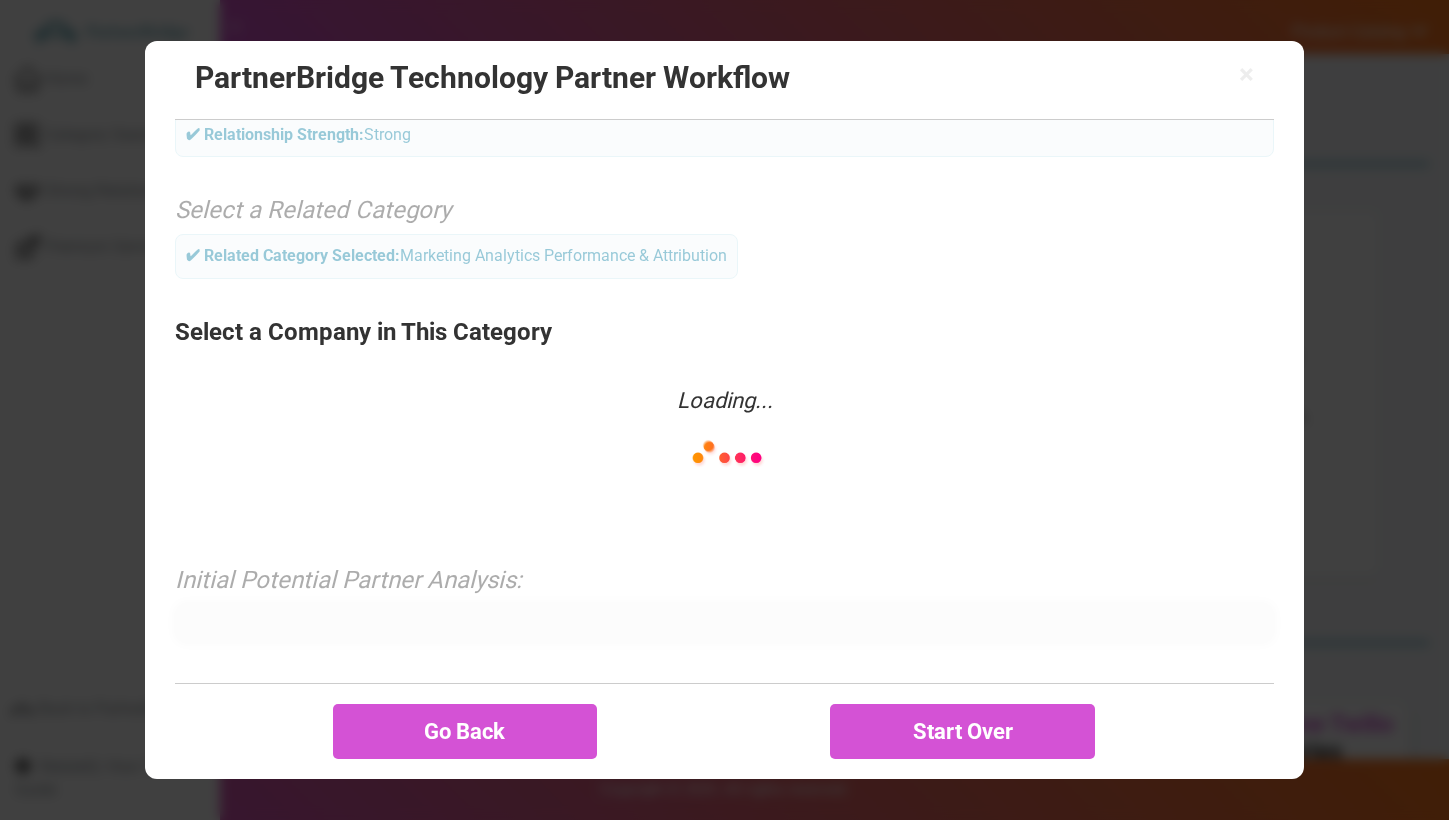 scroll, scrollTop: 204, scrollLeft: 0, axis: vertical 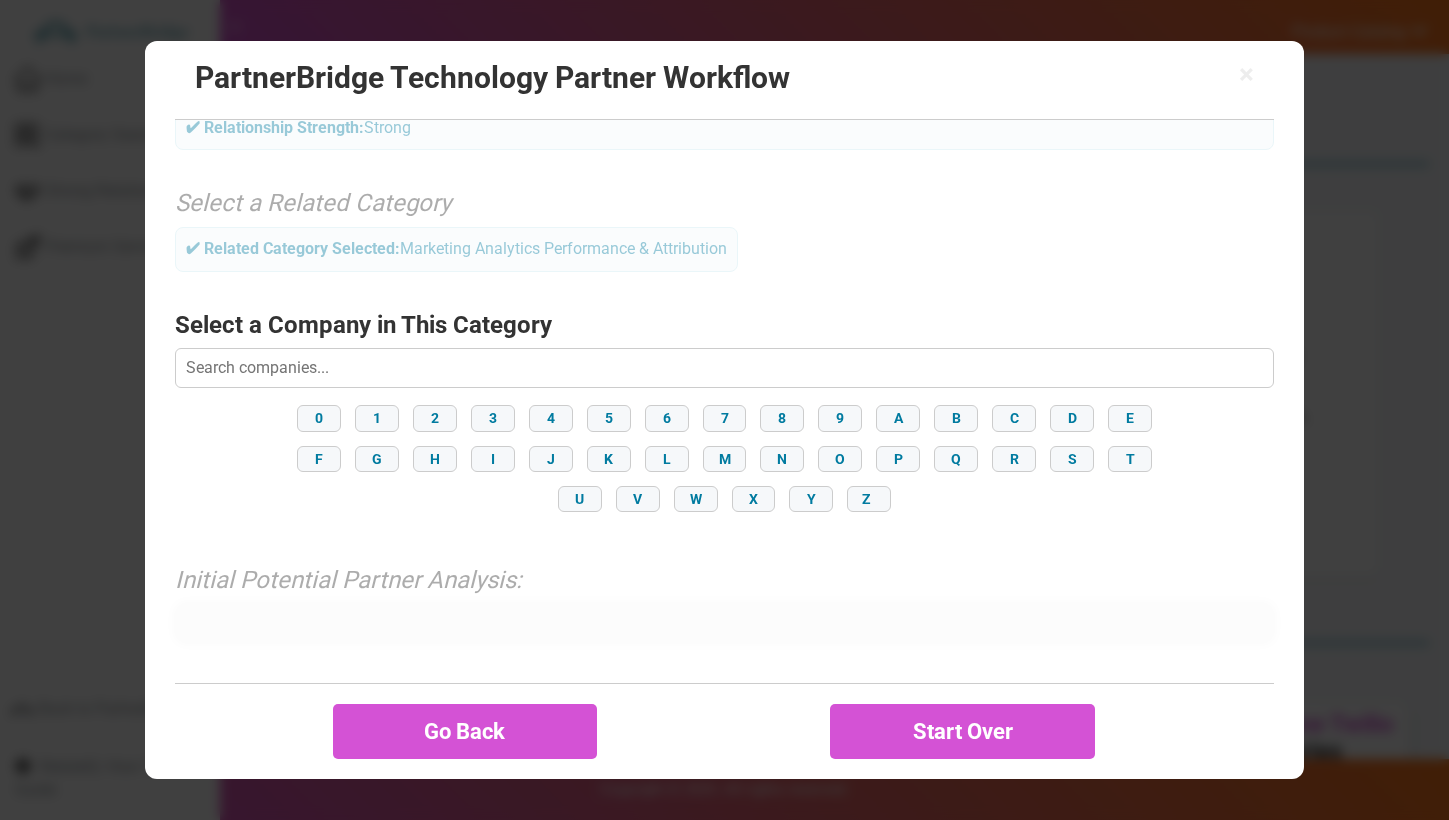 click at bounding box center (724, 368) 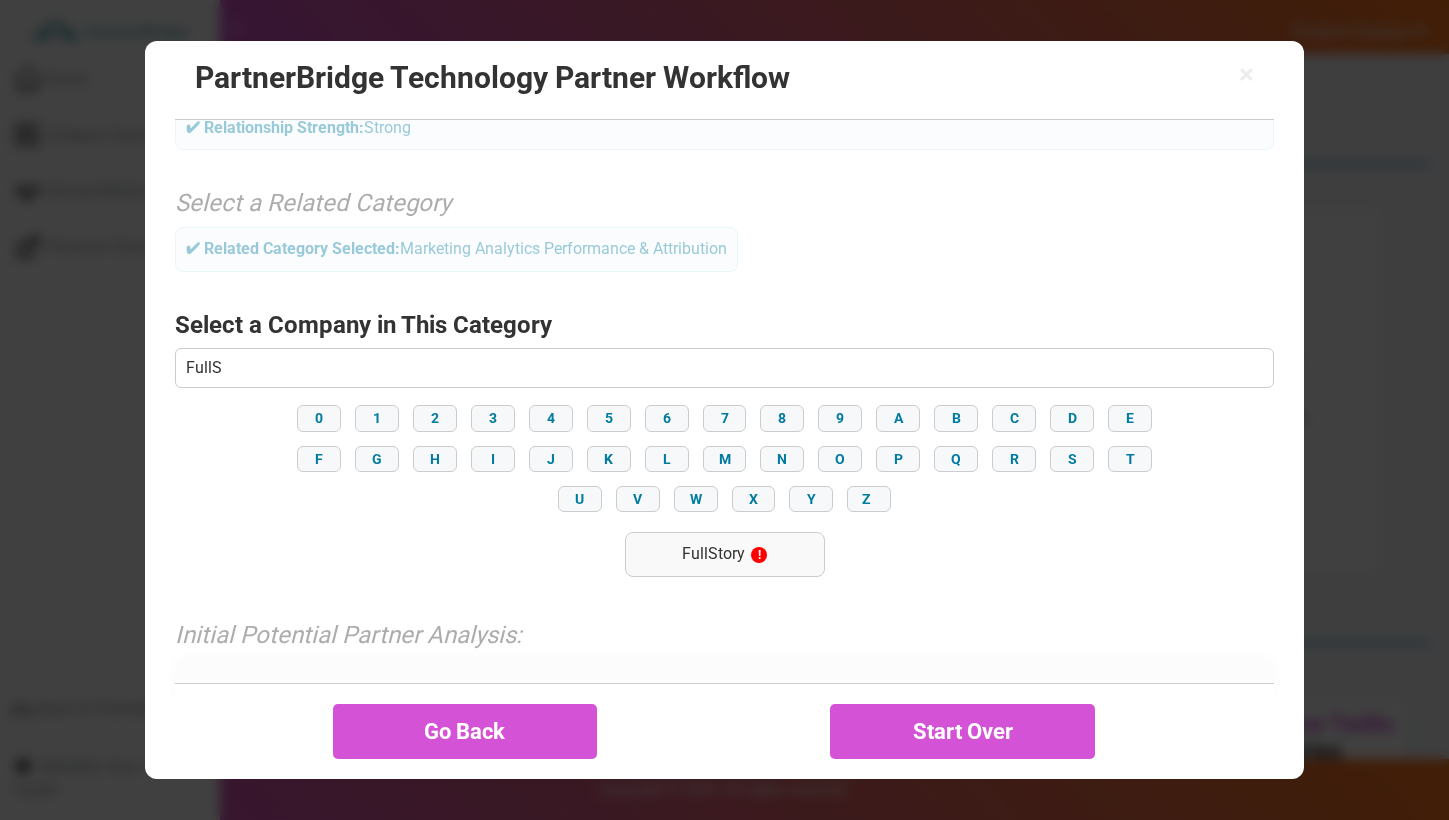 type on "FullStory" 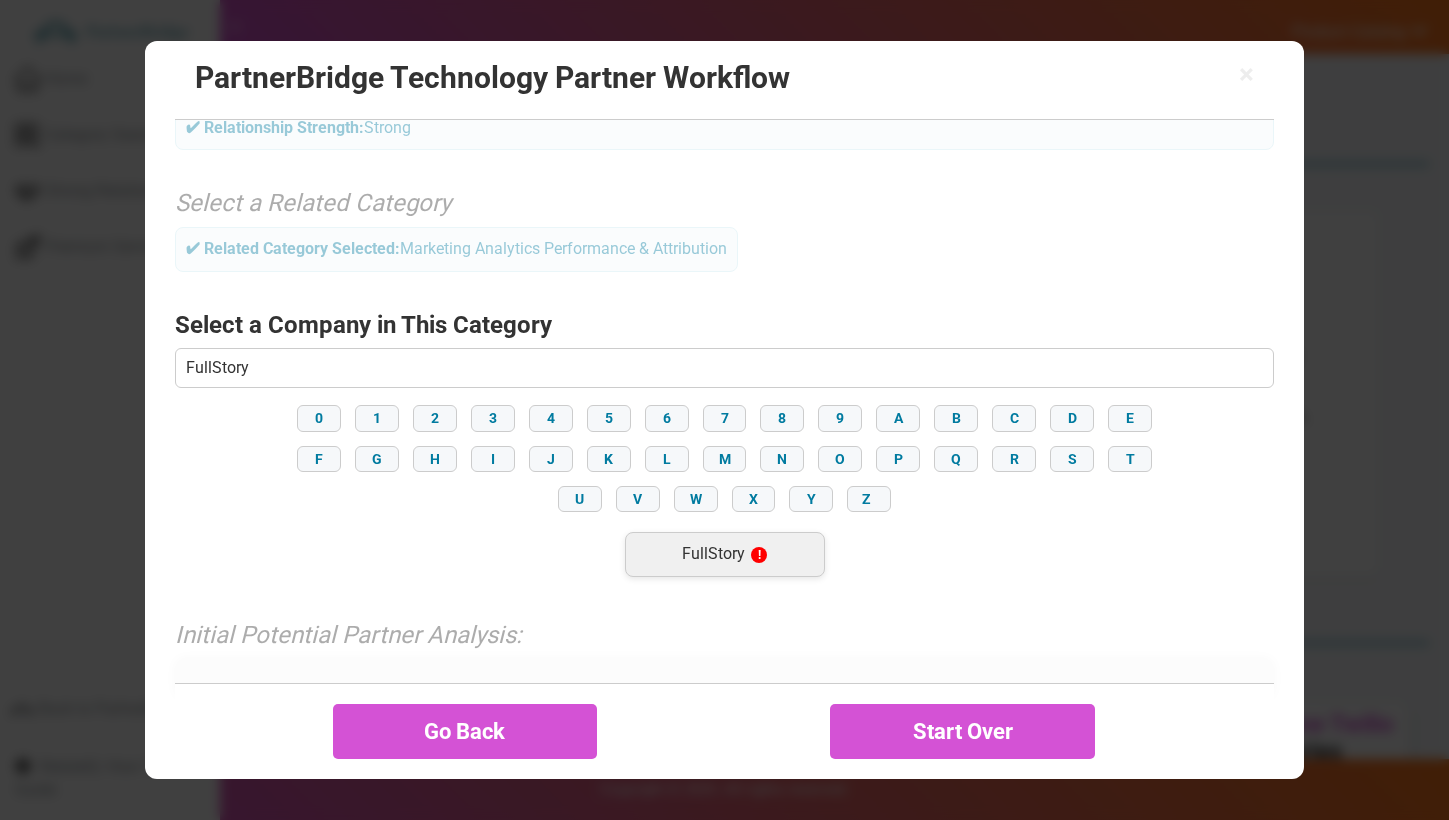 click on "FullStory !" at bounding box center [725, 554] 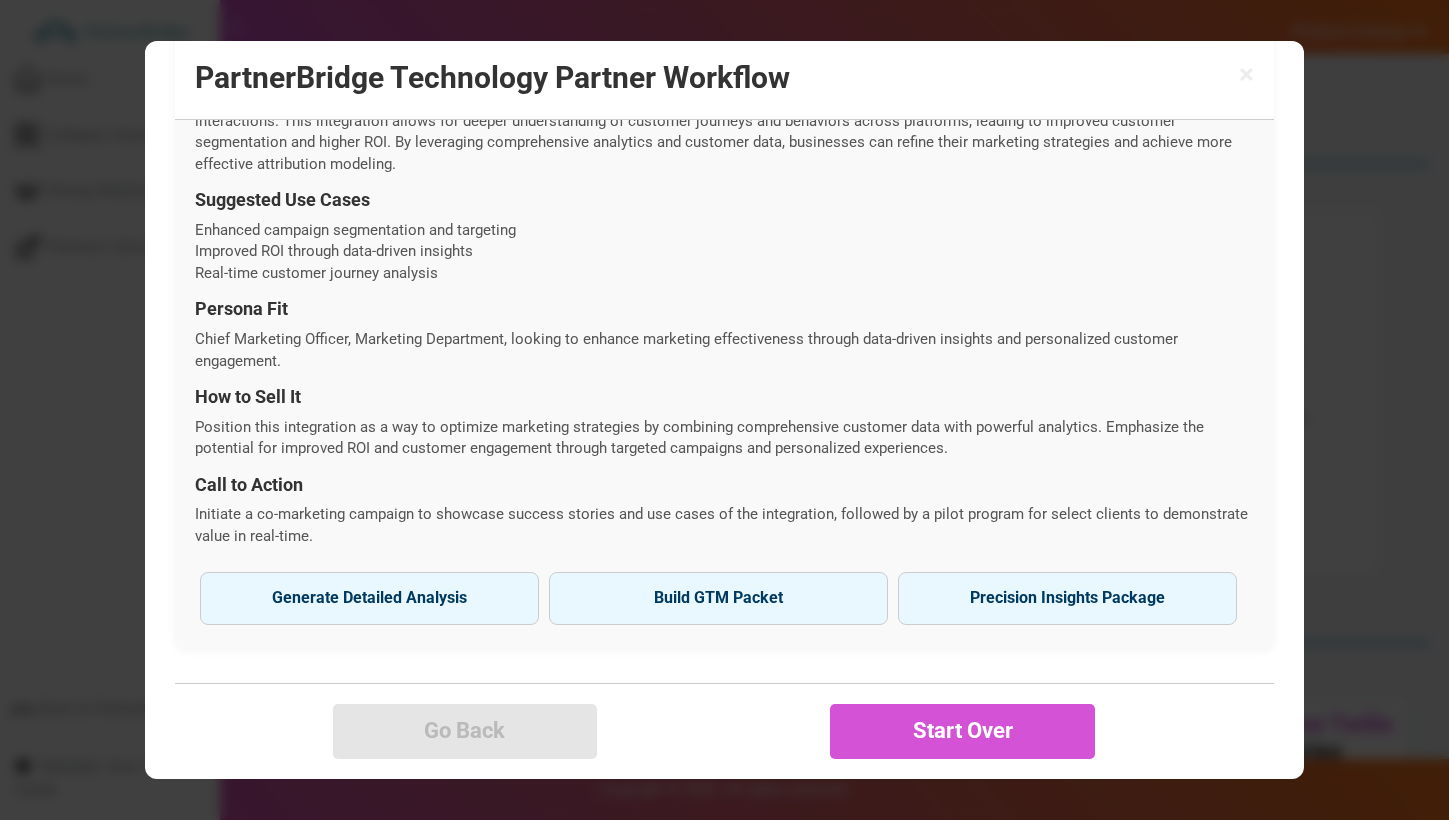 scroll, scrollTop: 786, scrollLeft: 0, axis: vertical 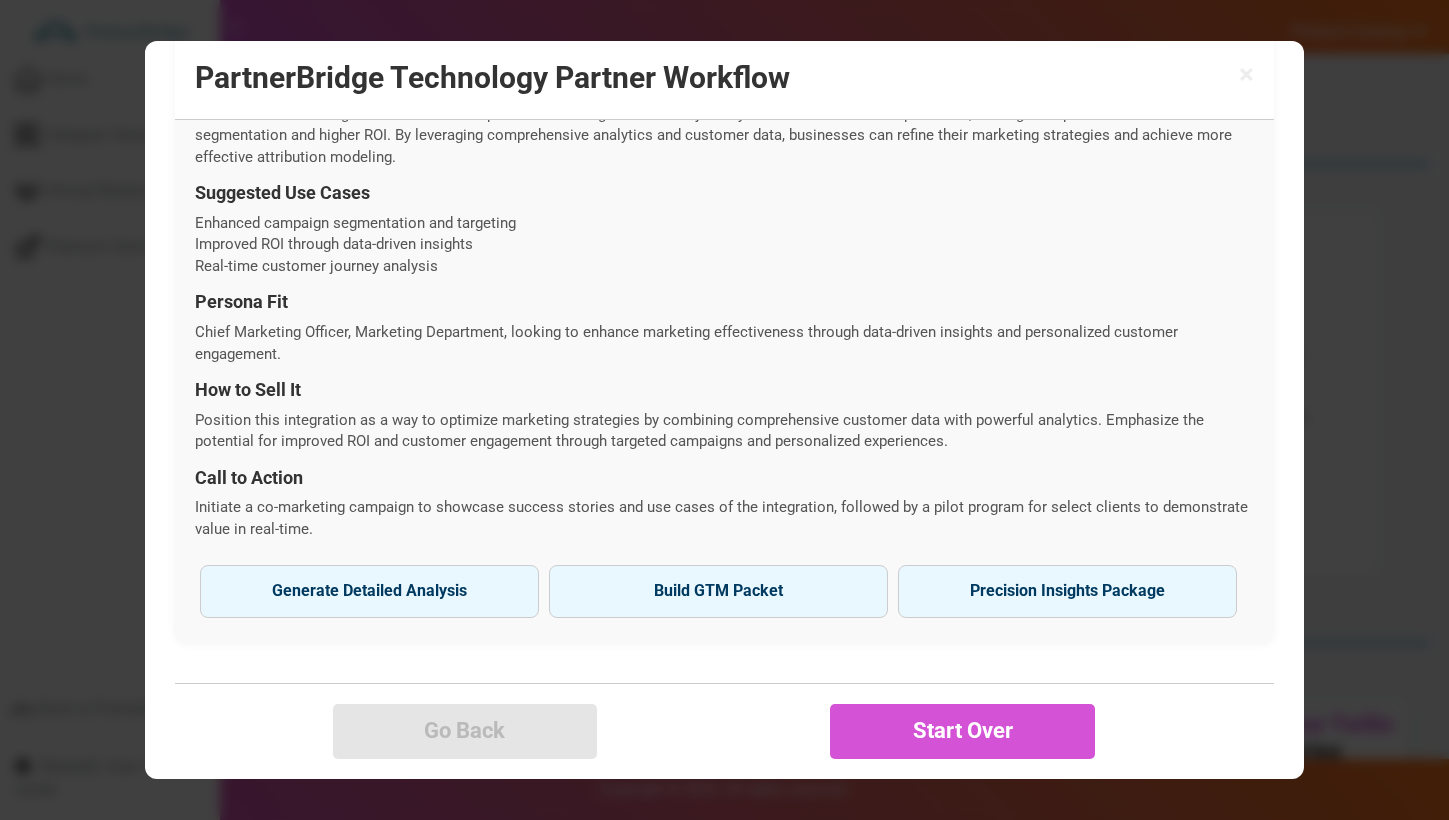 click on "Persona Fit" at bounding box center [724, 302] 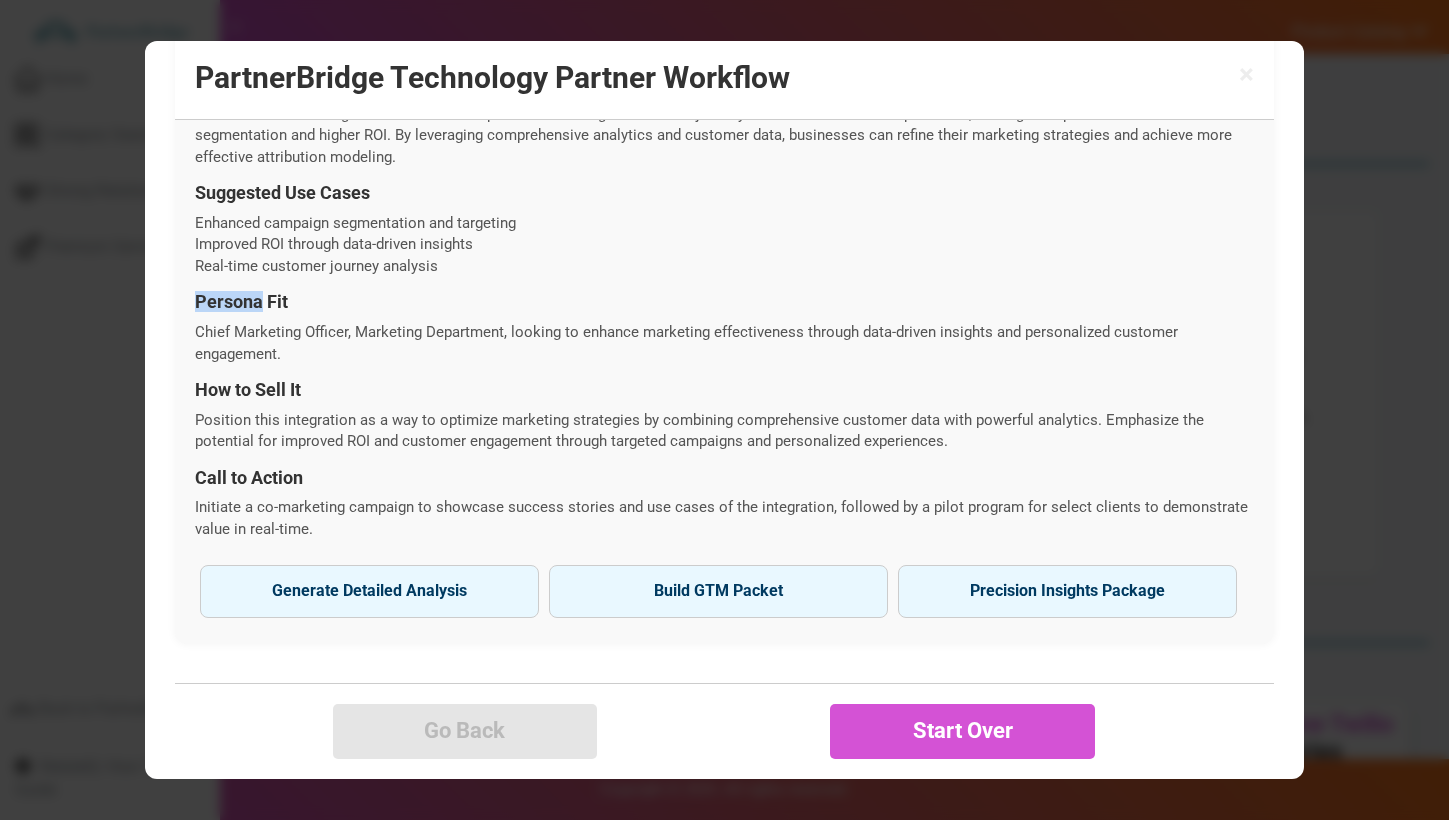 click on "Persona Fit" at bounding box center [724, 302] 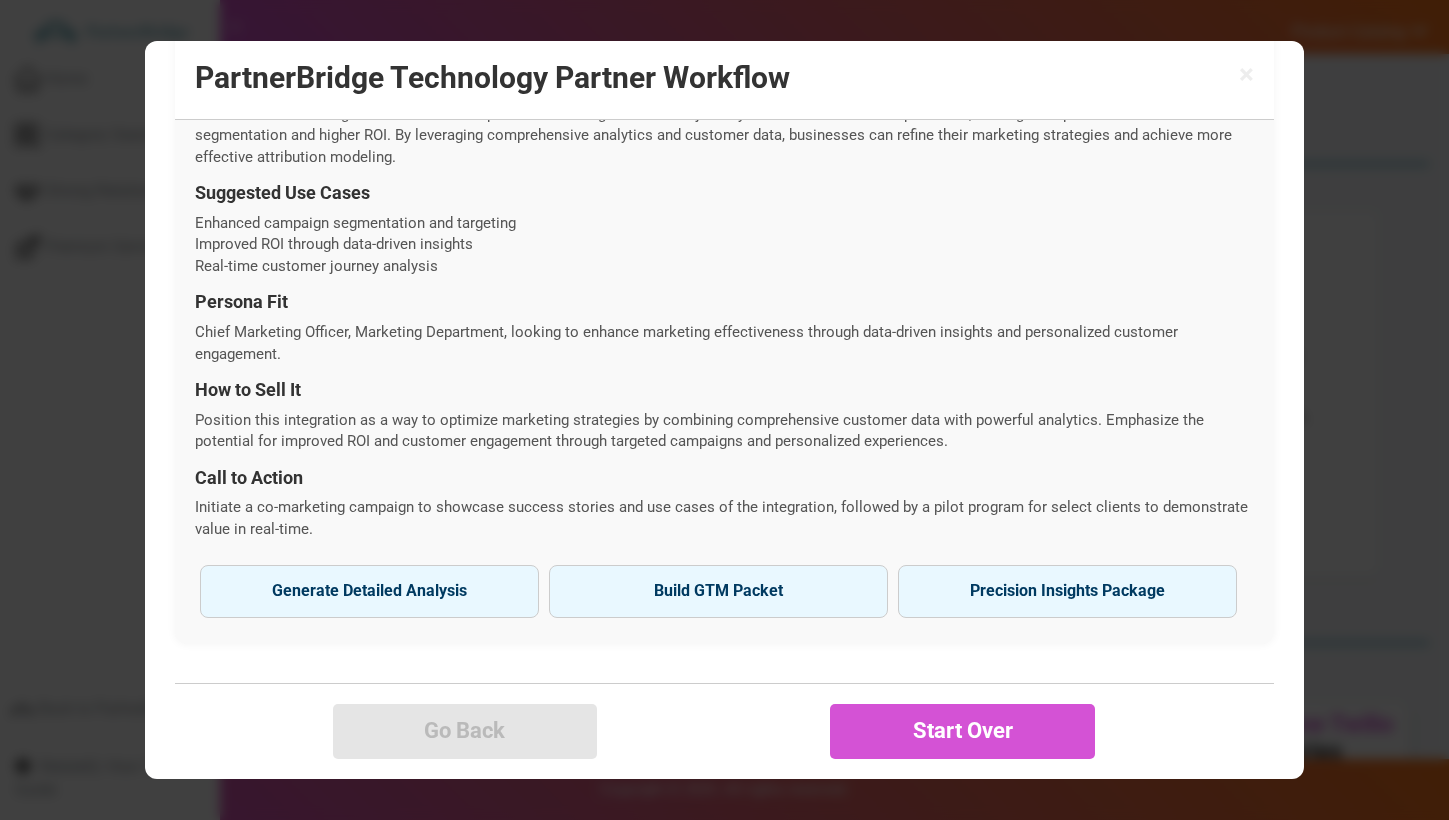 click on "Chief Marketing Officer, Marketing Department, looking to enhance marketing effectiveness through data-driven insights and personalized customer engagement." at bounding box center (724, 343) 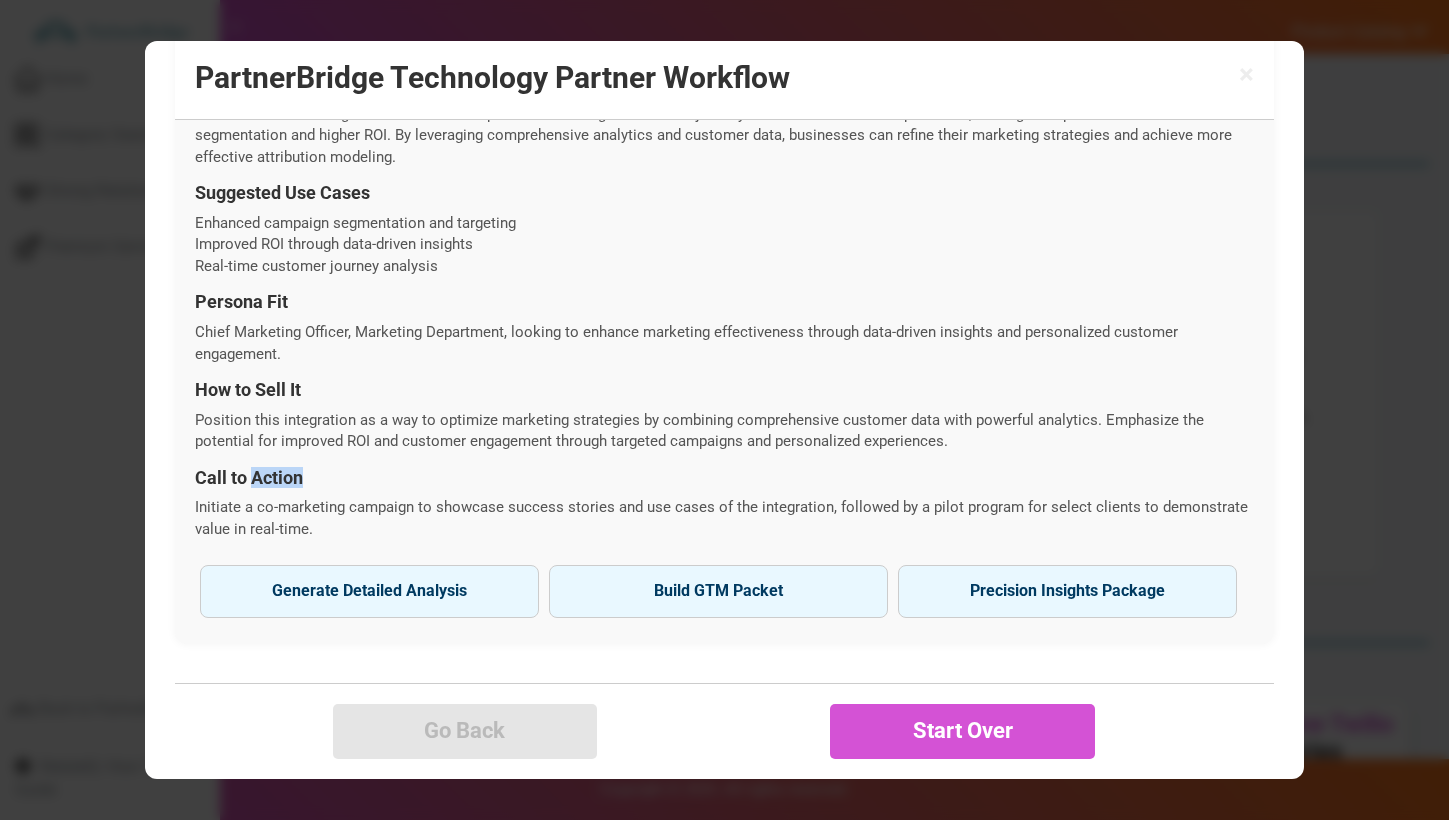 click on "Call to Action" at bounding box center [724, 478] 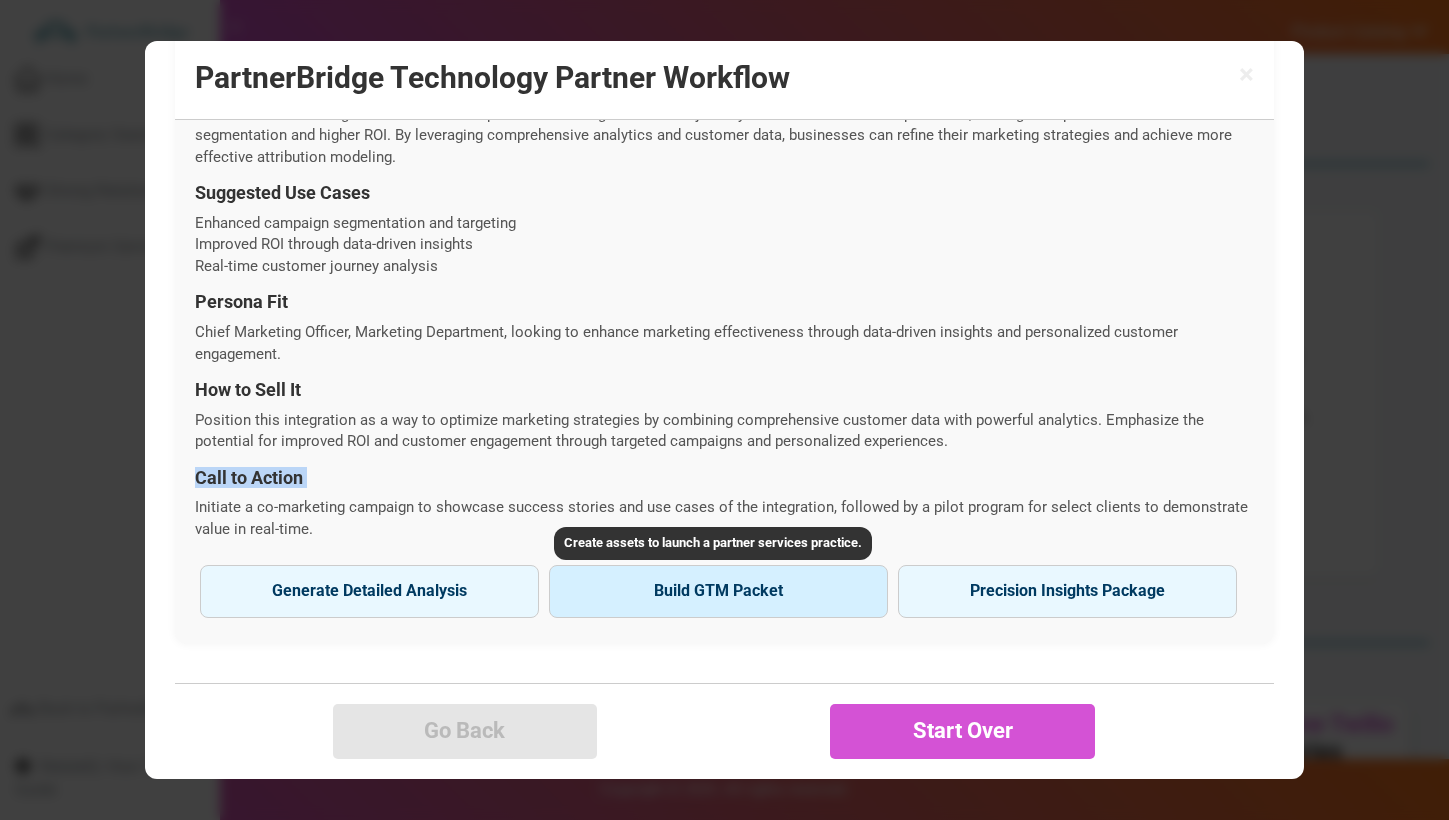 click on "Build GTM Packet" at bounding box center [718, 591] 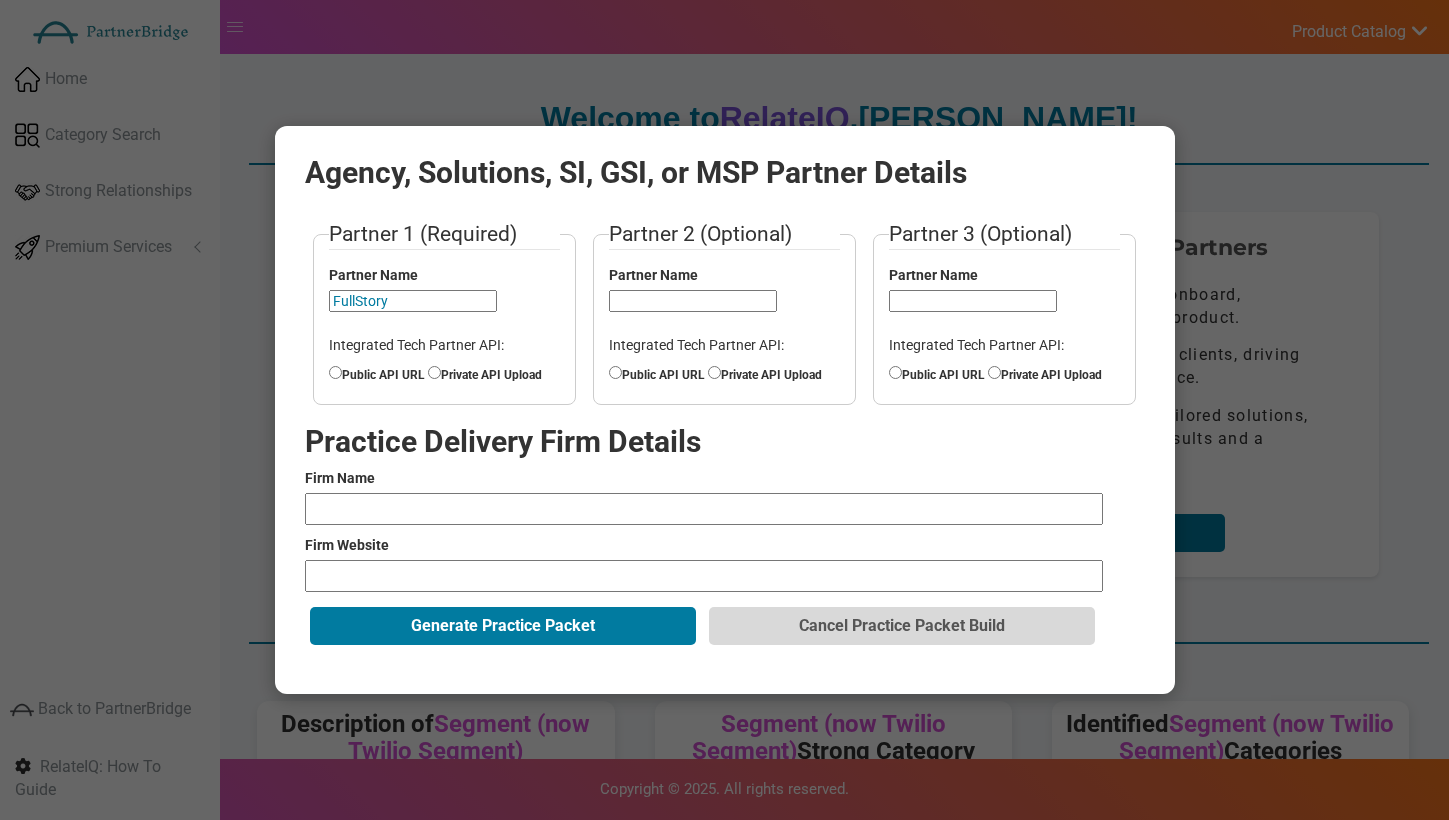 click on "Public API URL" at bounding box center [377, 373] 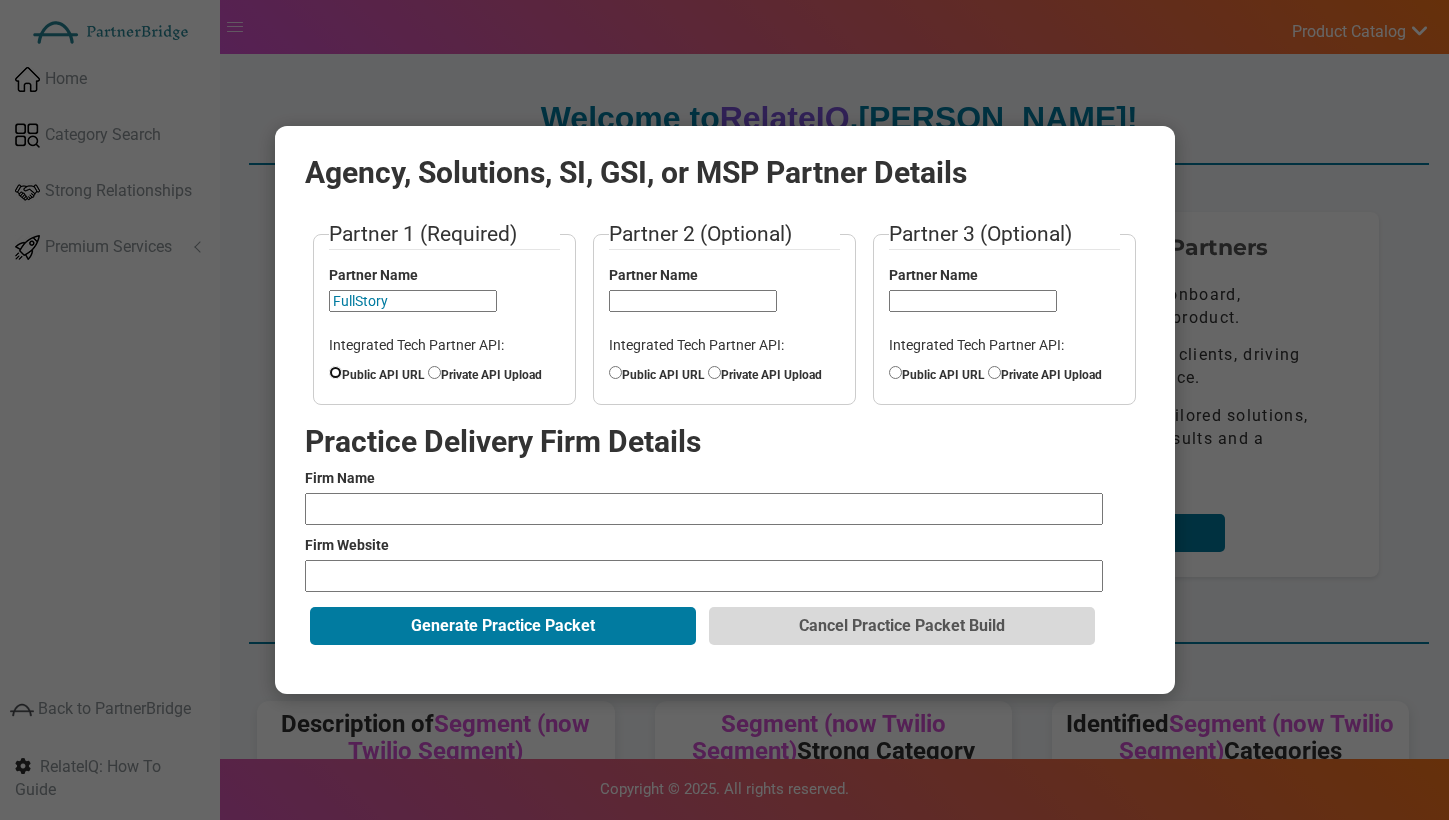 click on "Public API URL" at bounding box center [335, 372] 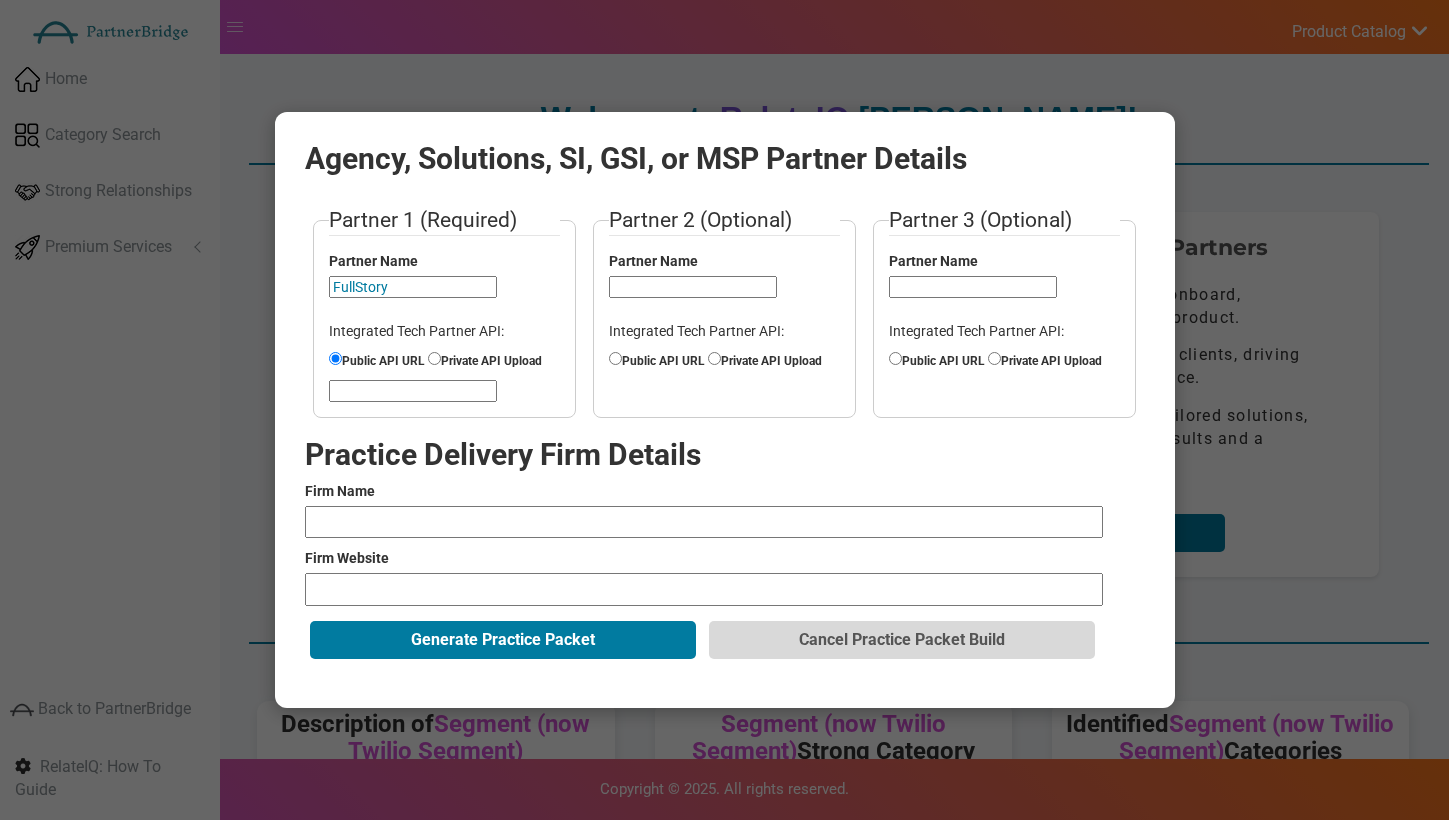click at bounding box center [413, 391] 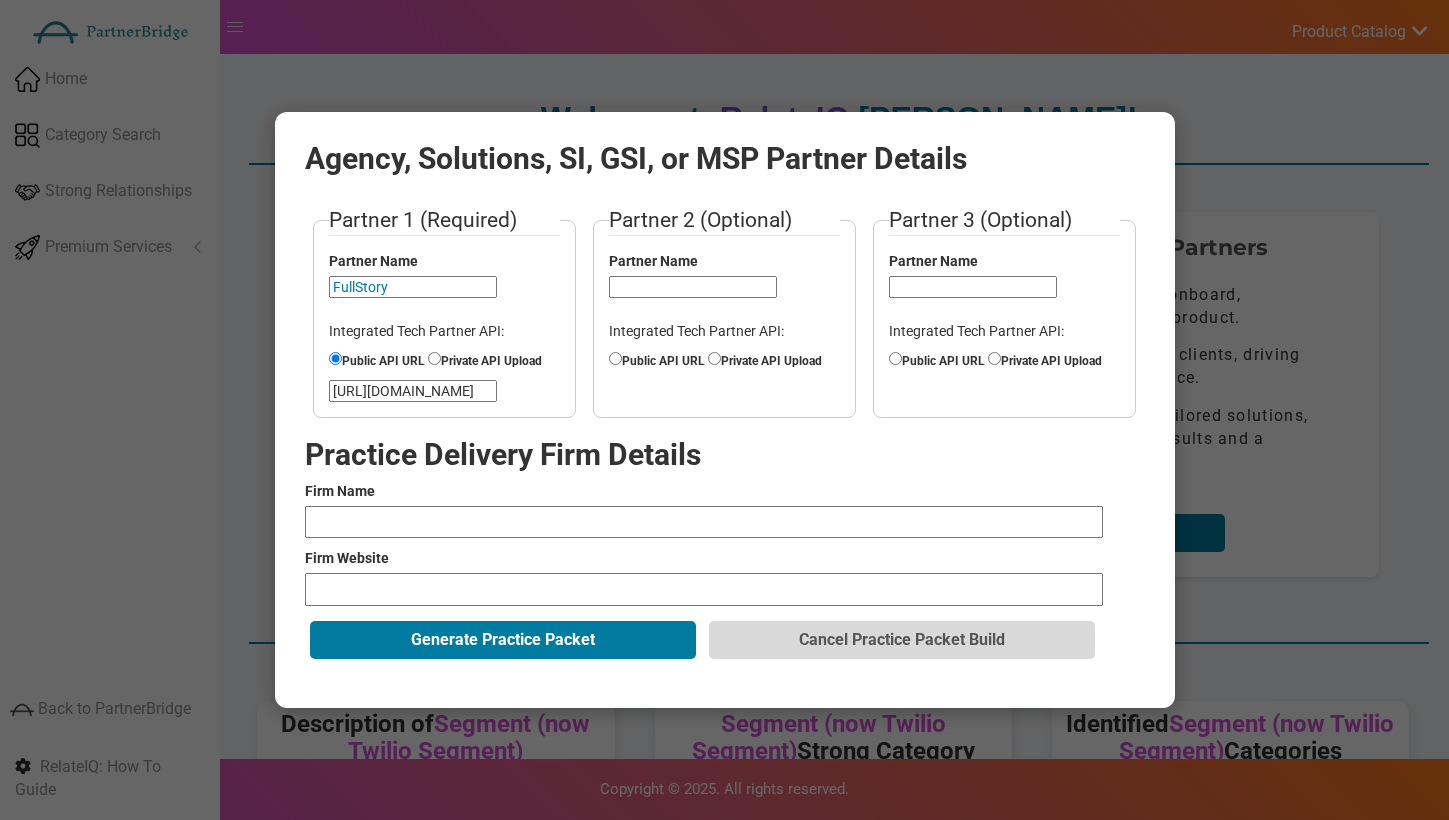 click at bounding box center (704, 522) 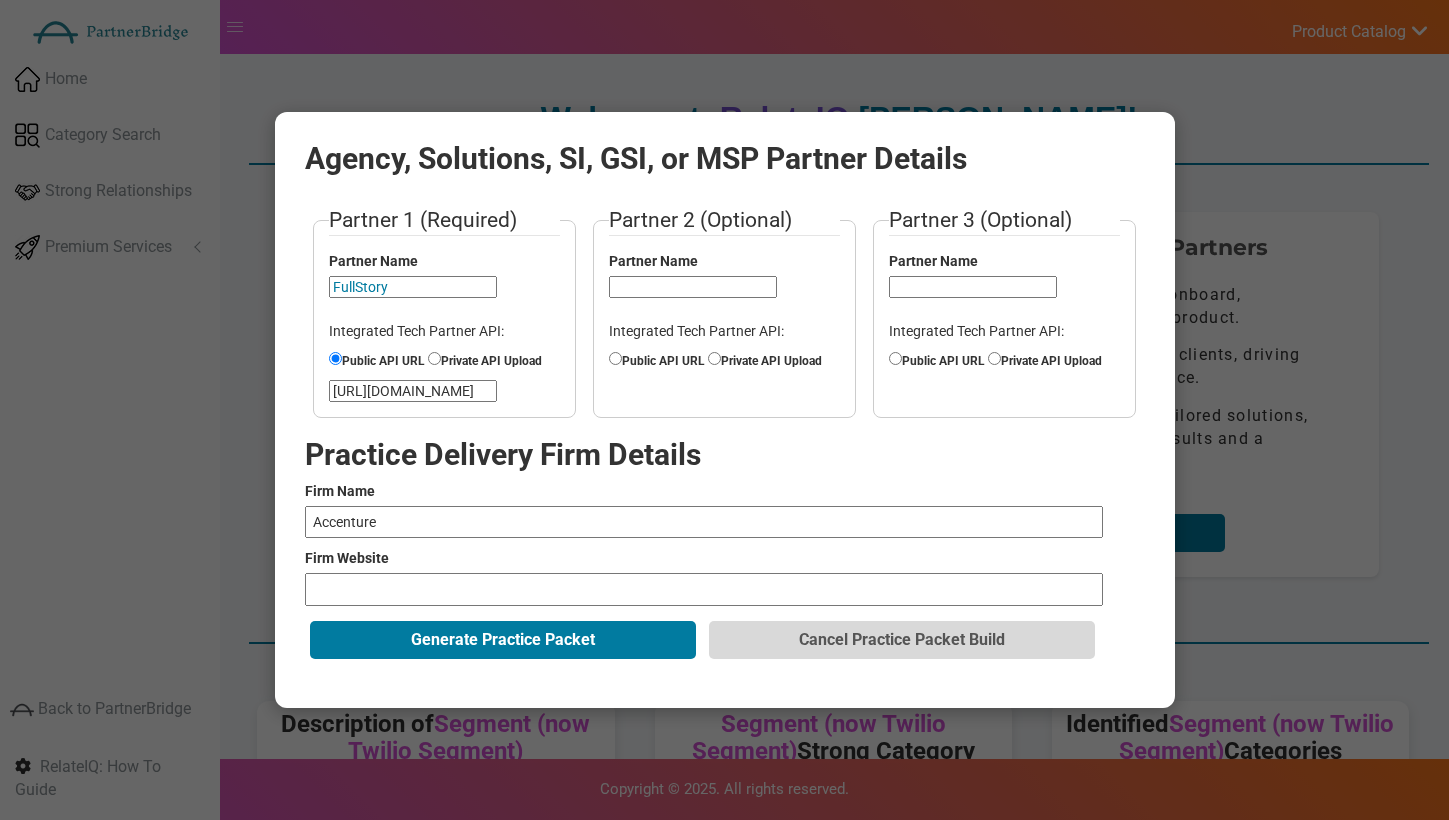 click at bounding box center [704, 589] 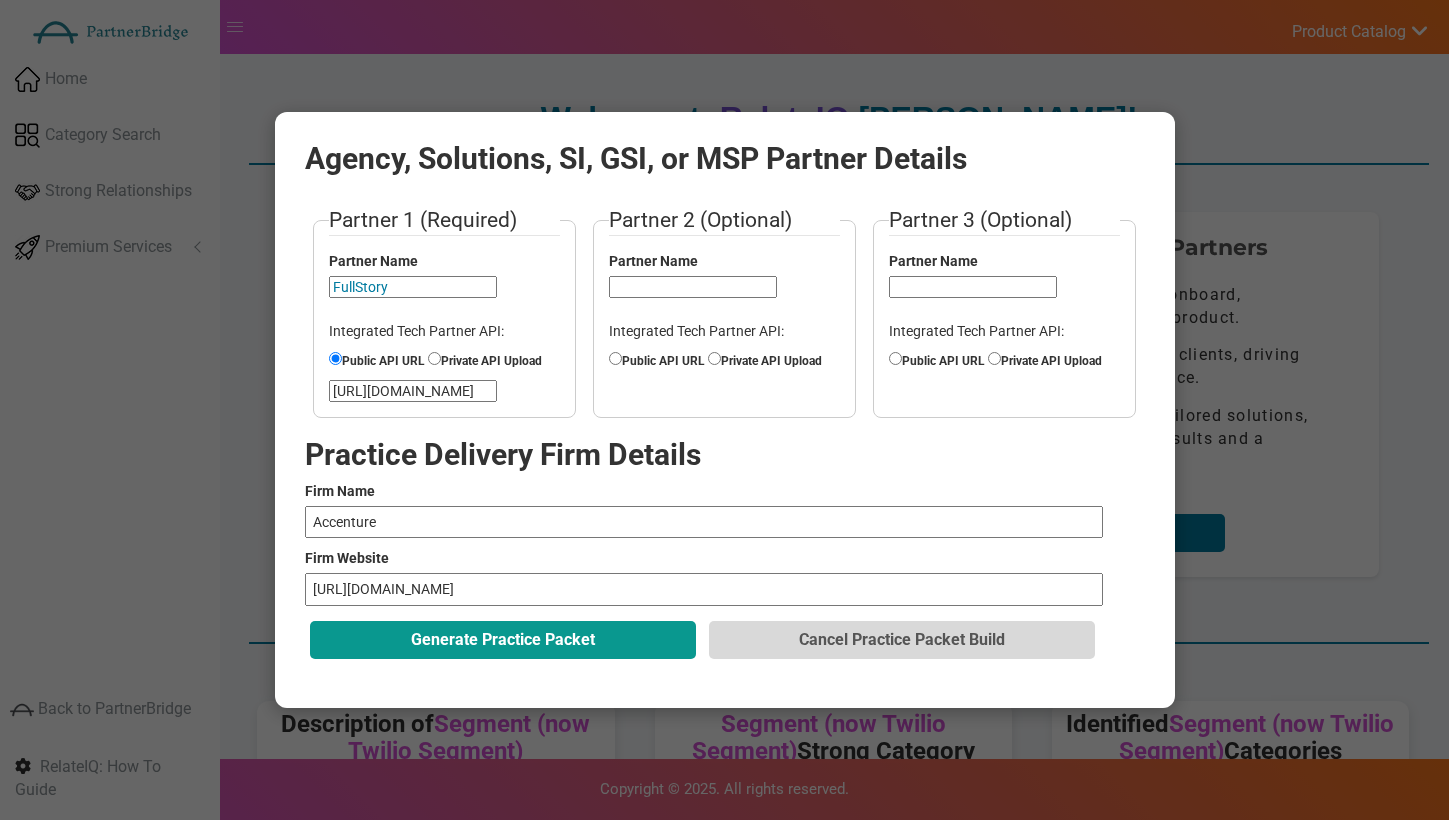 click on "Generate Practice Packet" at bounding box center [503, 640] 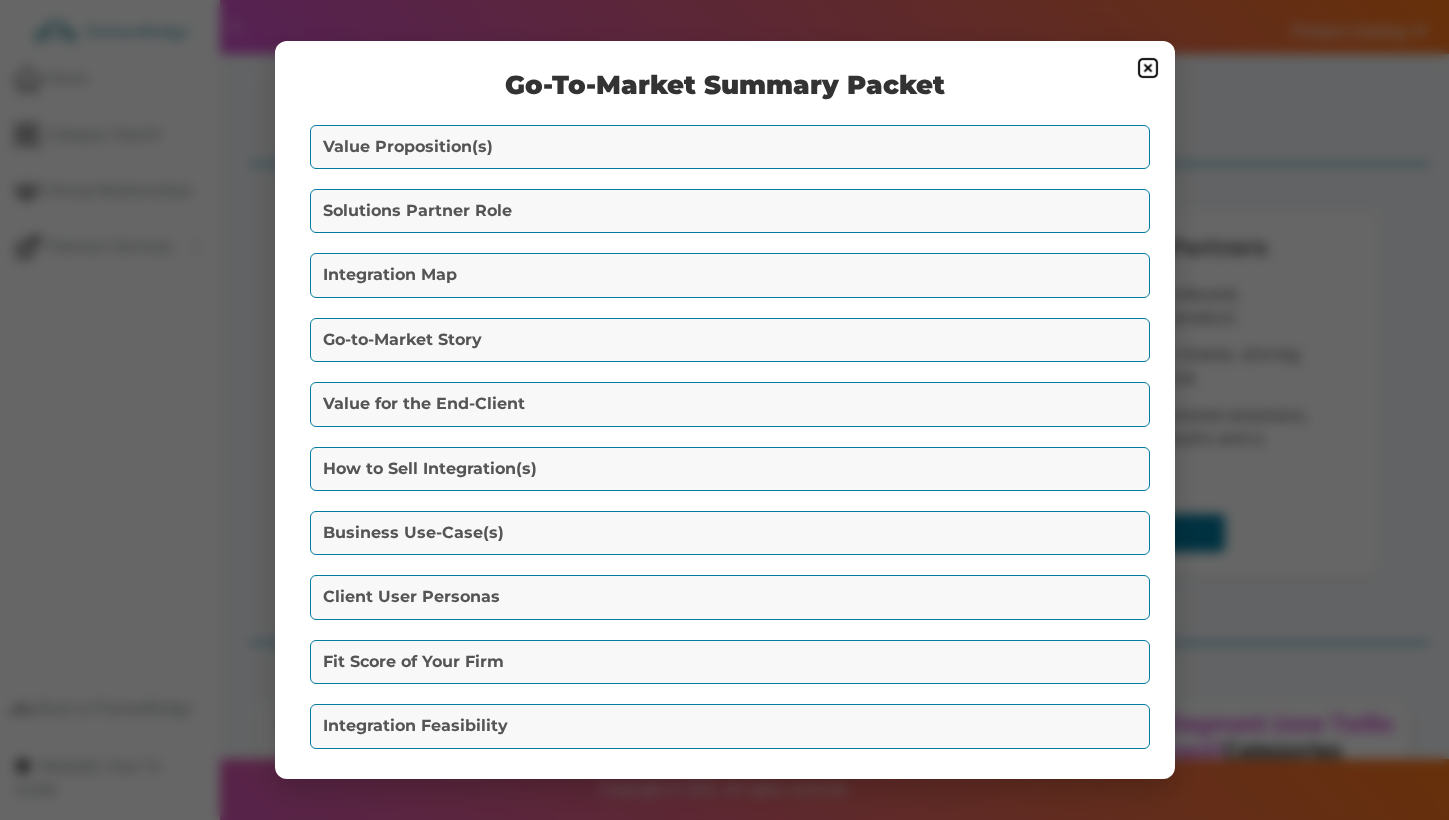 click on "Value Proposition(s)" at bounding box center (730, 147) 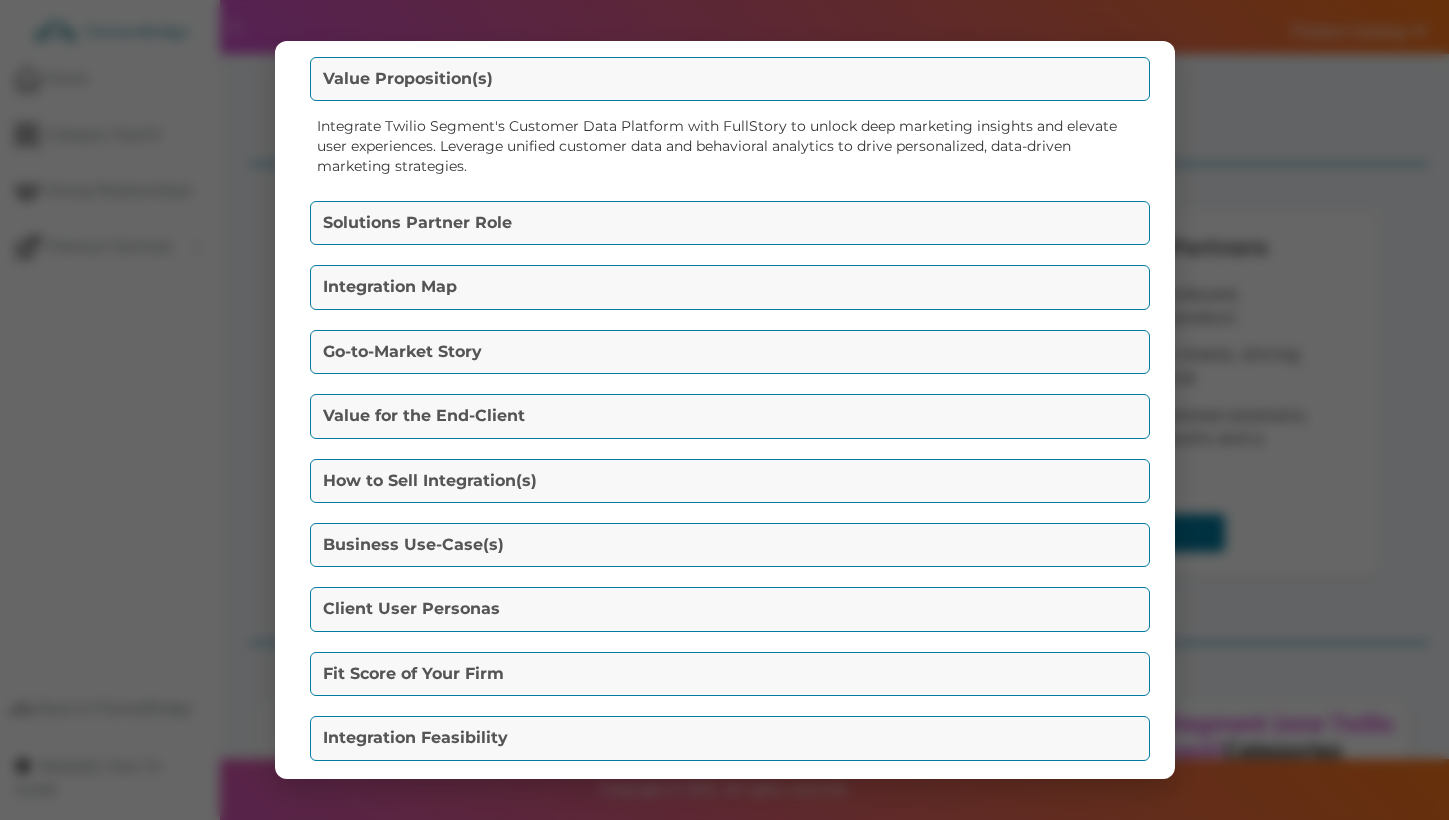 click on "Solutions Partner Role" at bounding box center [730, 223] 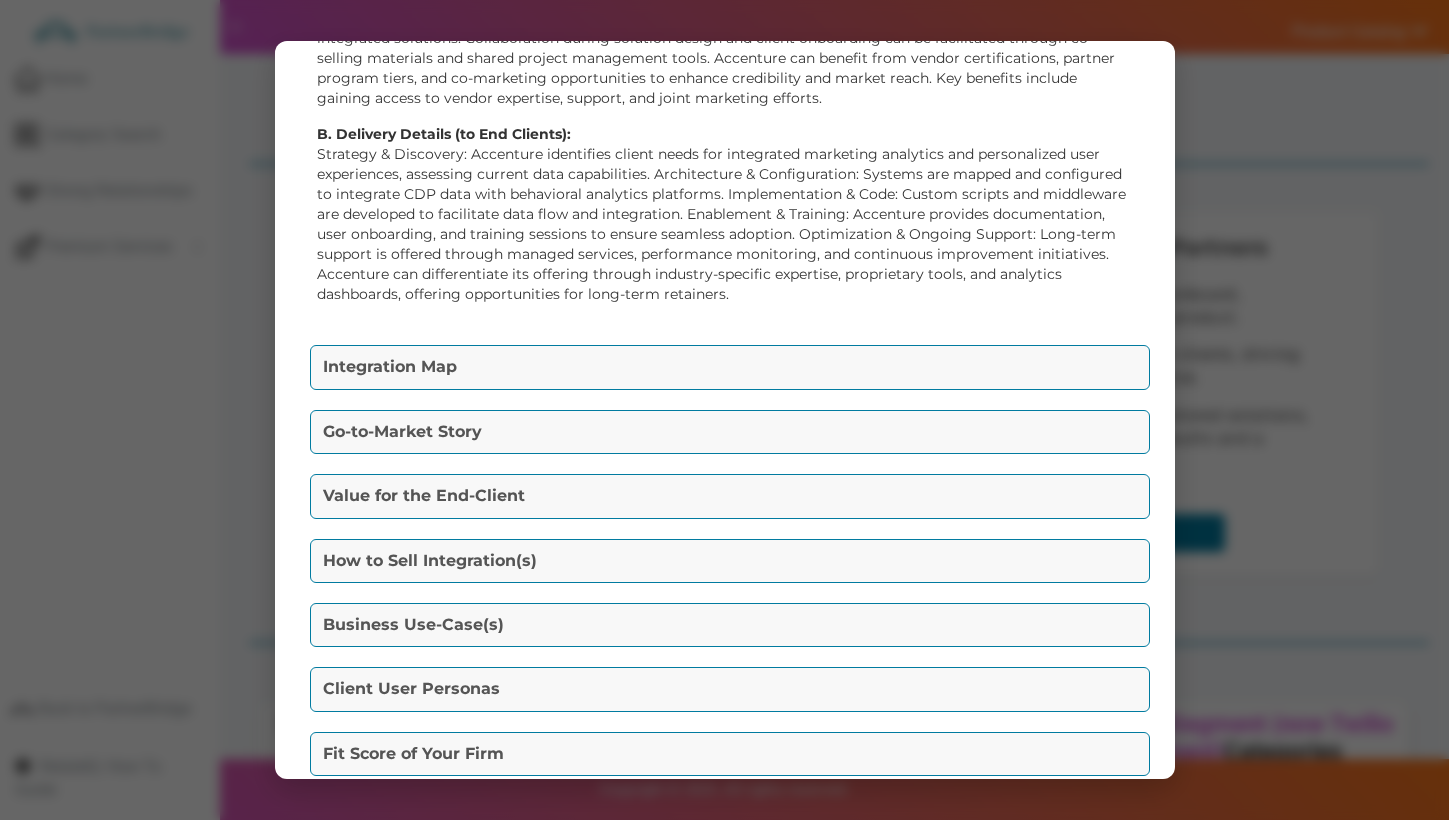 scroll, scrollTop: 297, scrollLeft: 0, axis: vertical 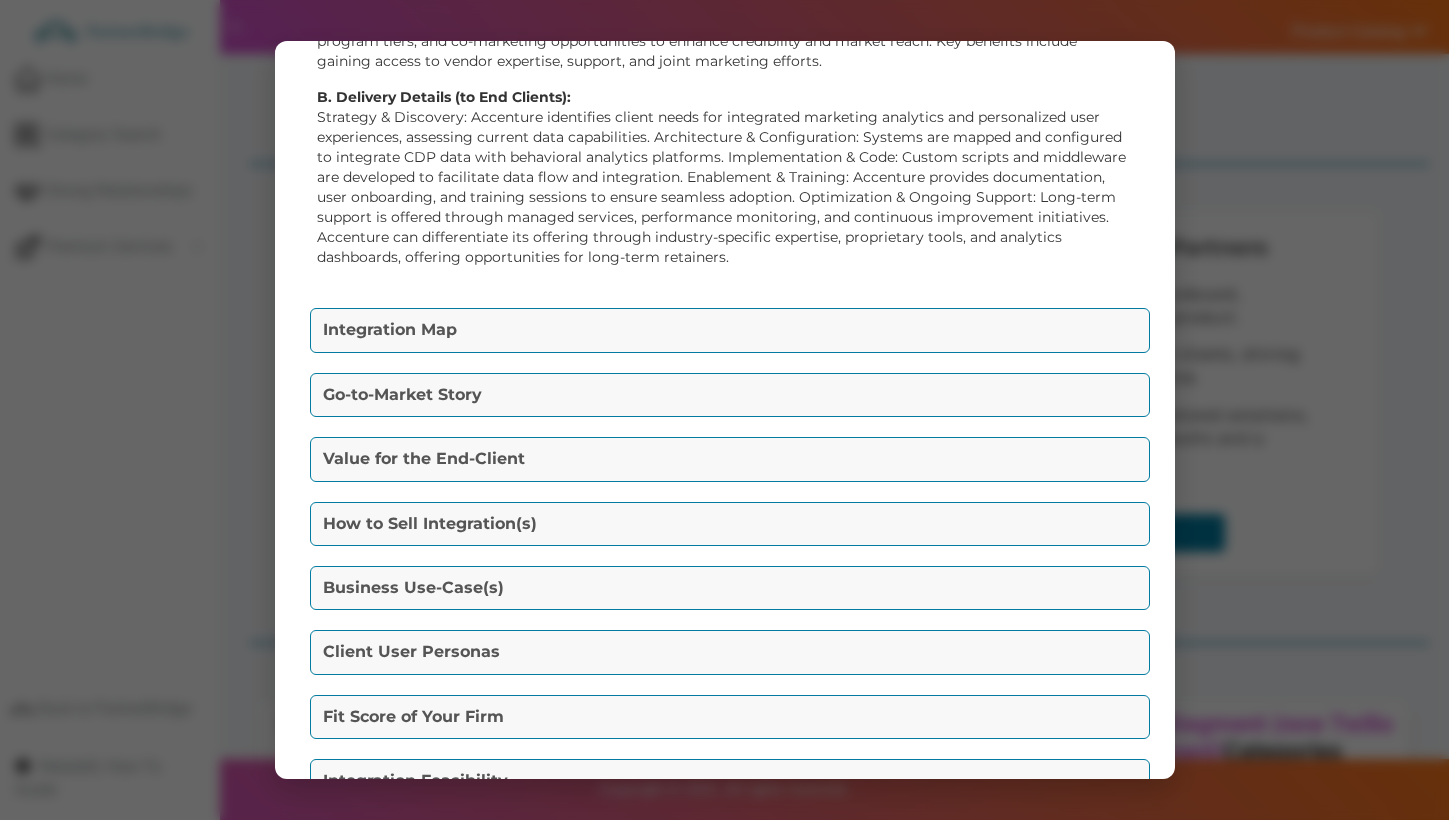 click on "Integration Map" at bounding box center (730, 330) 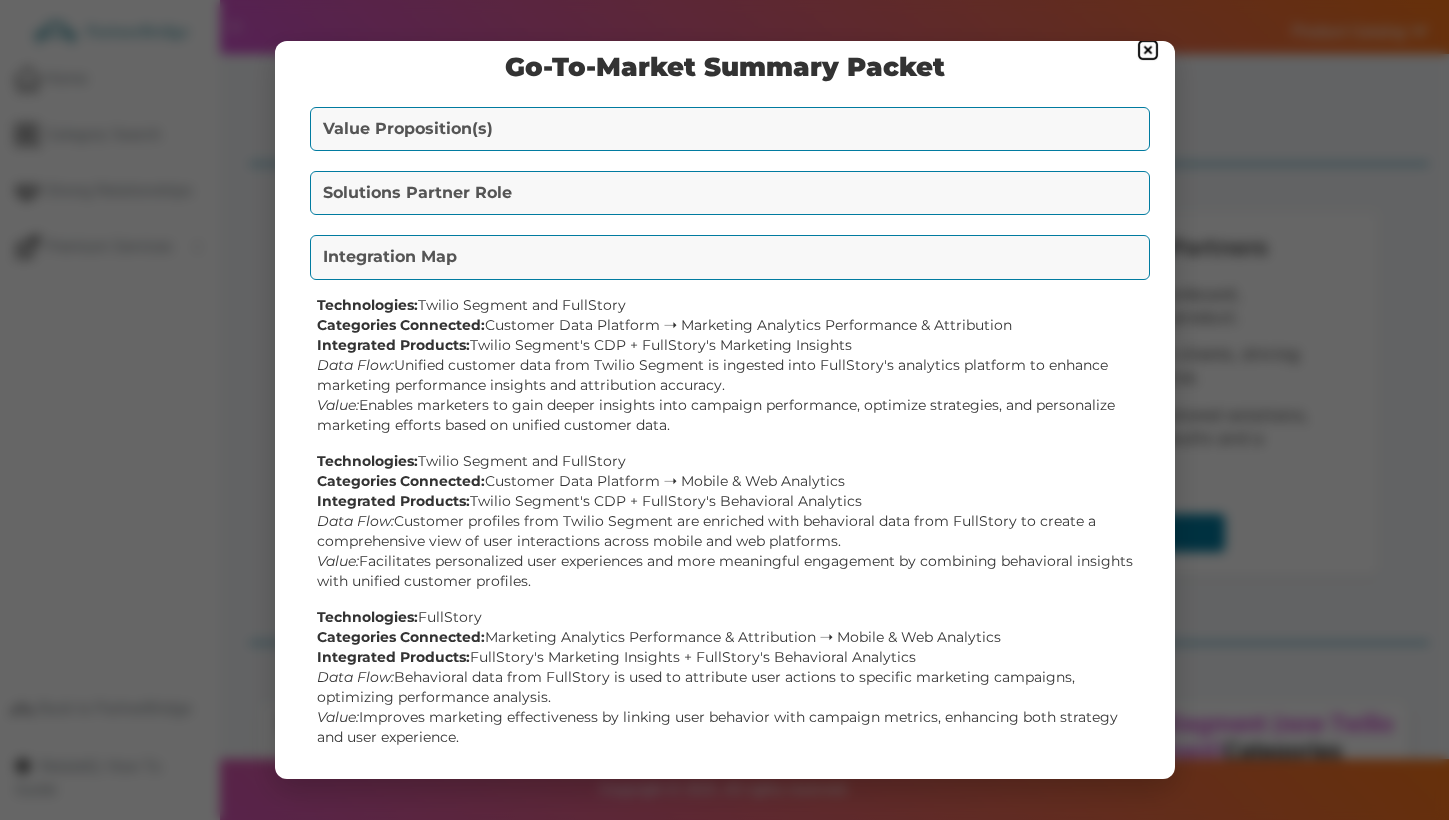 scroll, scrollTop: 20, scrollLeft: 0, axis: vertical 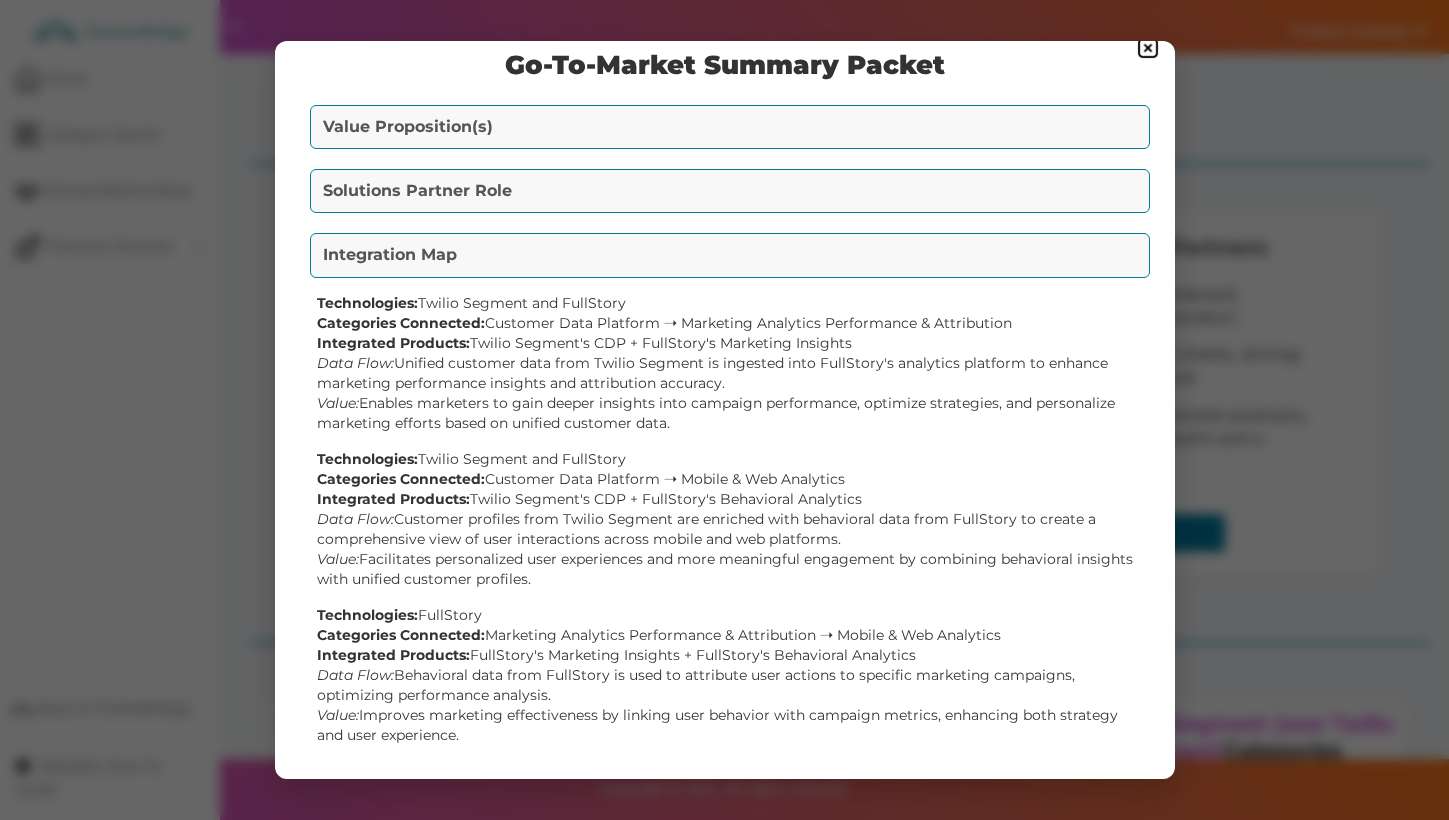 click on "Value Proposition(s)" at bounding box center (730, 127) 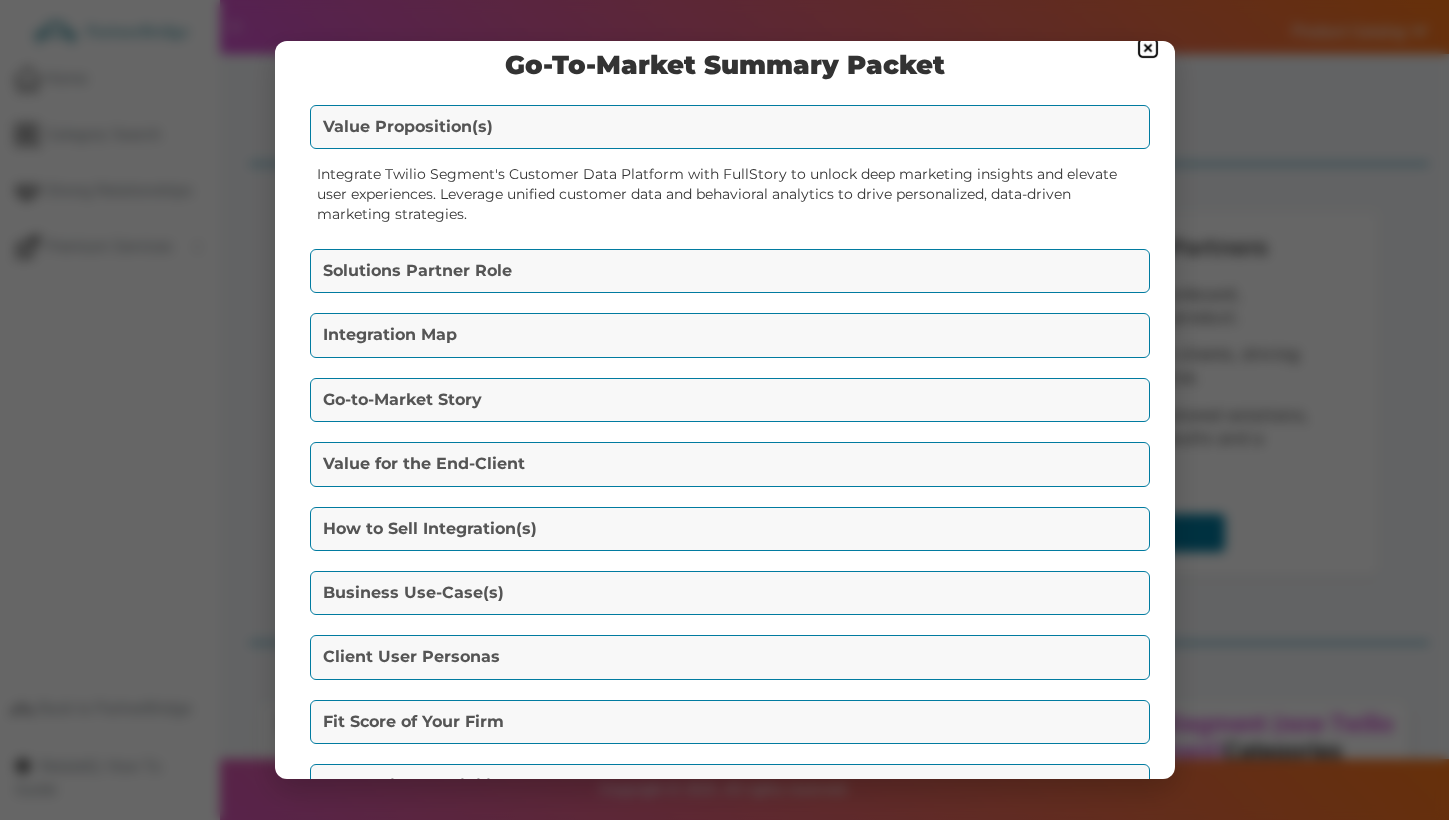 click on "Solutions Partner Role" at bounding box center (730, 271) 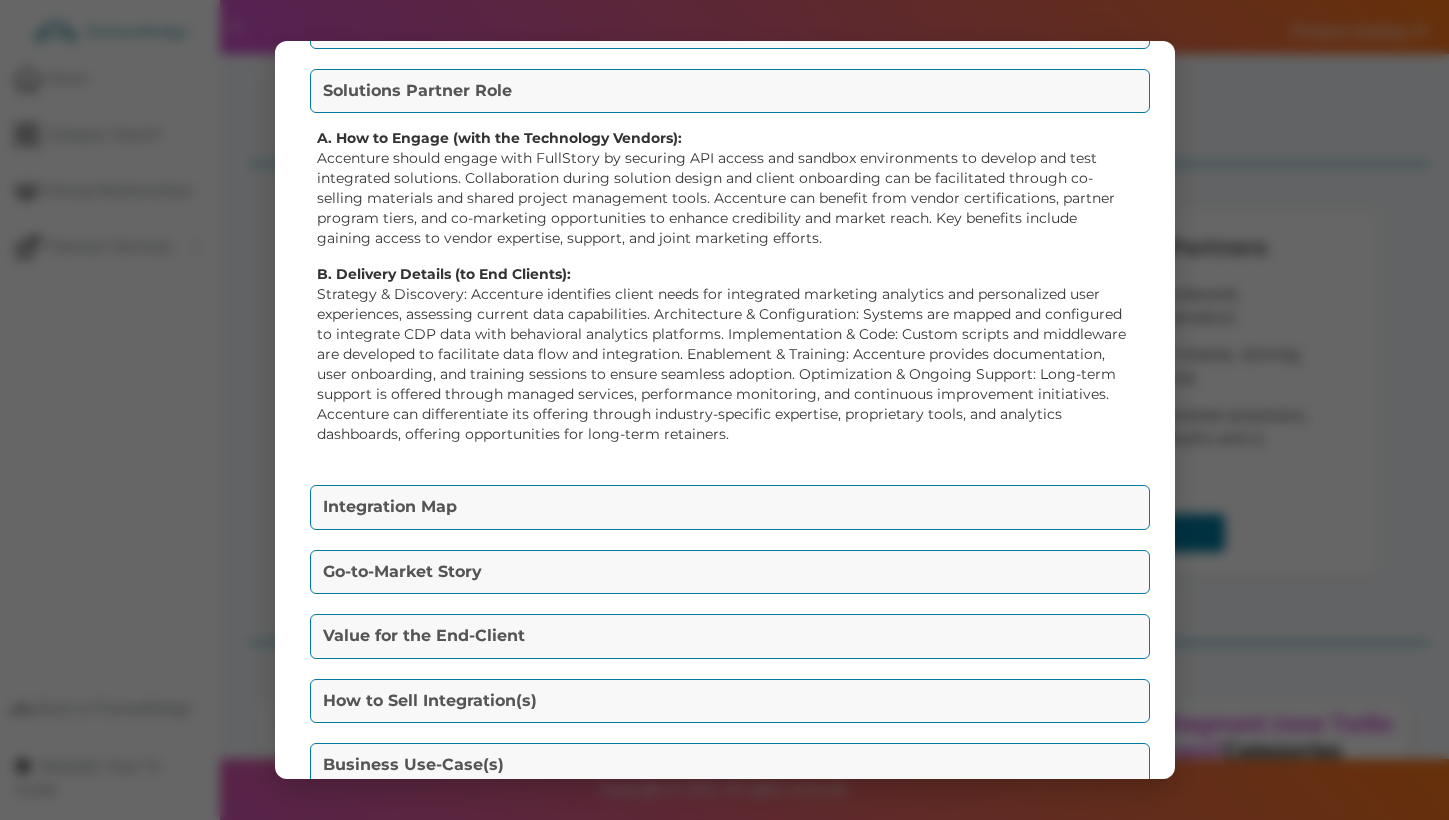scroll, scrollTop: 158, scrollLeft: 0, axis: vertical 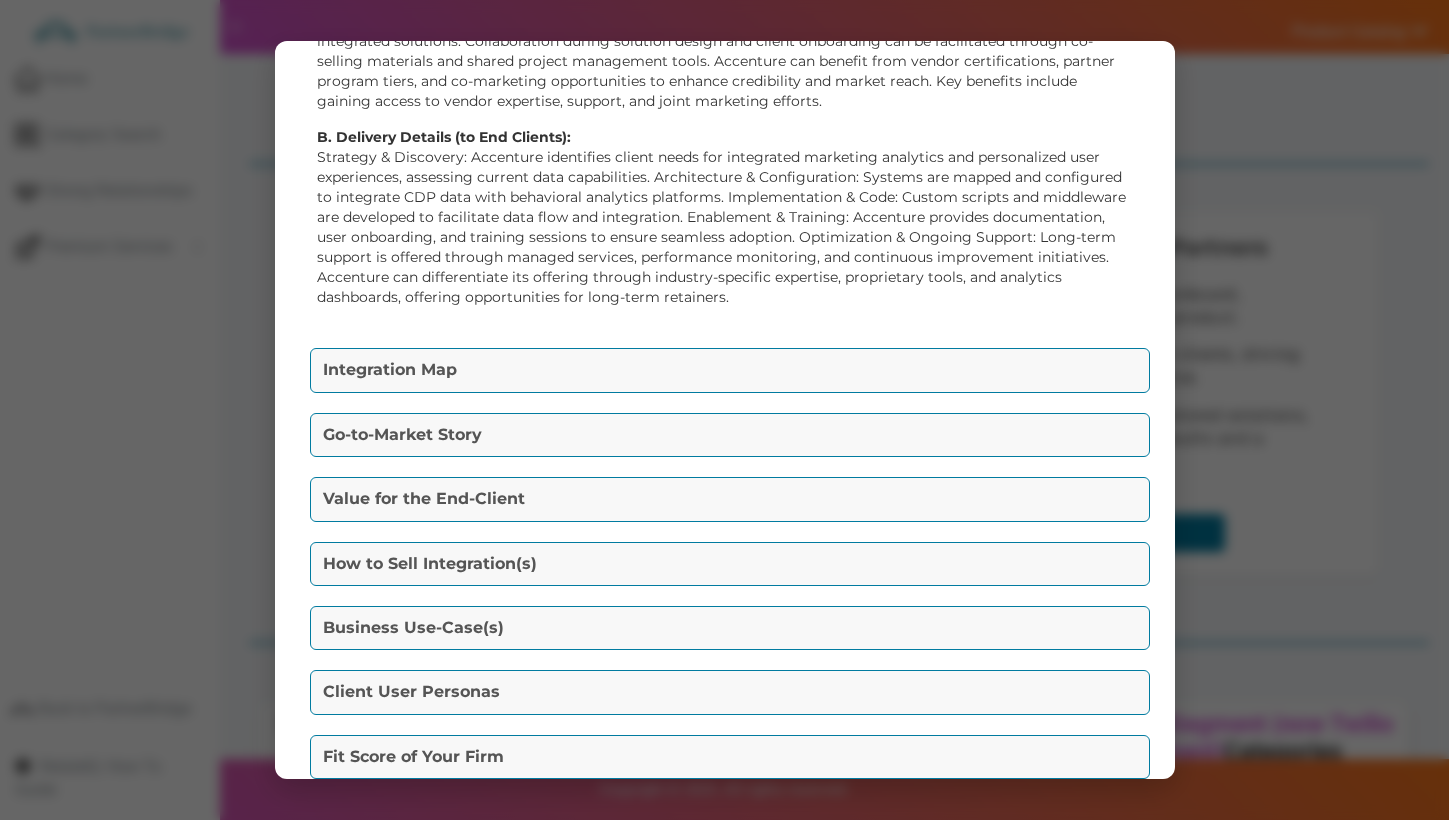 click on "Integration Map" at bounding box center (730, 370) 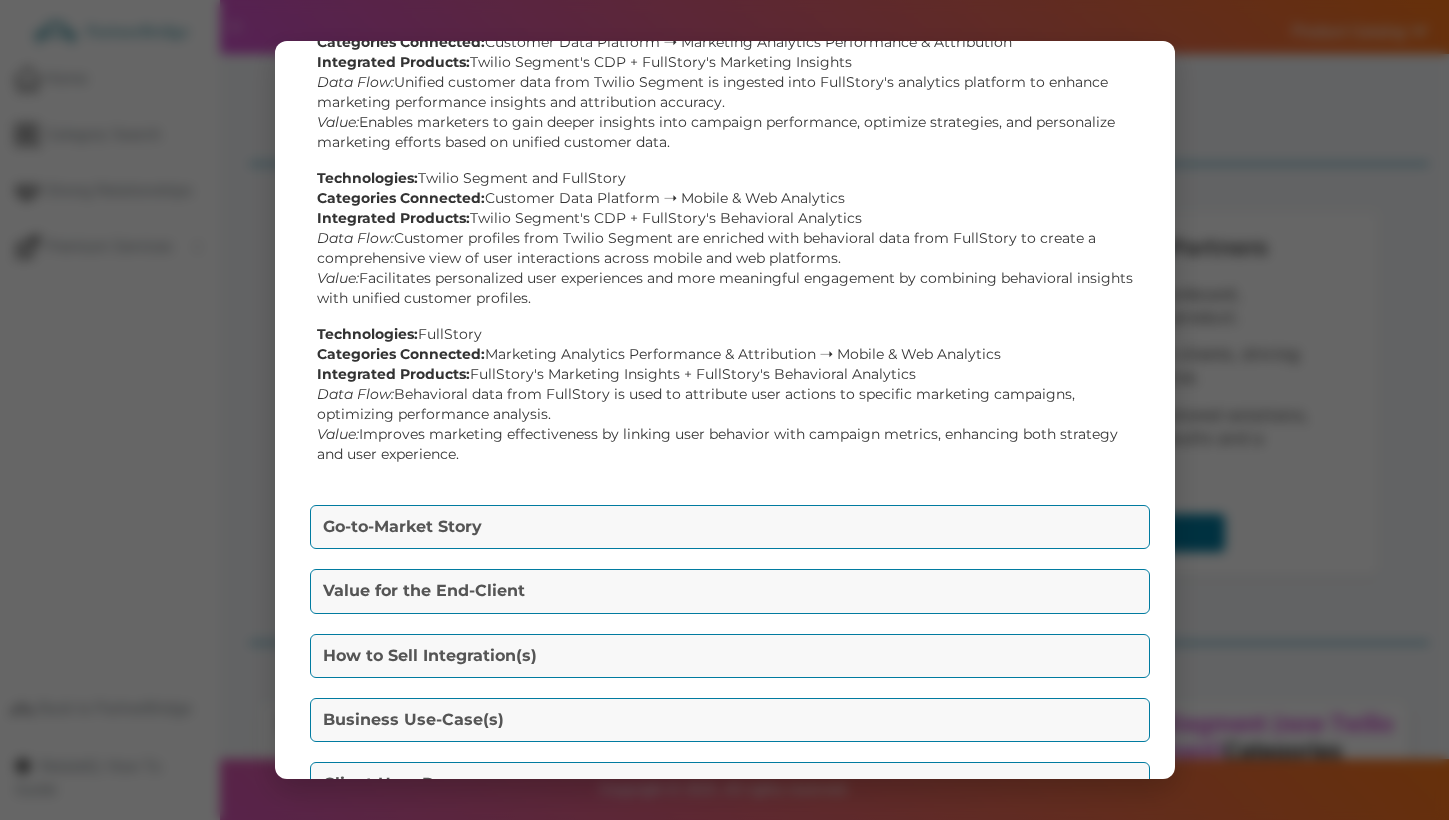 scroll, scrollTop: 266, scrollLeft: 0, axis: vertical 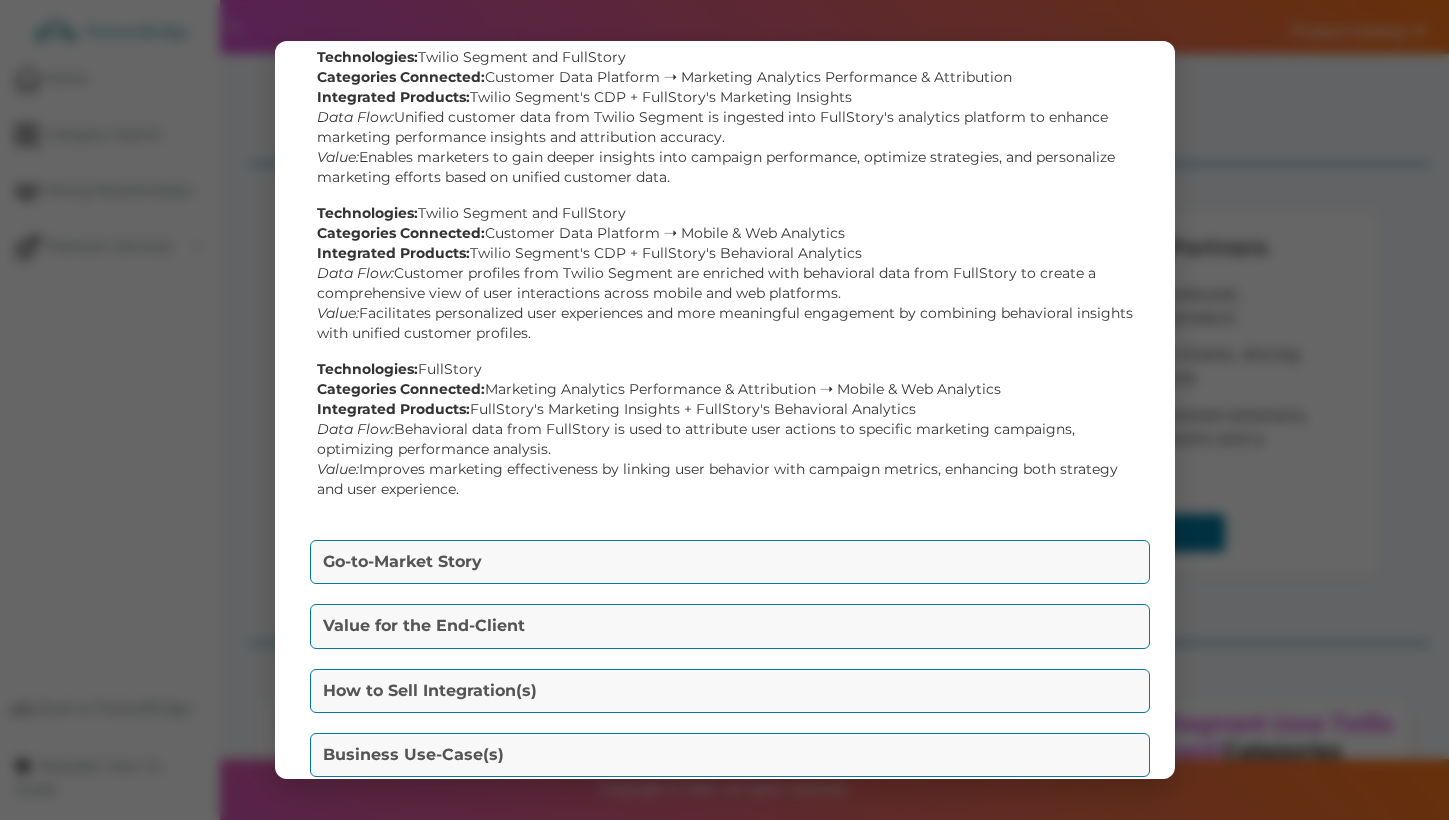click on "Technologies:  Twilio Segment and FullStory
Categories Connected:  Customer Data Platform ➝ Marketing Analytics Performance & Attribution
Integrated Products:  Twilio Segment's CDP + FullStory's Marketing Insights
Data Flow:  Unified customer data from Twilio Segment is ingested into FullStory's analytics platform to enhance marketing performance insights and attribution accuracy.
Value:  Enables marketers to gain deeper insights into campaign performance, optimize strategies, and personalize marketing efforts based on unified customer data." at bounding box center (725, 117) 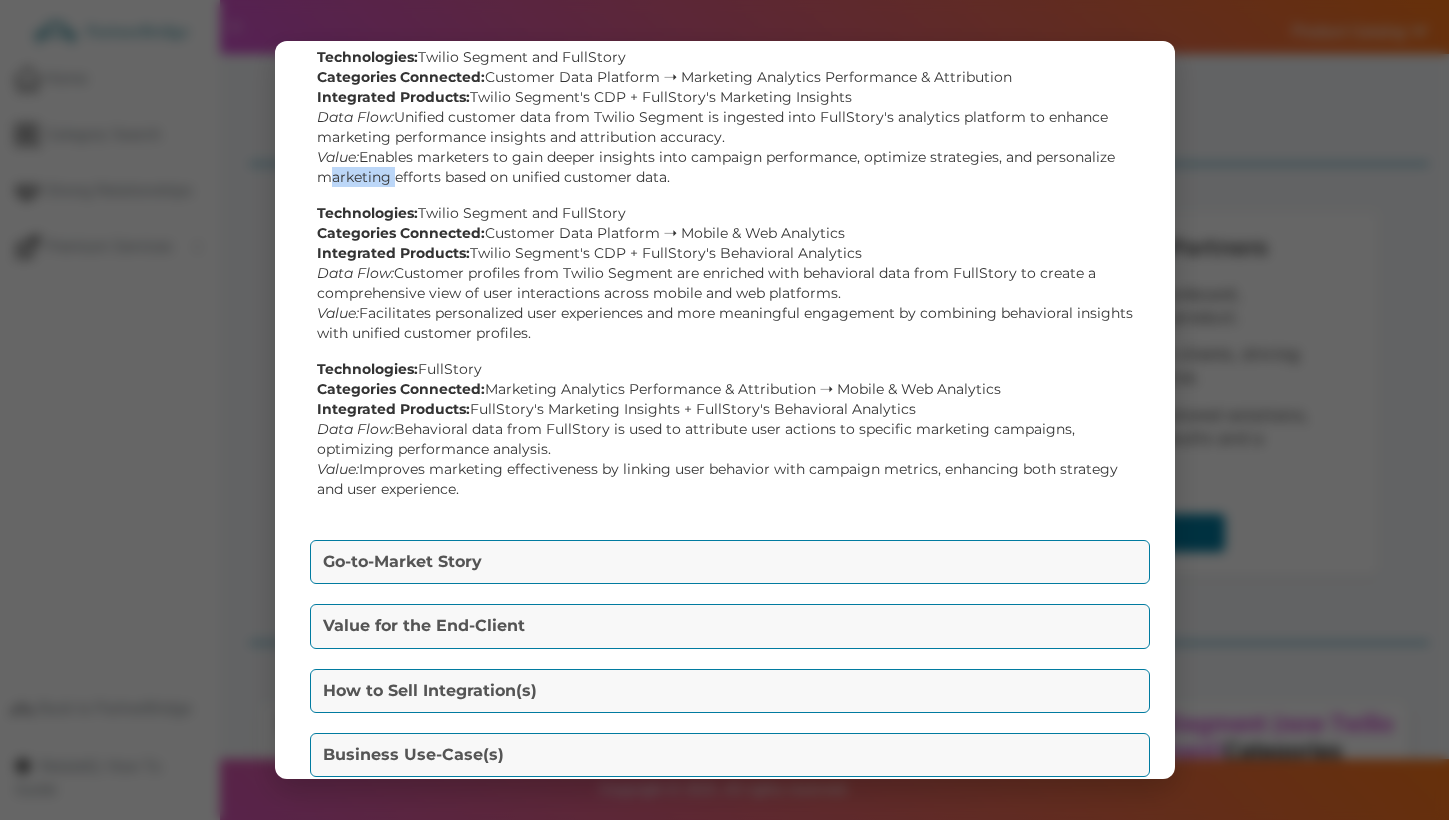 click on "Technologies:  Twilio Segment and FullStory
Categories Connected:  Customer Data Platform ➝ Marketing Analytics Performance & Attribution
Integrated Products:  Twilio Segment's CDP + FullStory's Marketing Insights
Data Flow:  Unified customer data from Twilio Segment is ingested into FullStory's analytics platform to enhance marketing performance insights and attribution accuracy.
Value:  Enables marketers to gain deeper insights into campaign performance, optimize strategies, and personalize marketing efforts based on unified customer data." at bounding box center [725, 117] 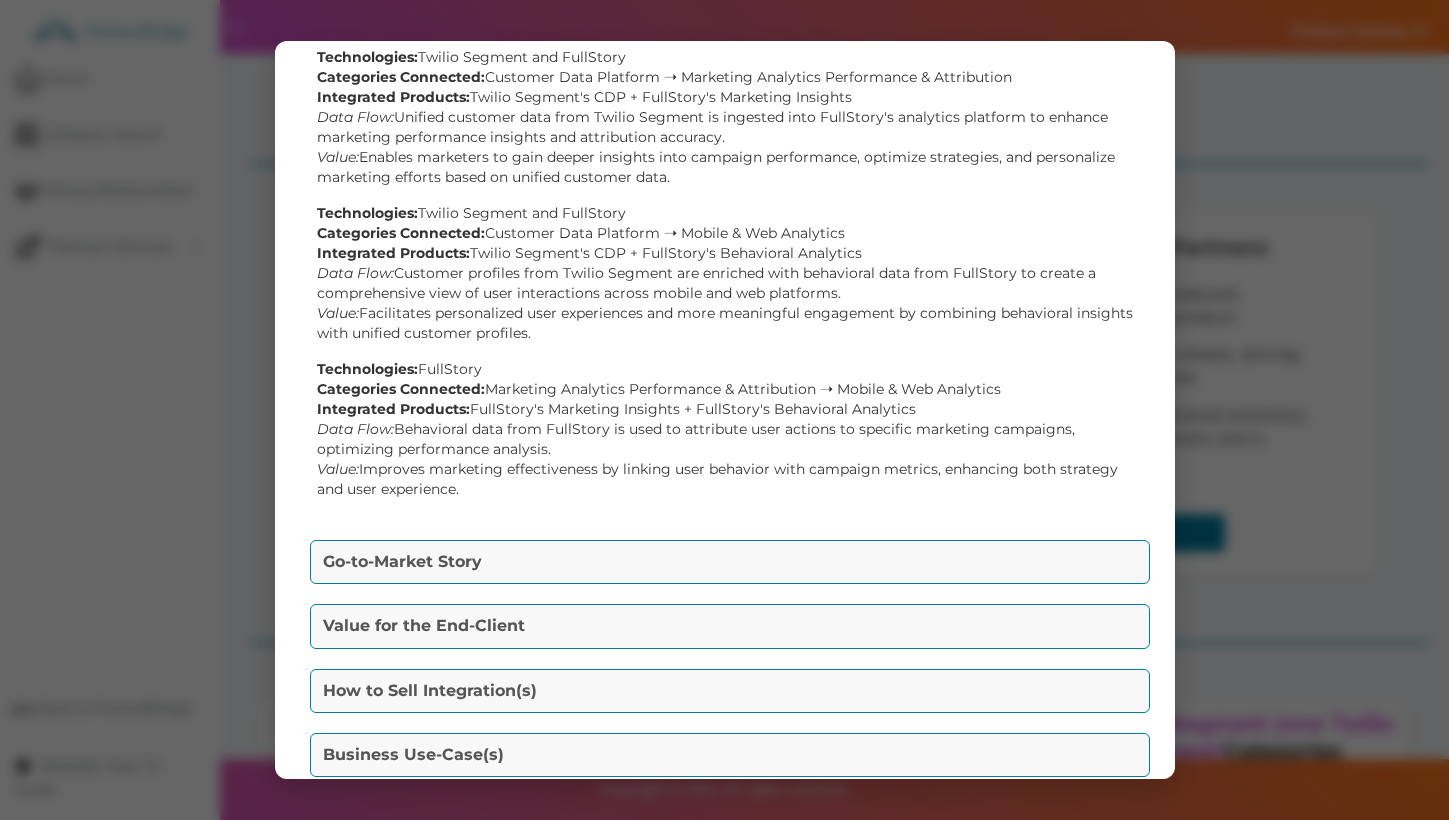 click on "Technologies:  Twilio Segment and FullStory
Categories Connected:  Customer Data Platform ➝ Marketing Analytics Performance & Attribution
Integrated Products:  Twilio Segment's CDP + FullStory's Marketing Insights
Data Flow:  Unified customer data from Twilio Segment is ingested into FullStory's analytics platform to enhance marketing performance insights and attribution accuracy.
Value:  Enables marketers to gain deeper insights into campaign performance, optimize strategies, and personalize marketing efforts based on unified customer data." at bounding box center [725, 117] 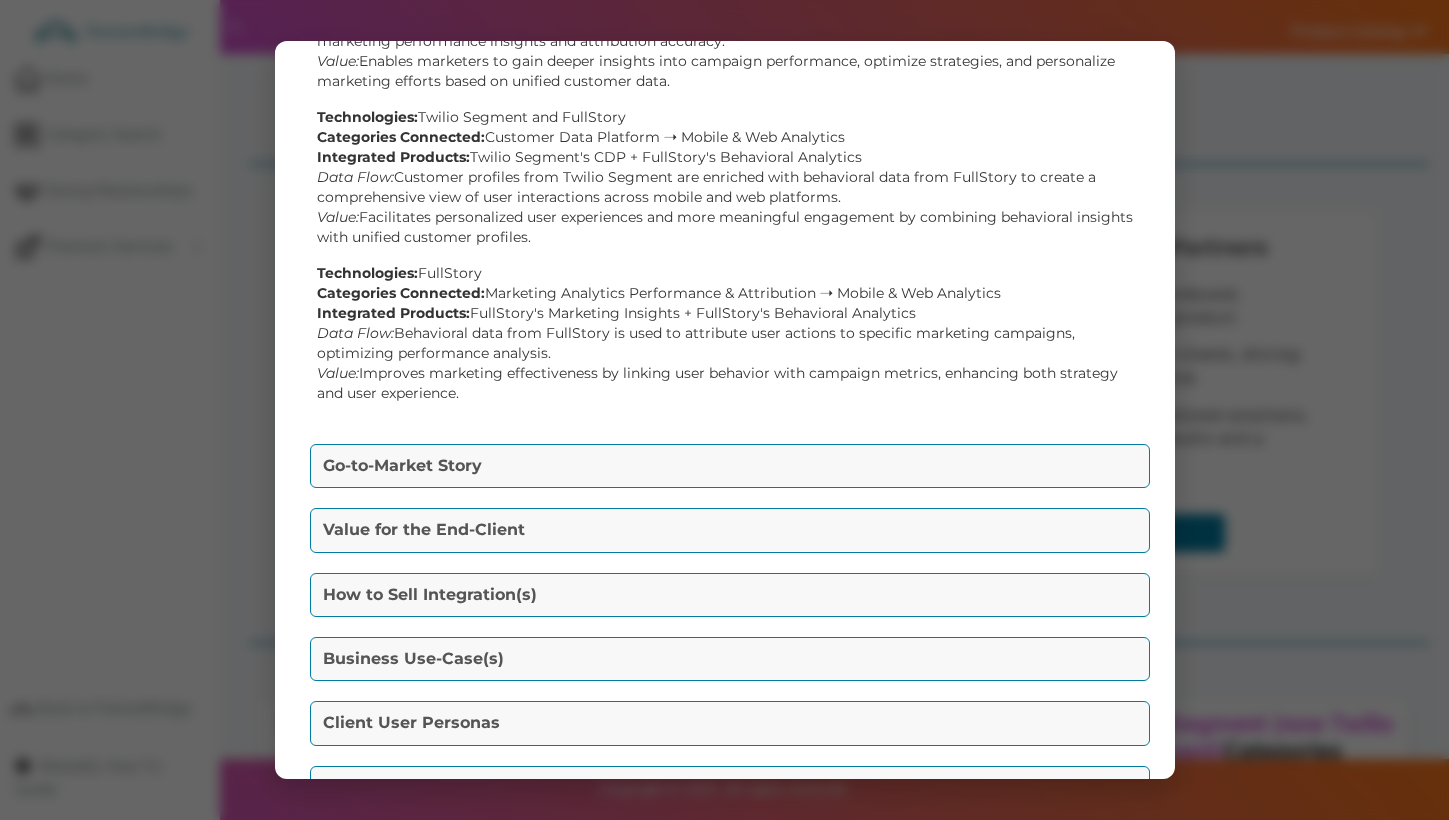 click on "Go-to-Market Story" at bounding box center (730, 466) 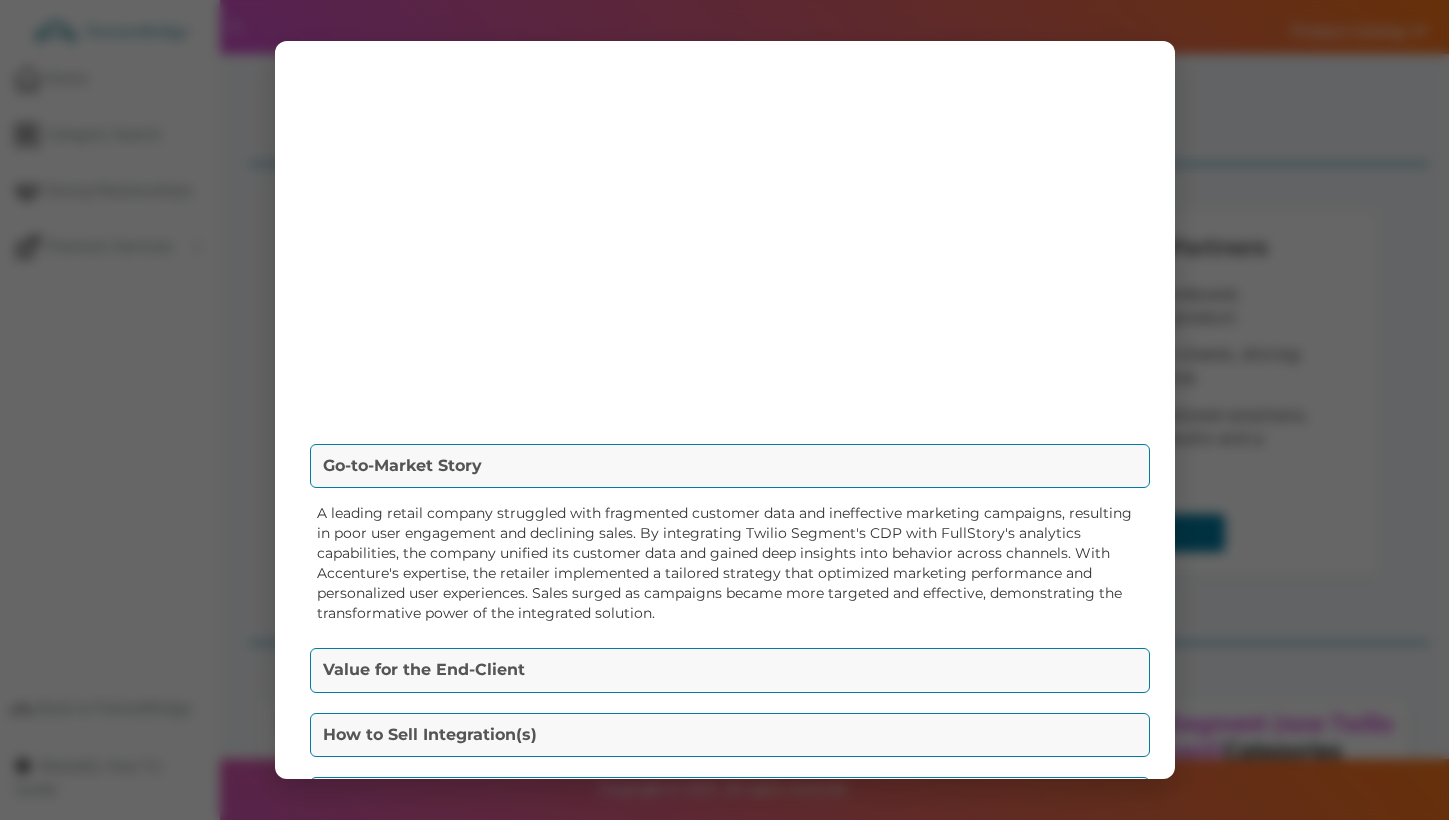 scroll, scrollTop: 223, scrollLeft: 0, axis: vertical 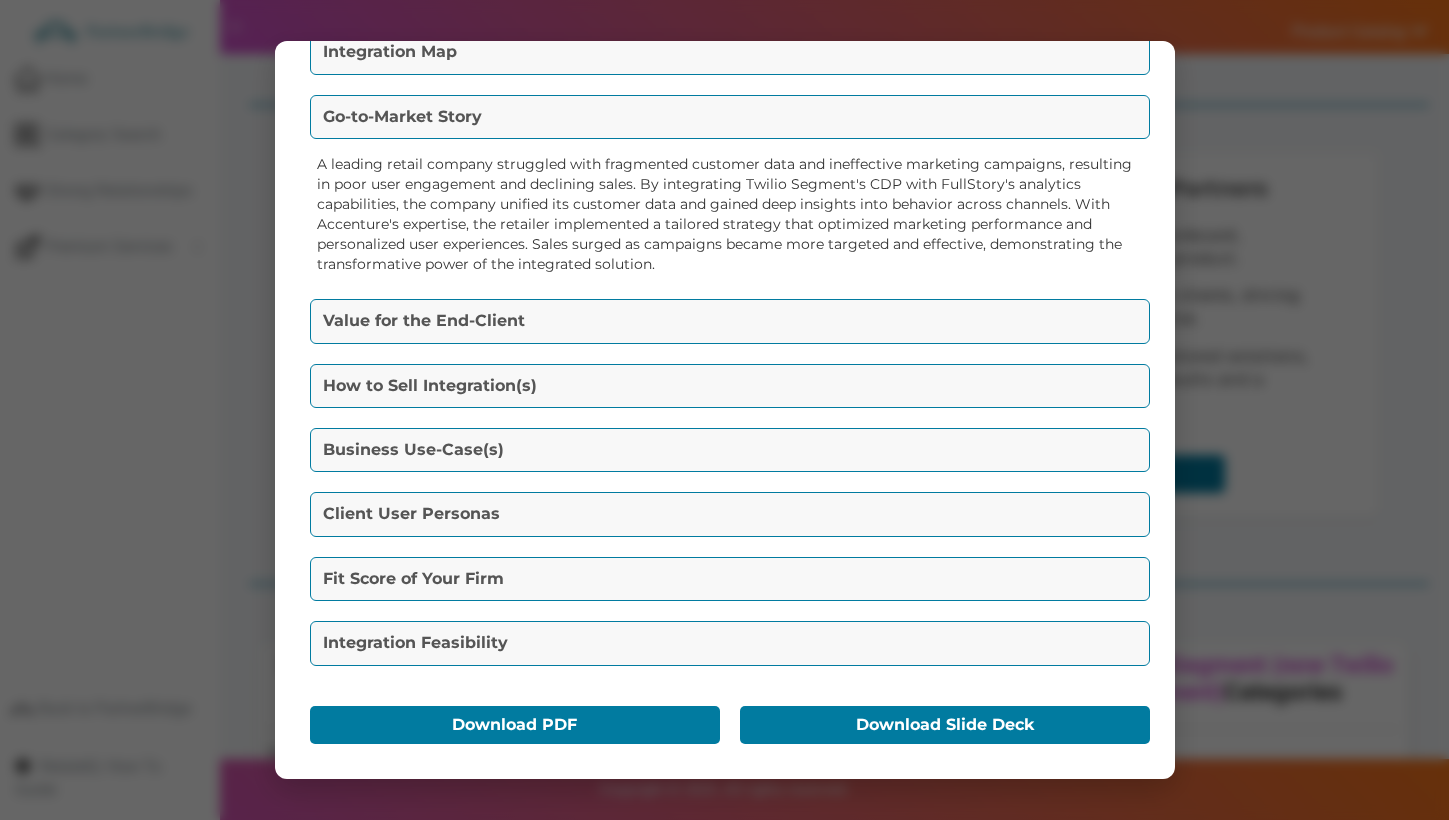 click on "Value for the End-Client" at bounding box center [730, 321] 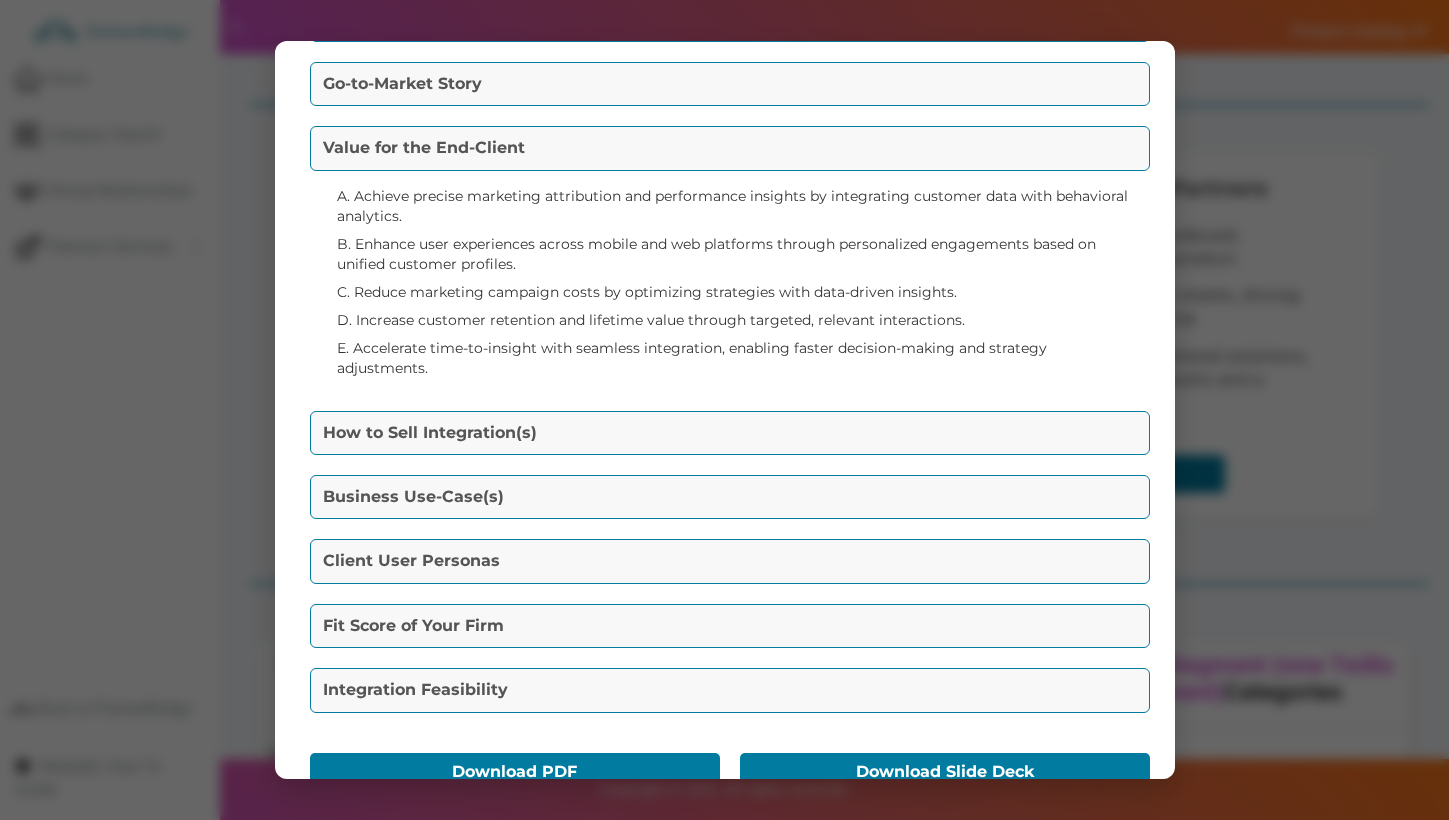 scroll, scrollTop: 287, scrollLeft: 0, axis: vertical 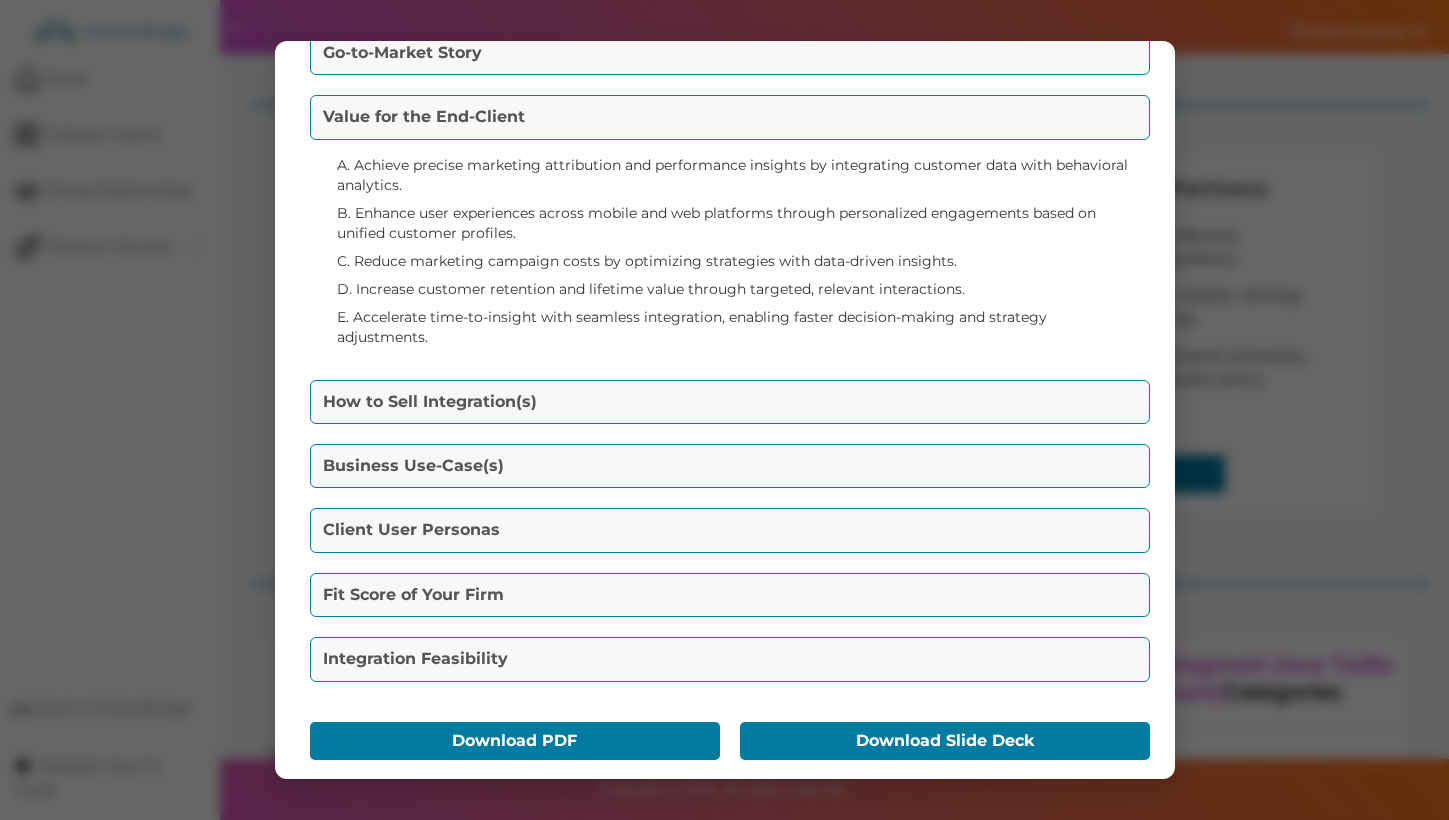 click on "How to Sell Integration(s)" at bounding box center (730, 402) 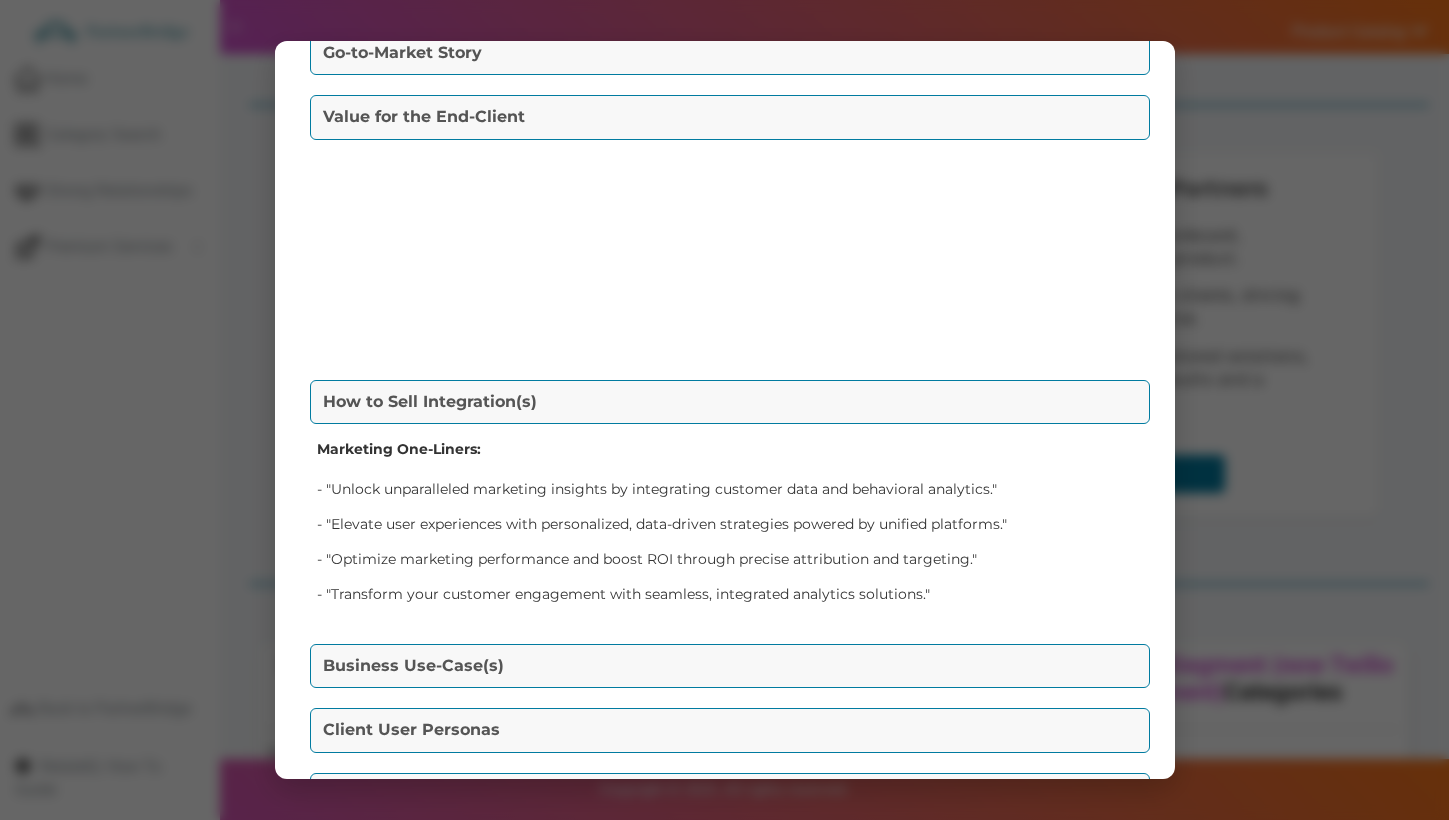 scroll, scrollTop: 283, scrollLeft: 0, axis: vertical 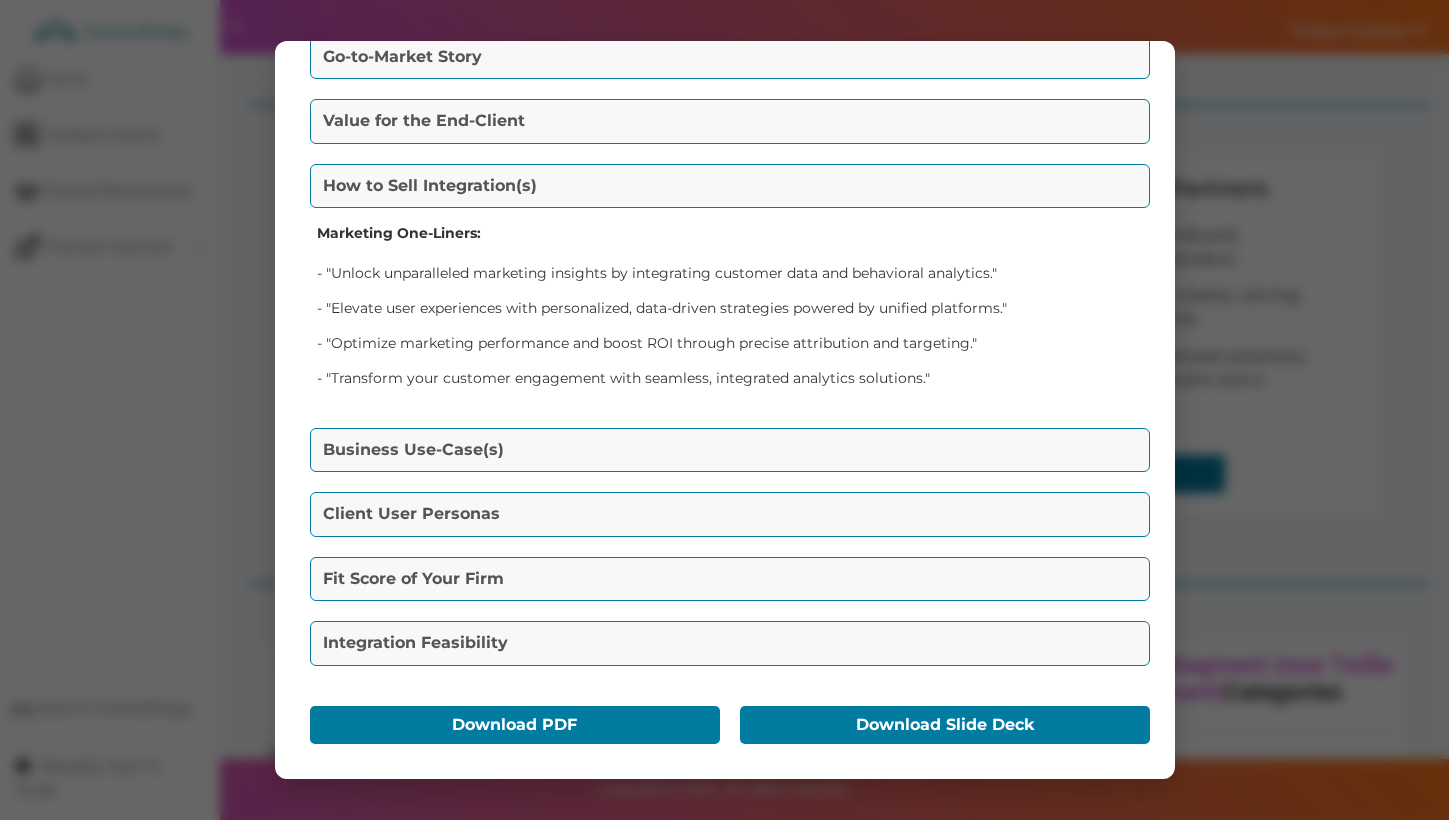 click on "Business Use-Case(s)" at bounding box center [730, 450] 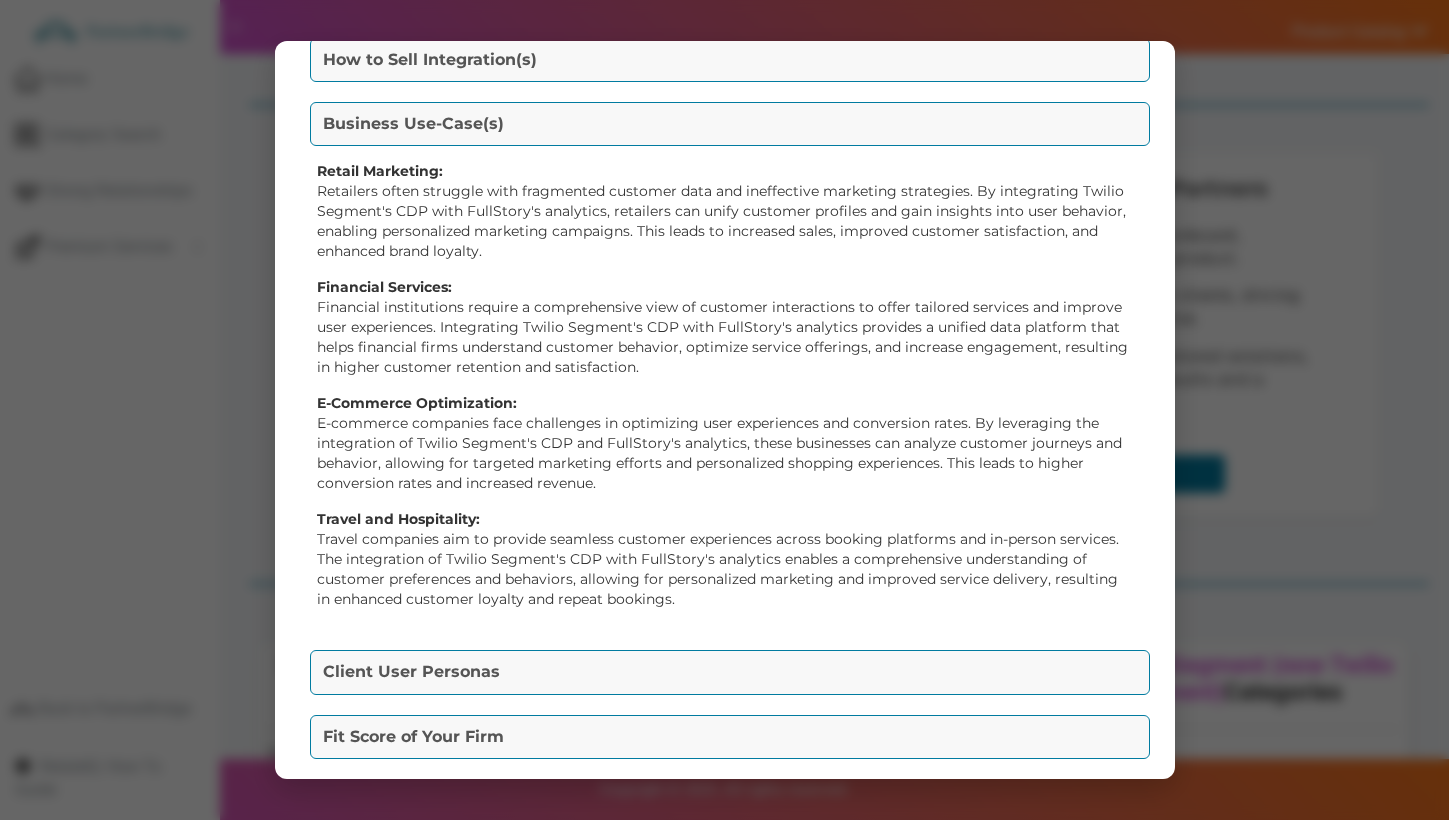scroll, scrollTop: 499, scrollLeft: 0, axis: vertical 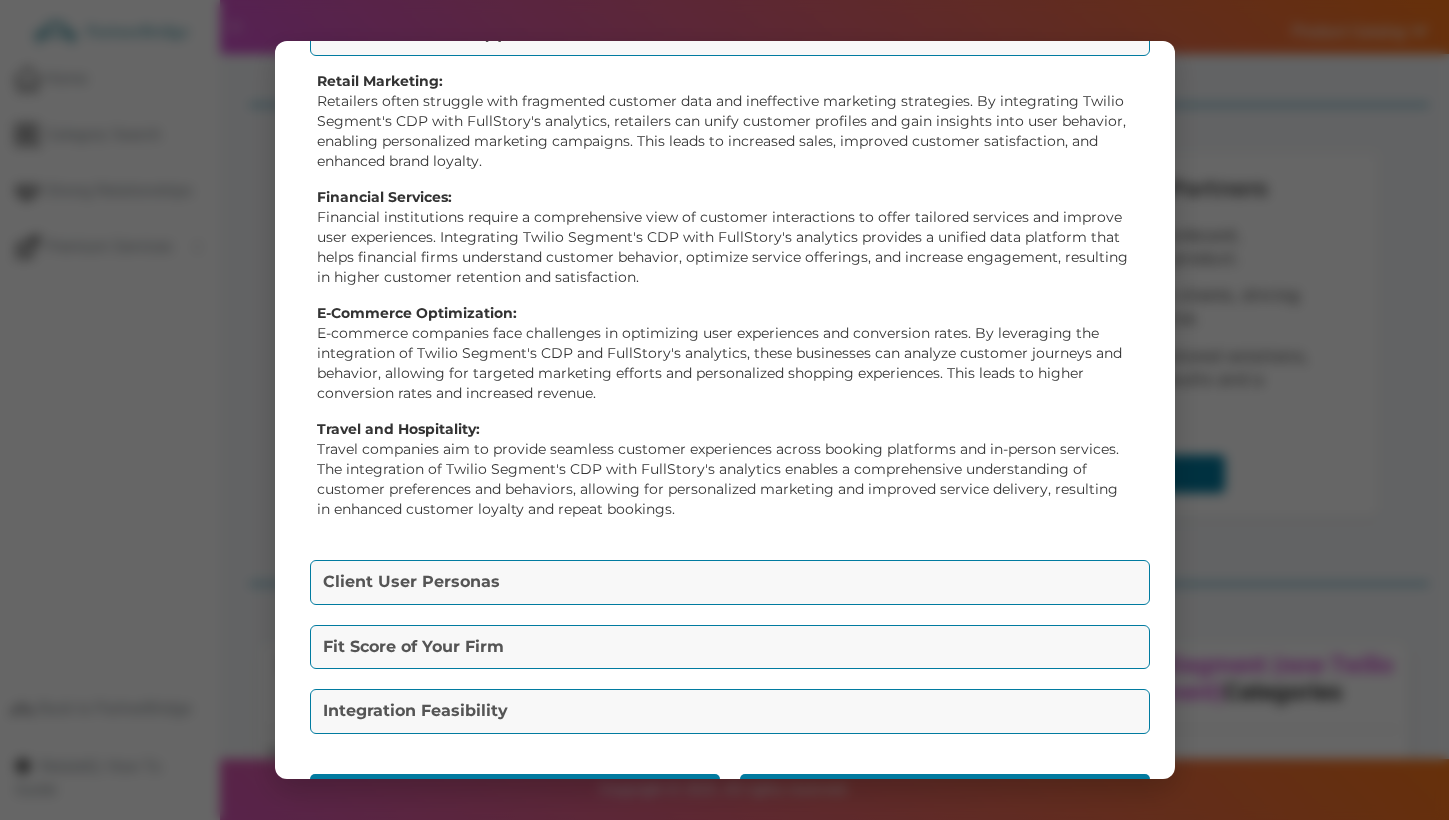 click on "Client User Personas" at bounding box center [730, 582] 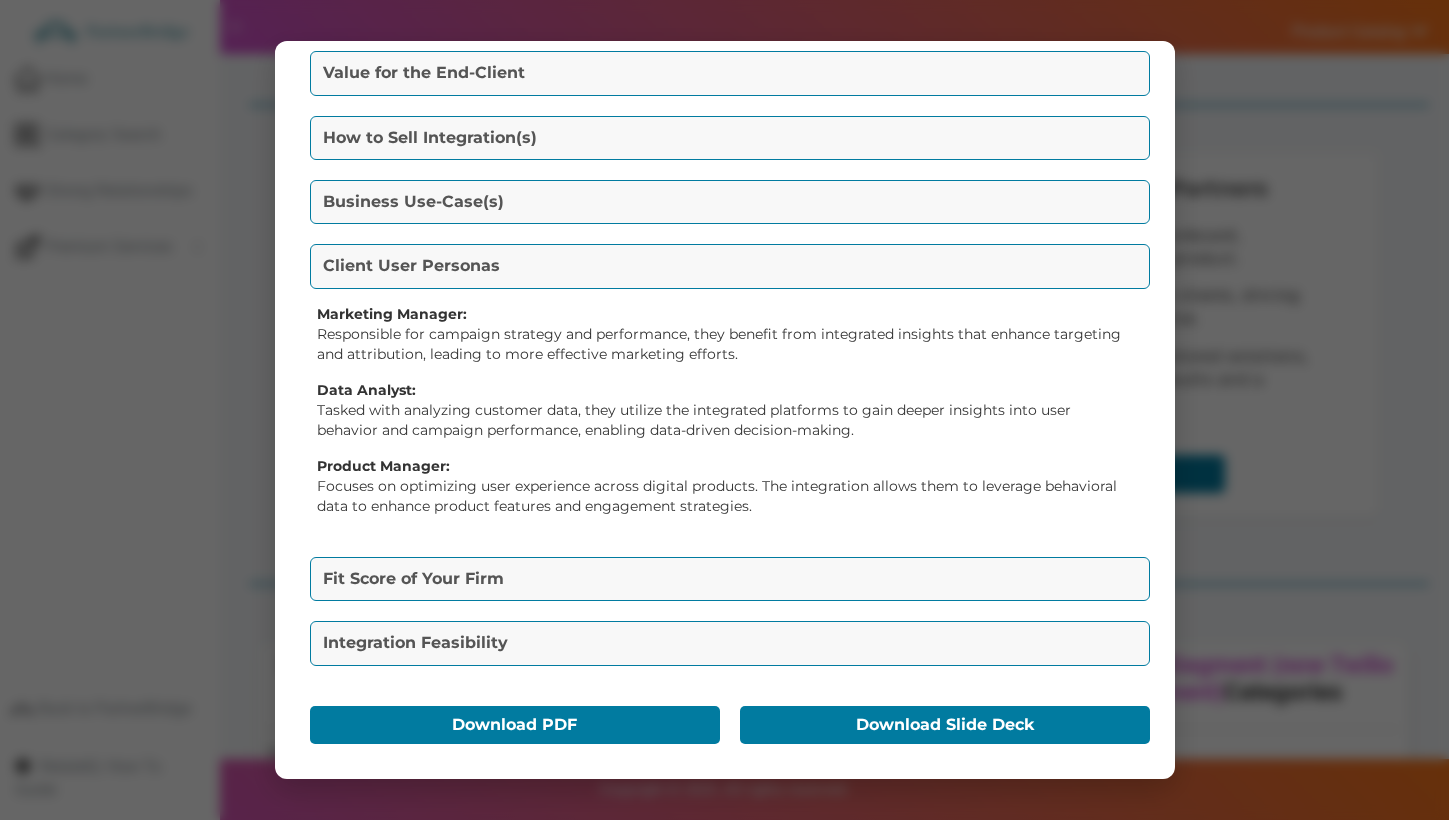 scroll, scrollTop: 331, scrollLeft: 0, axis: vertical 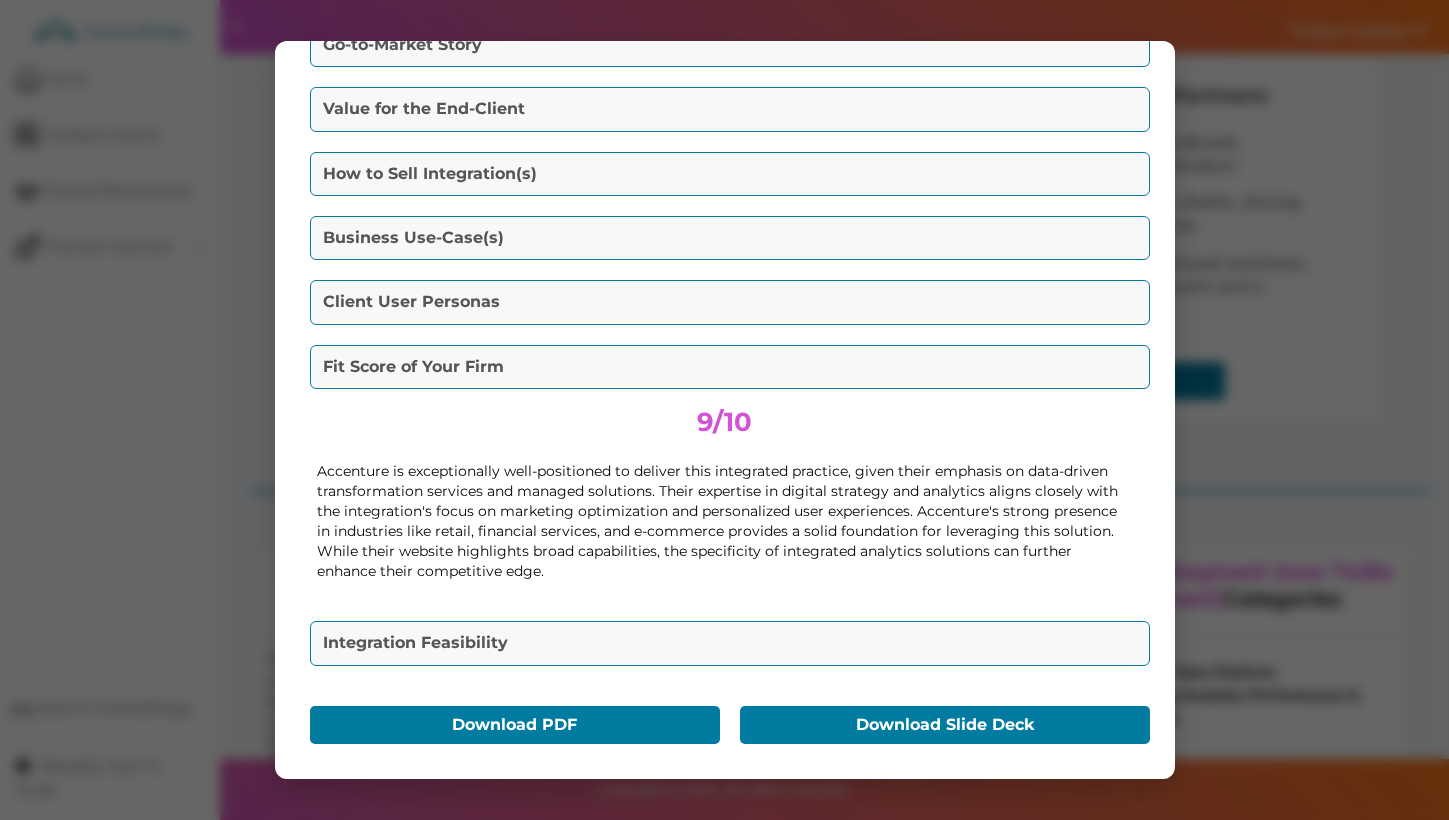 click on "Integration Feasibility" at bounding box center (730, 643) 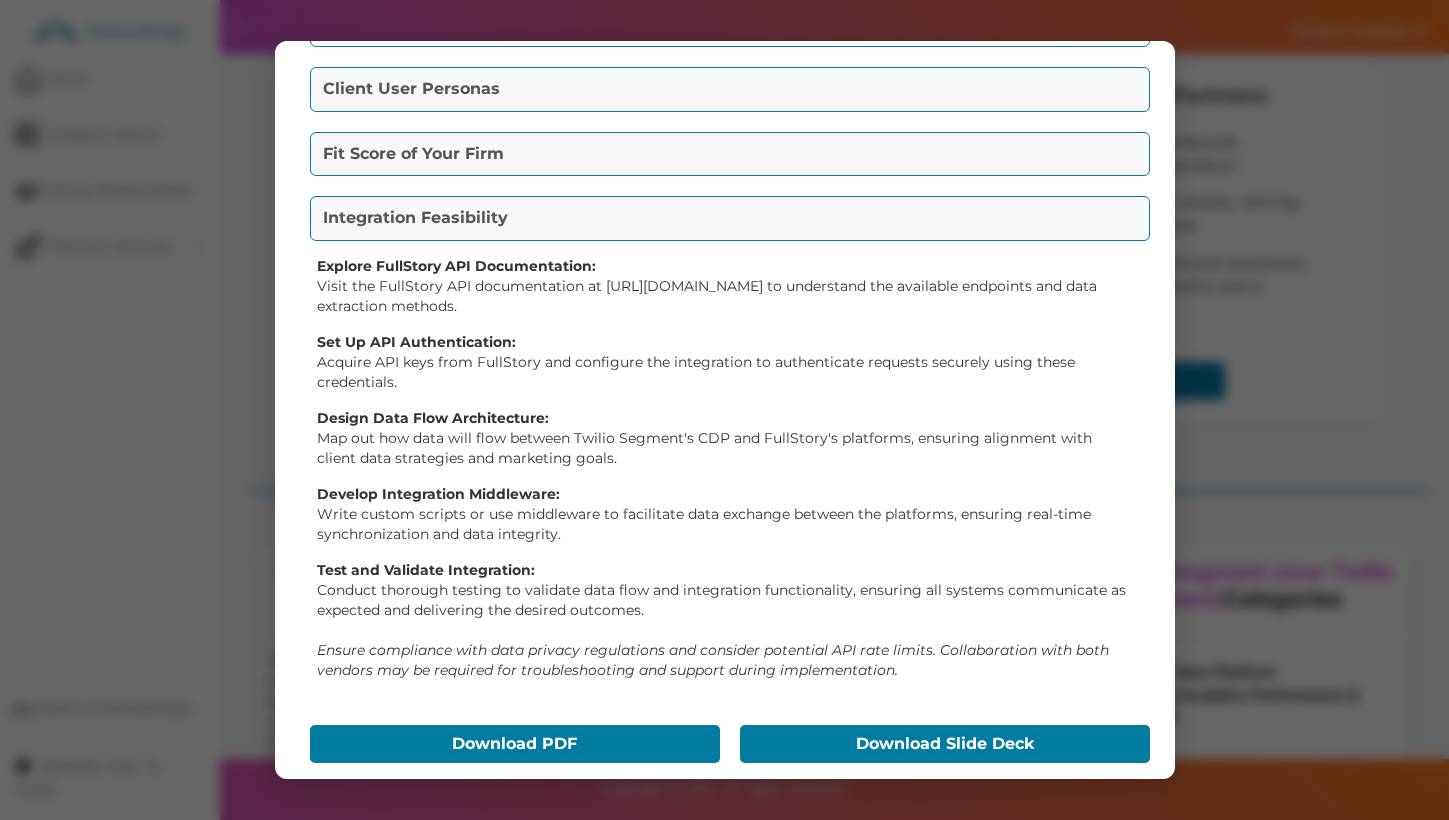 scroll, scrollTop: 527, scrollLeft: 0, axis: vertical 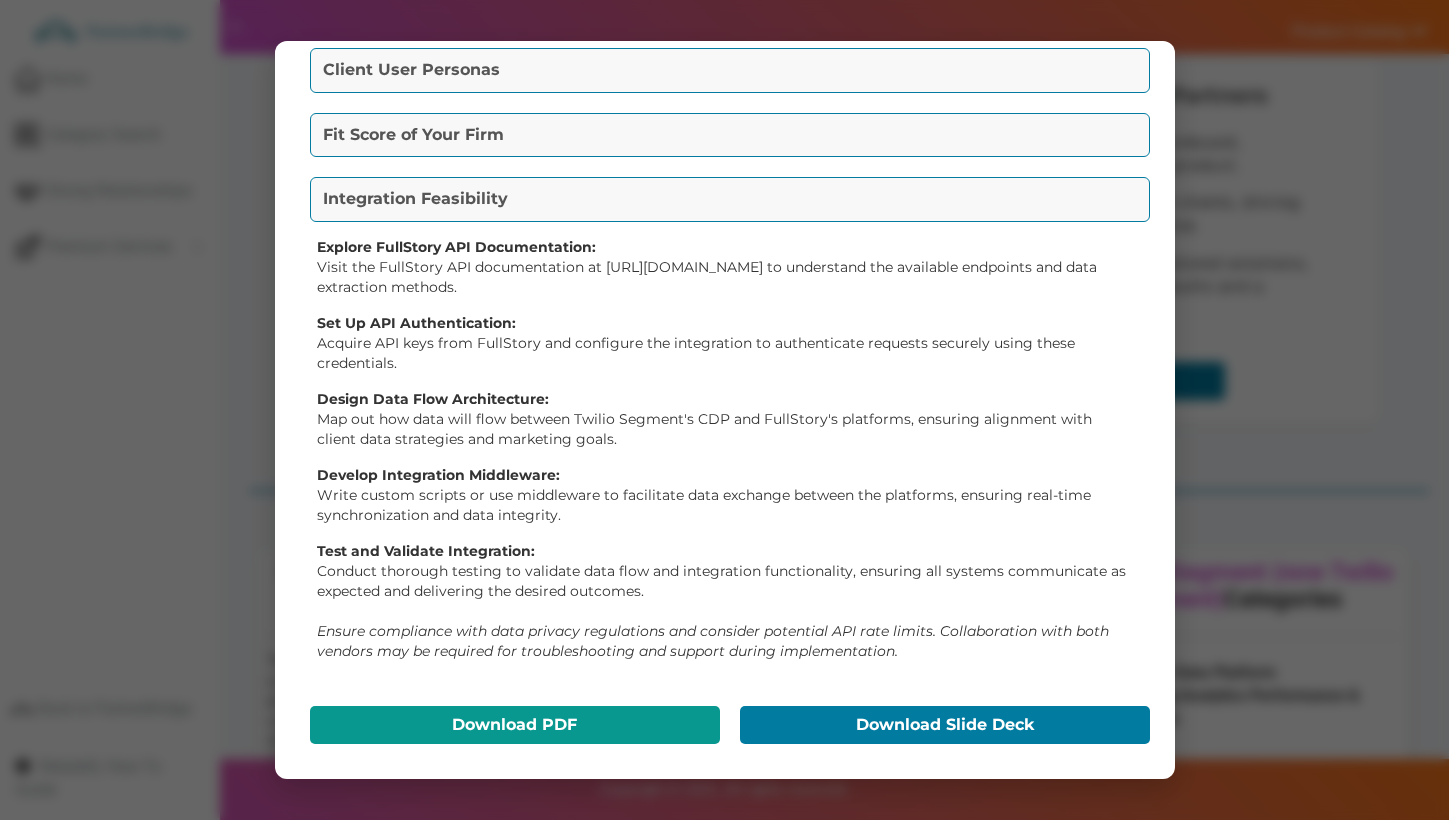 click on "Download PDF" at bounding box center [515, 725] 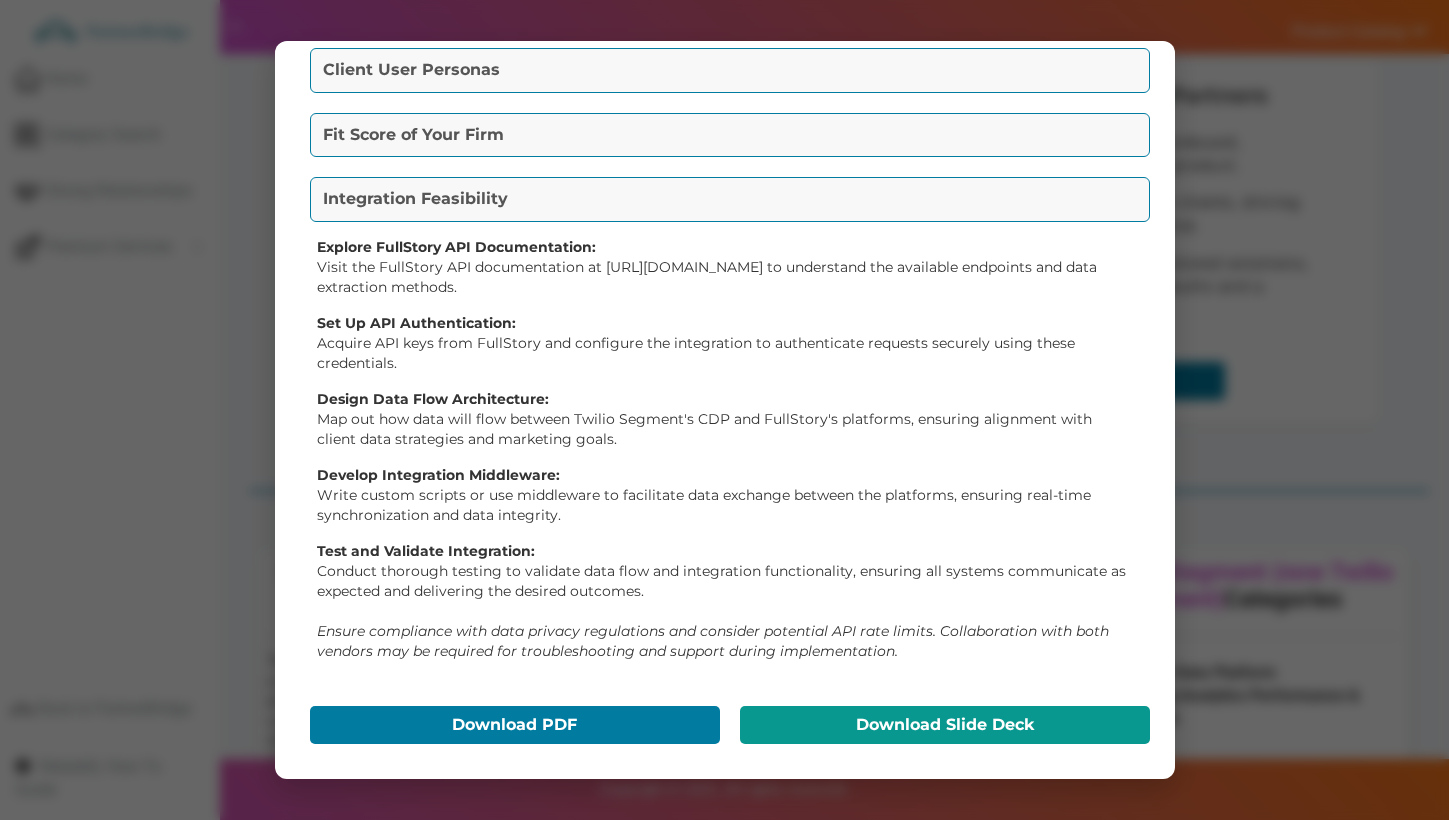 click on "Download Slide Deck" at bounding box center (945, 725) 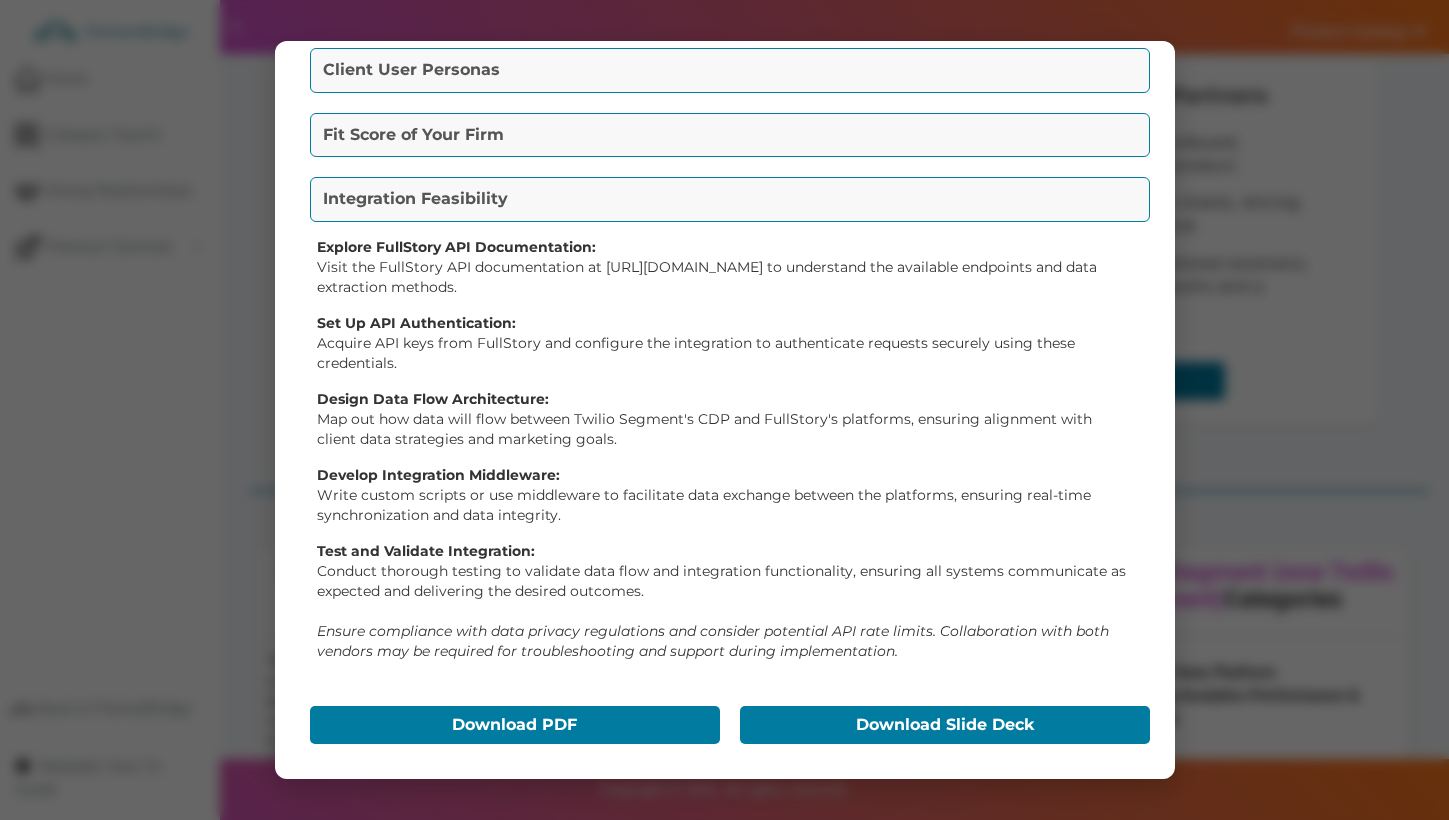 type 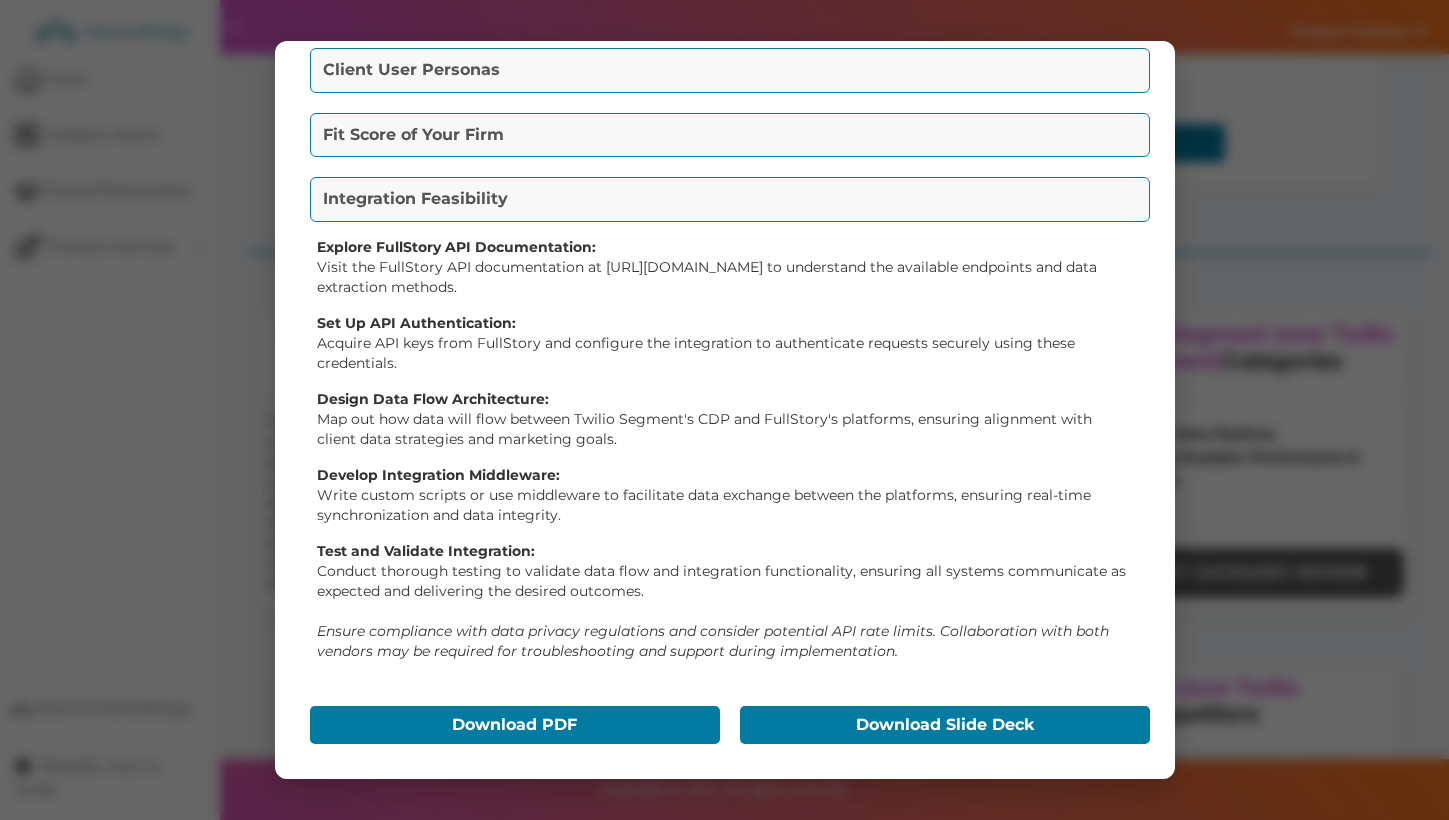 scroll, scrollTop: 391, scrollLeft: 0, axis: vertical 